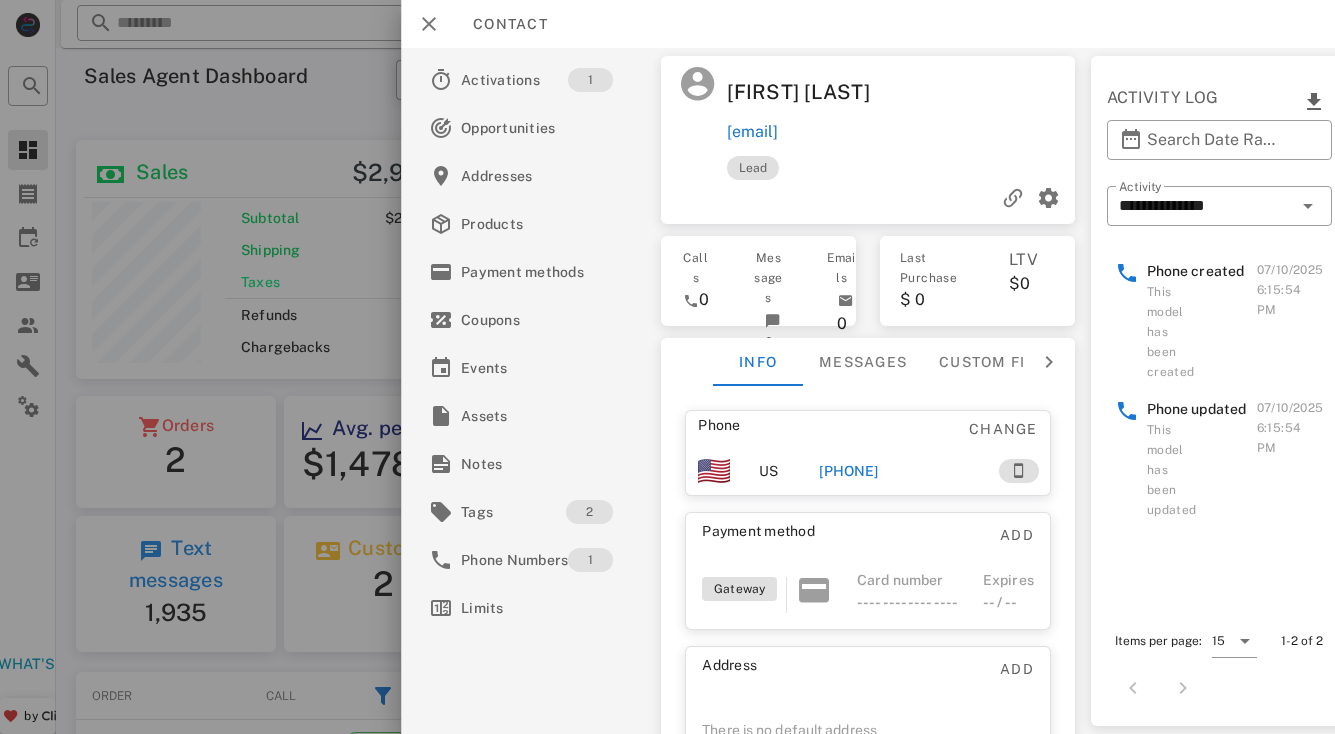 scroll, scrollTop: 0, scrollLeft: 0, axis: both 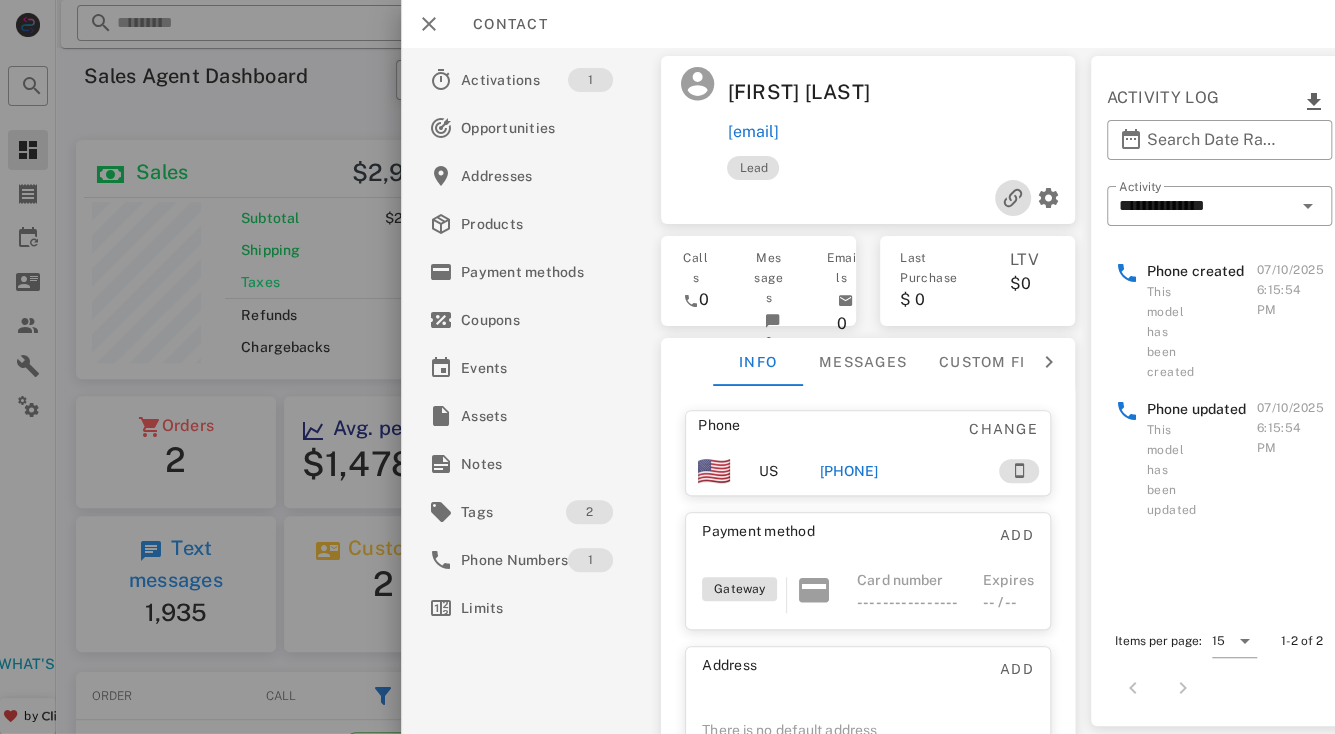 click at bounding box center (1012, 198) 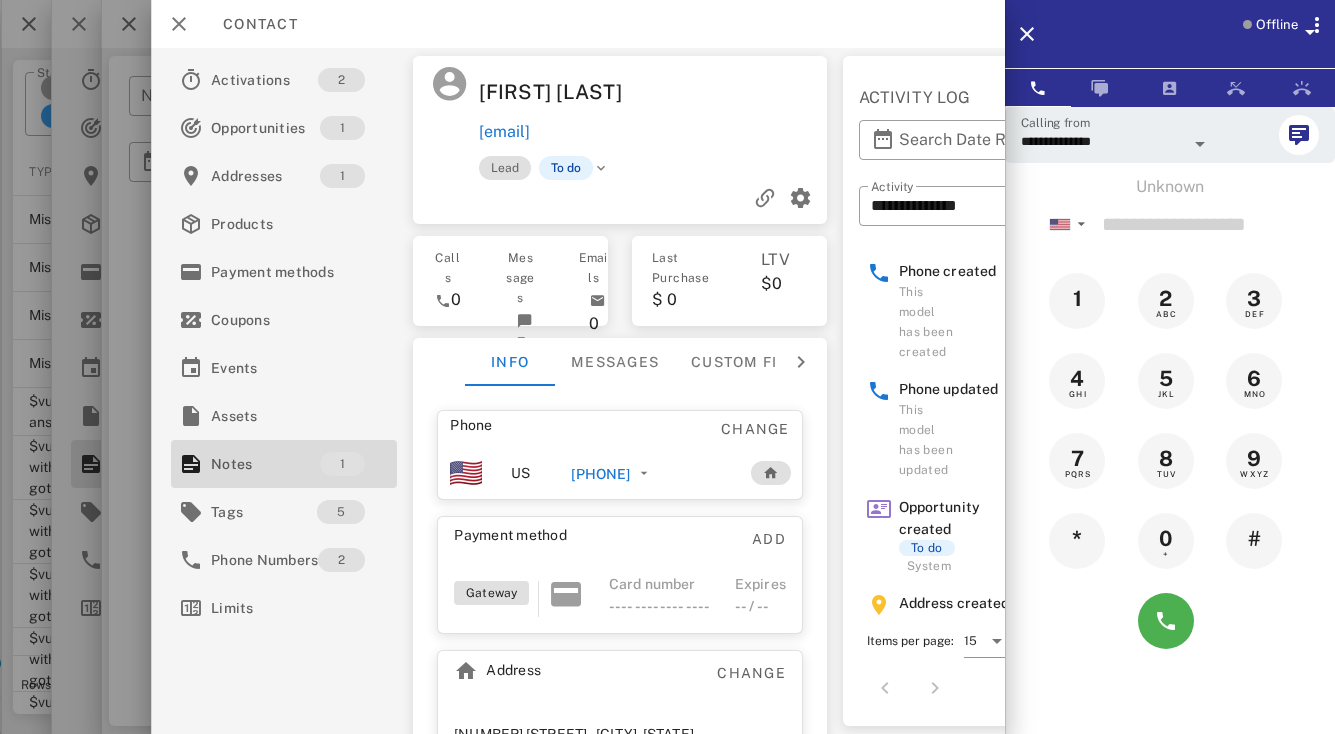 scroll, scrollTop: 39, scrollLeft: 0, axis: vertical 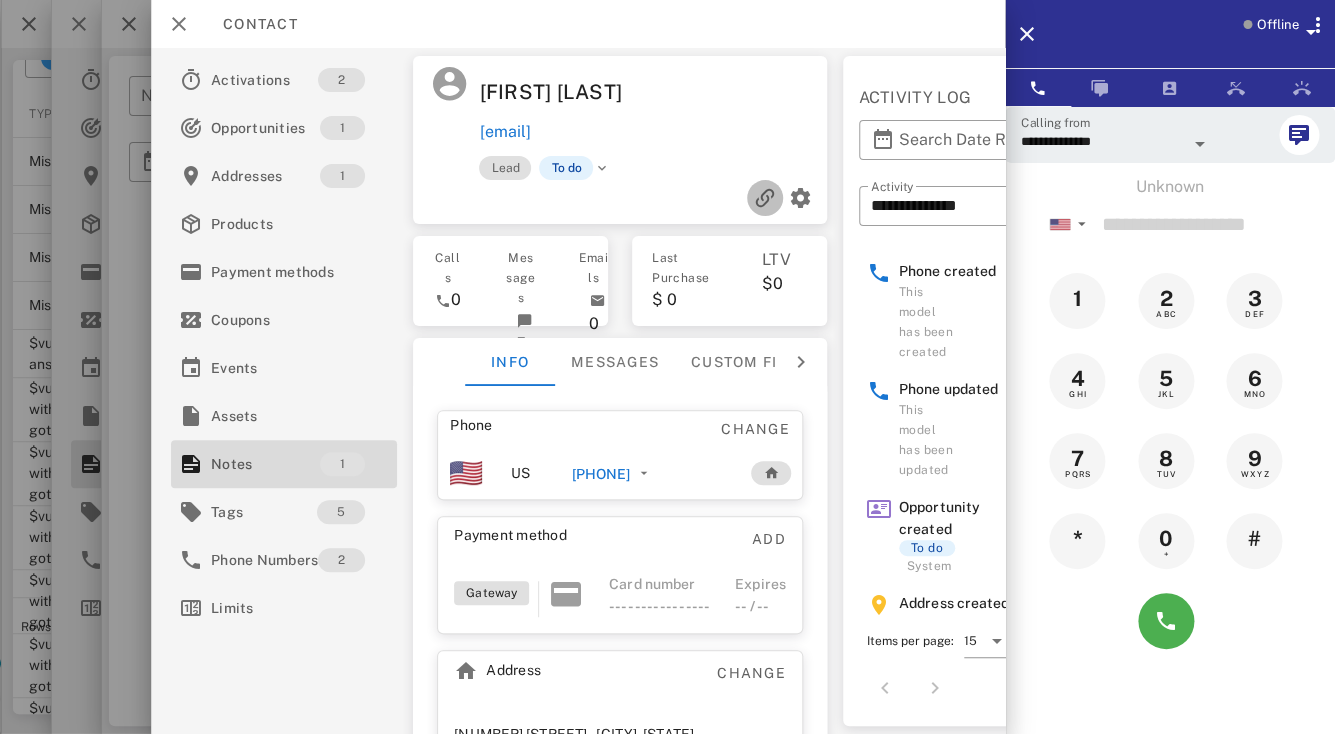 click at bounding box center [765, 198] 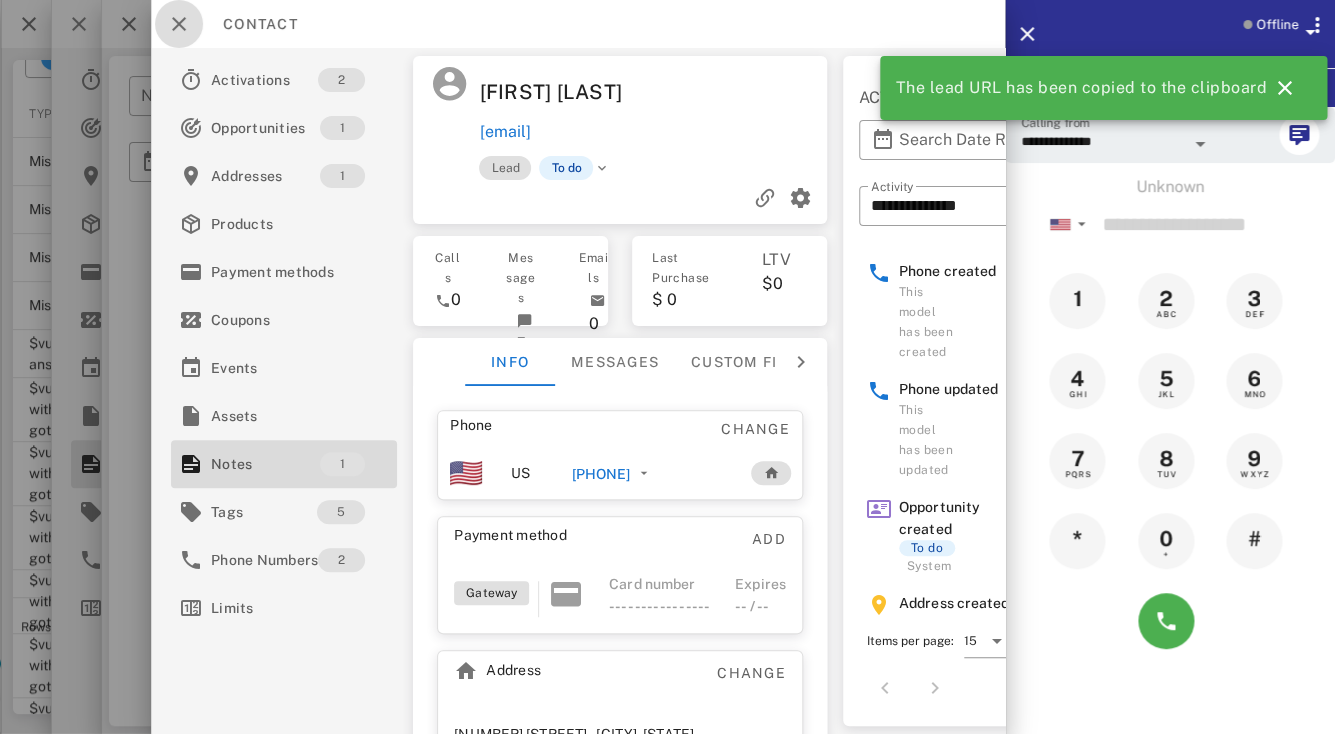 click at bounding box center (179, 24) 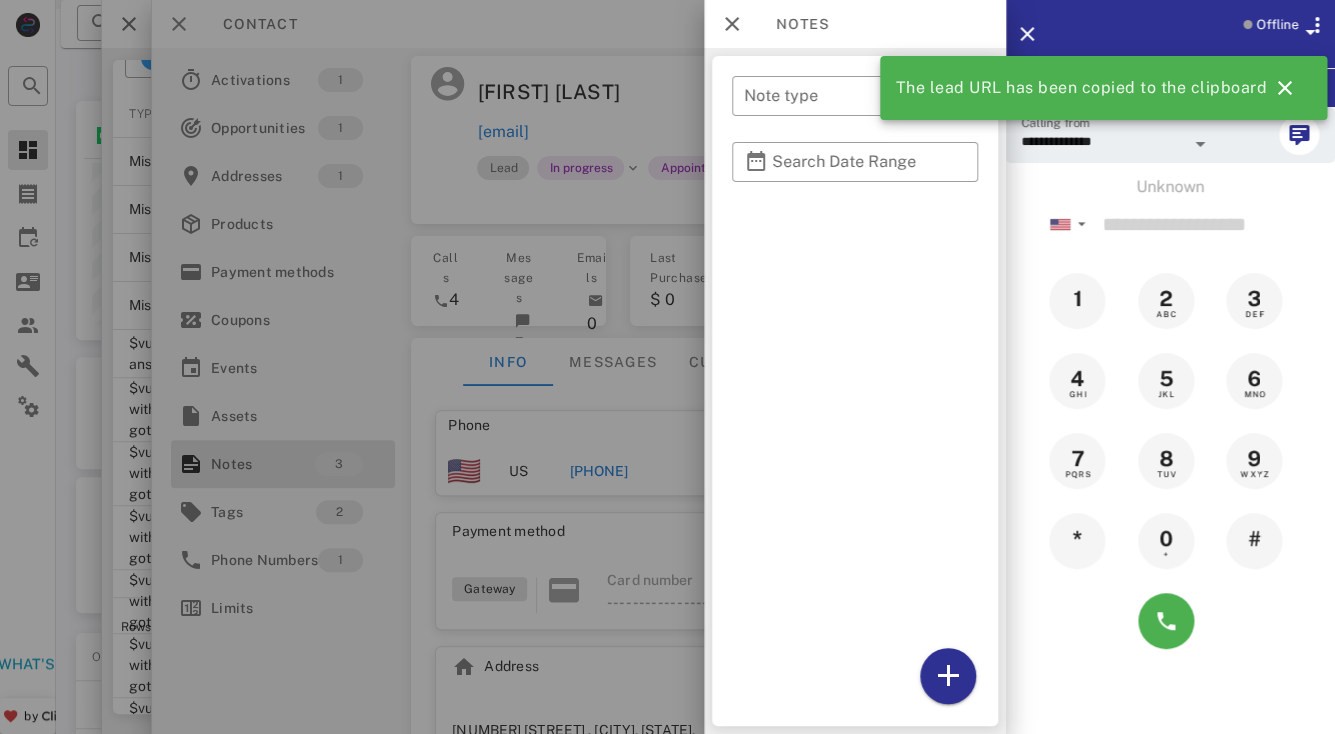 click at bounding box center (667, 367) 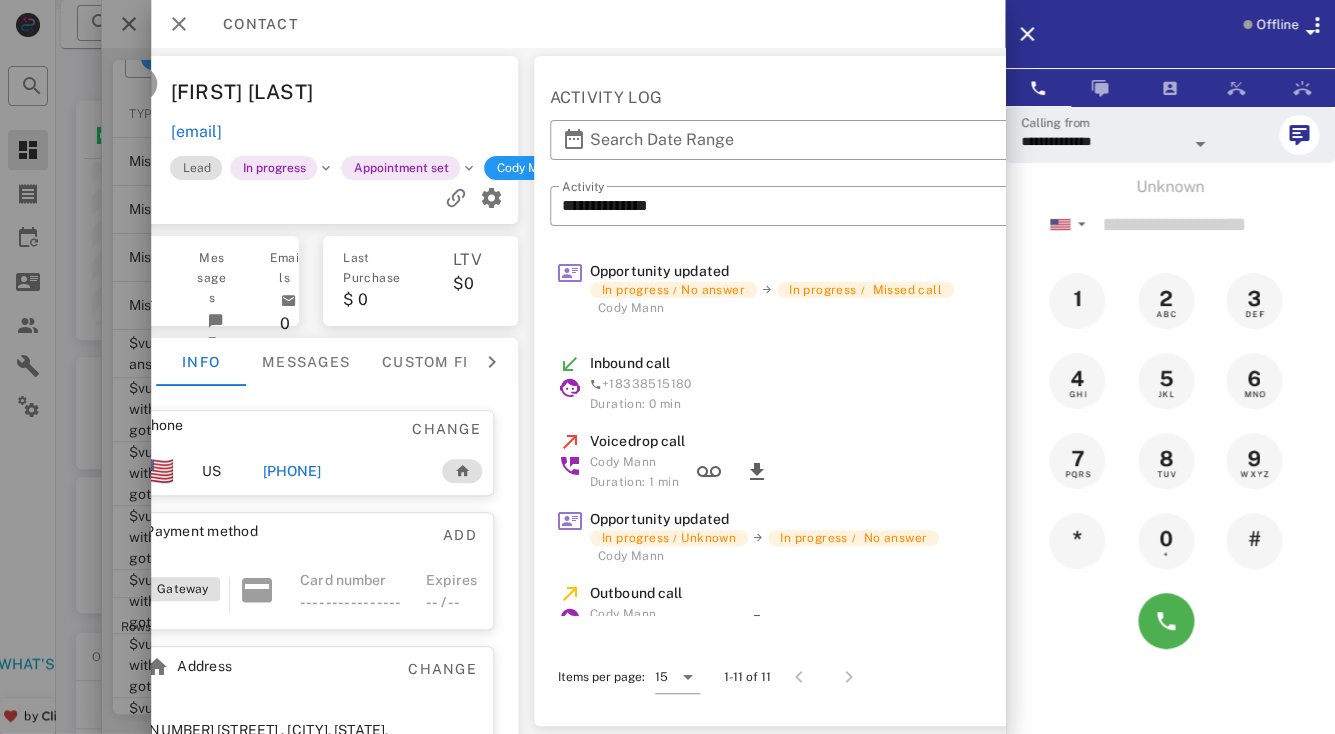scroll, scrollTop: 0, scrollLeft: 234, axis: horizontal 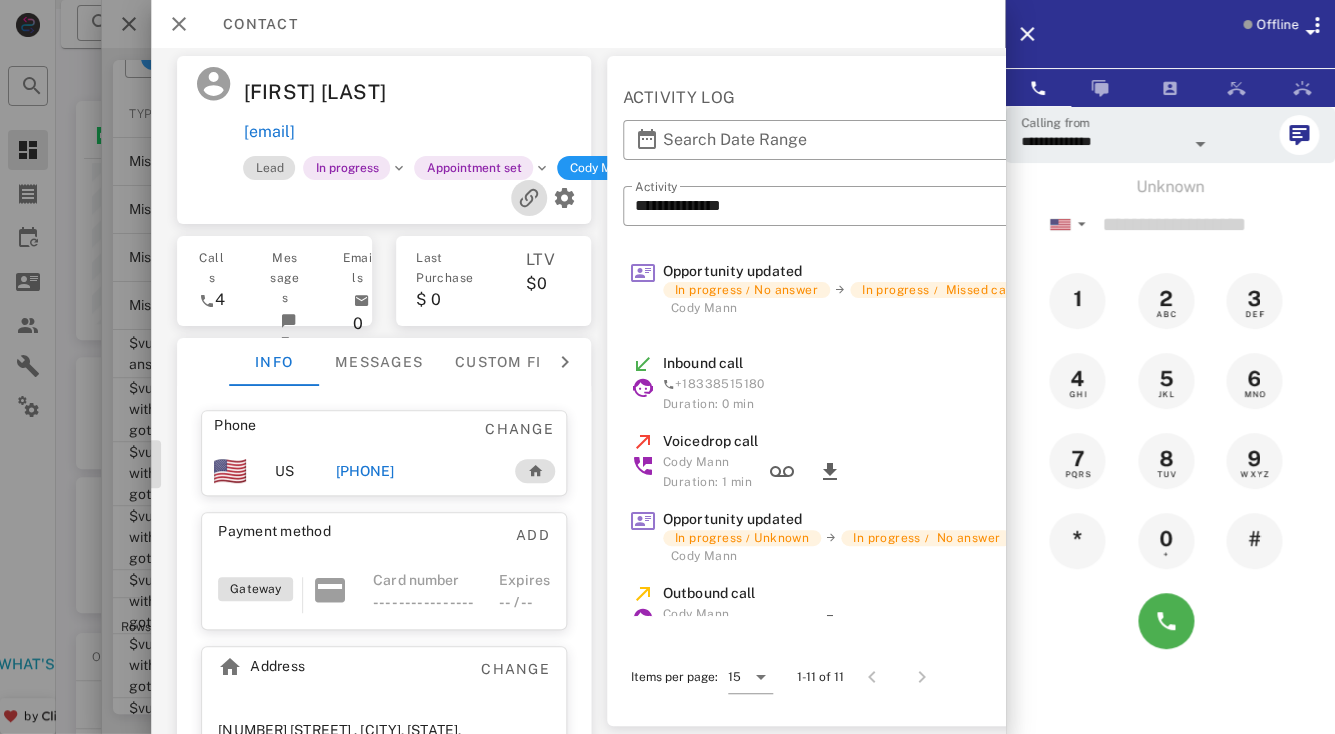 click at bounding box center (529, 198) 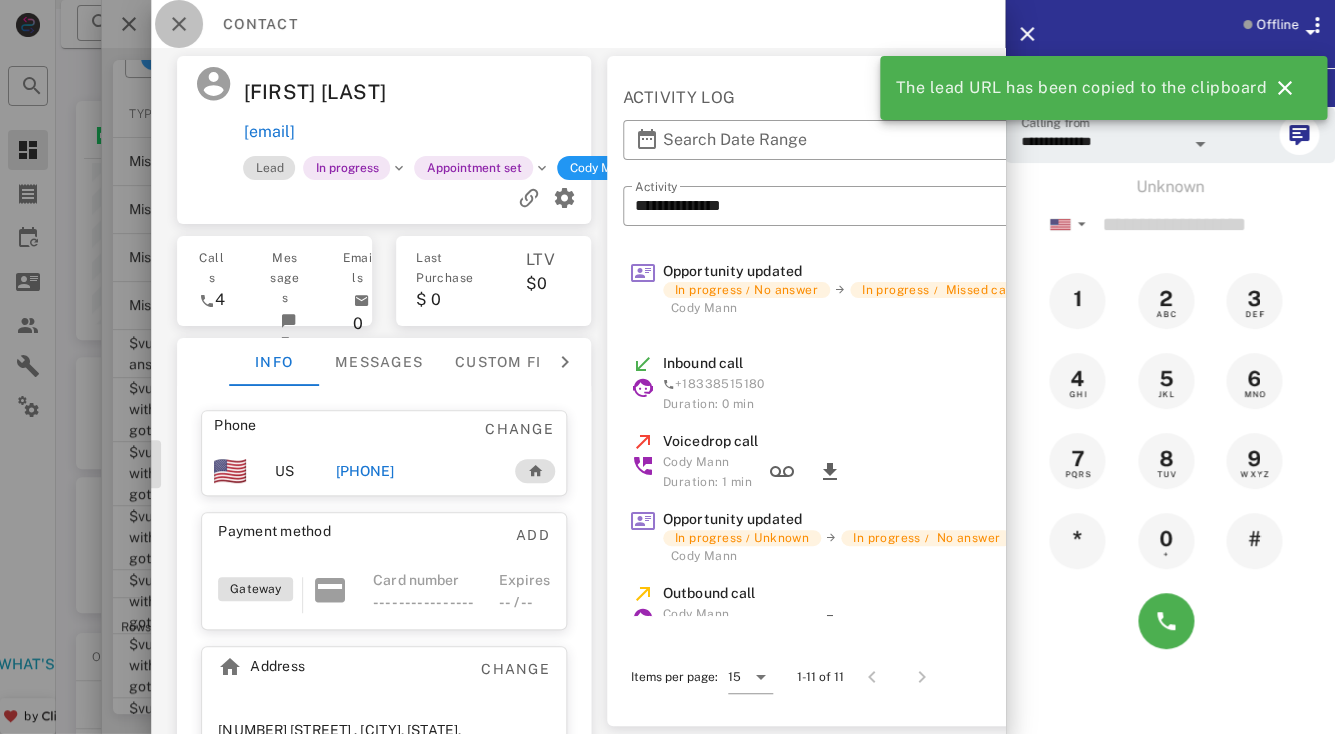 click at bounding box center (179, 24) 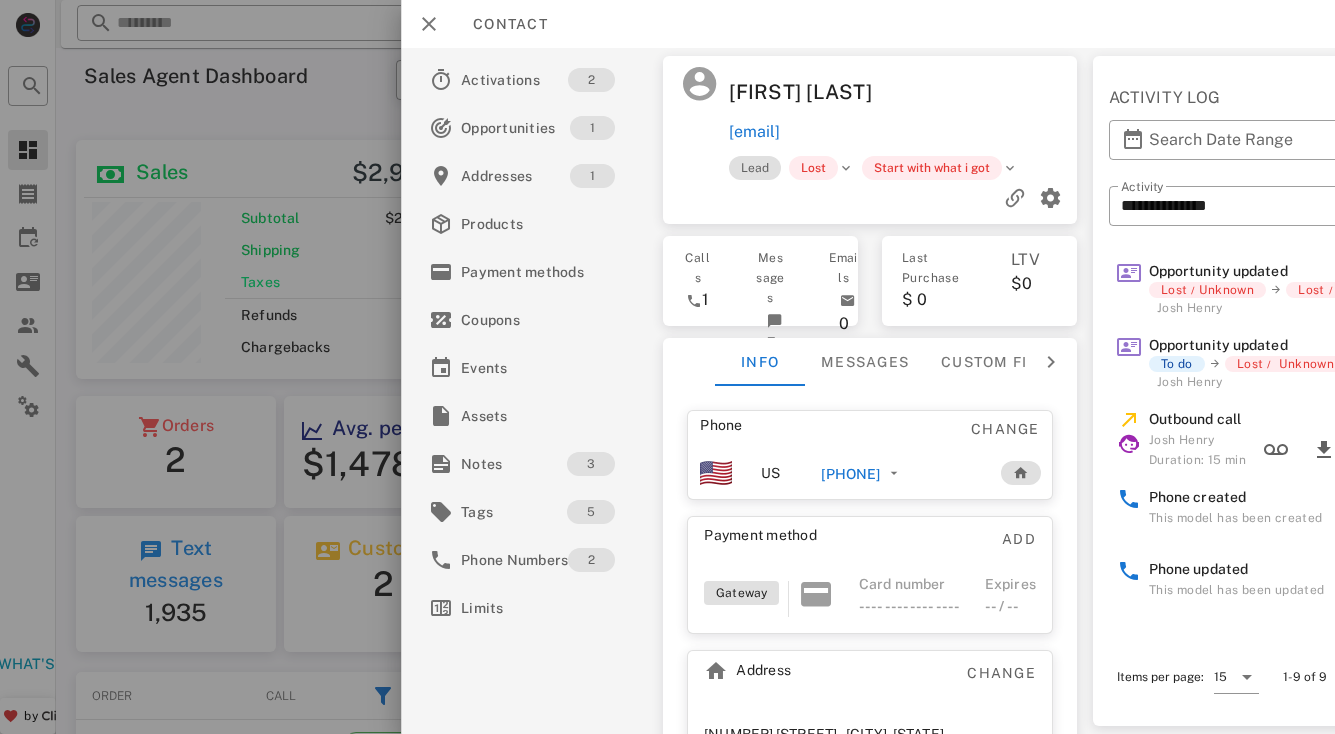 scroll, scrollTop: 0, scrollLeft: 0, axis: both 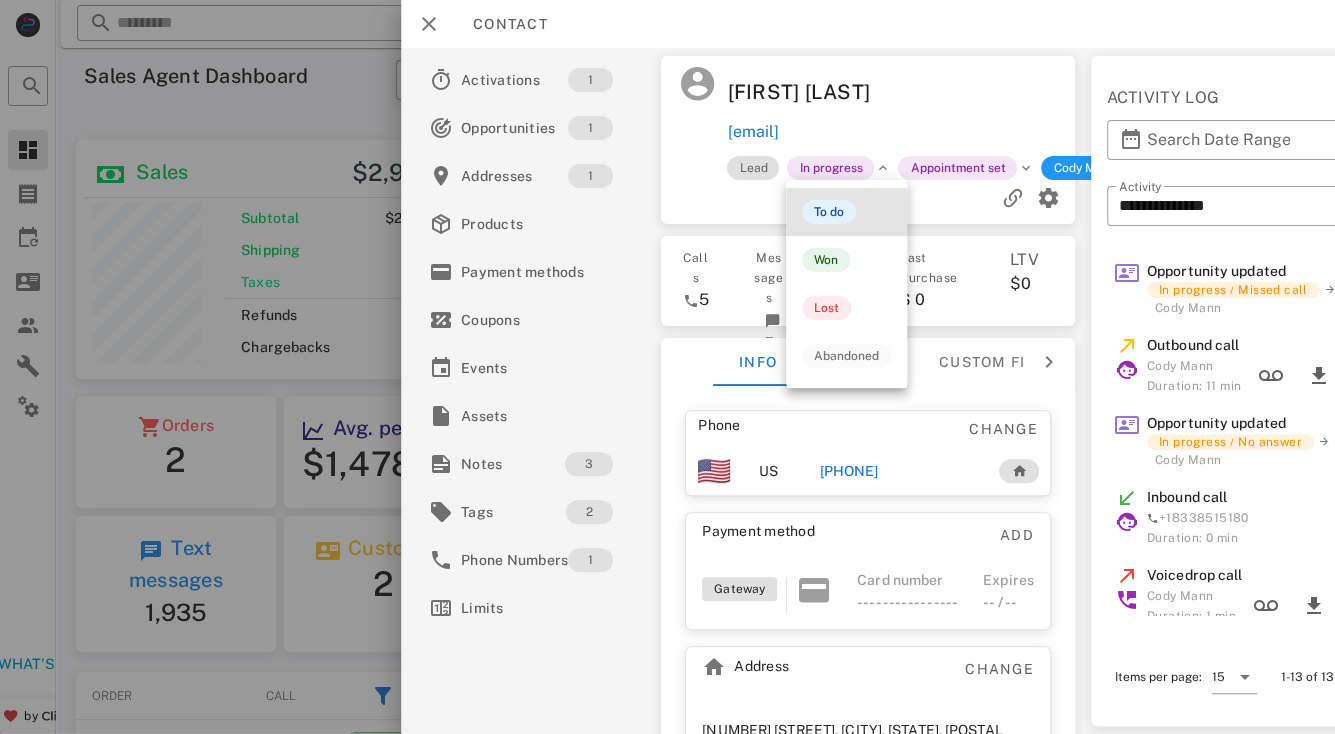 click on "To do" at bounding box center [846, 212] 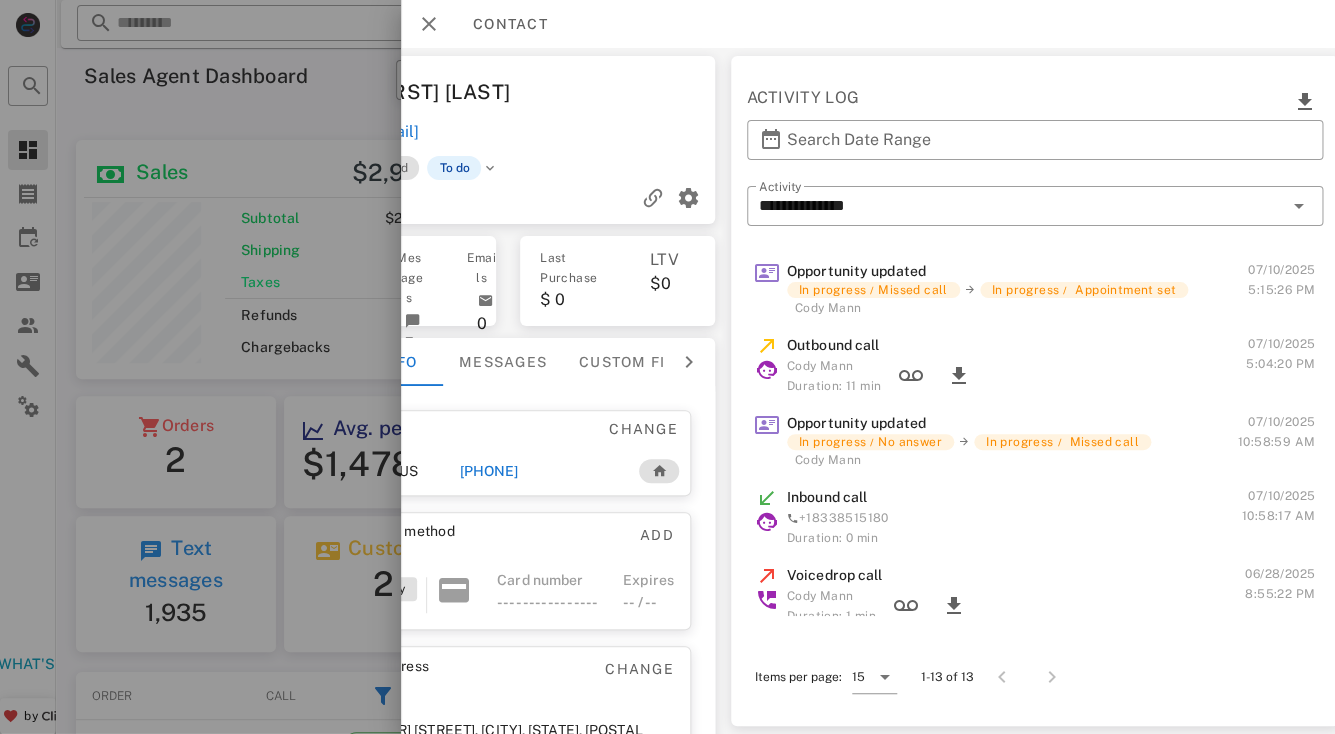 scroll, scrollTop: 0, scrollLeft: 165, axis: horizontal 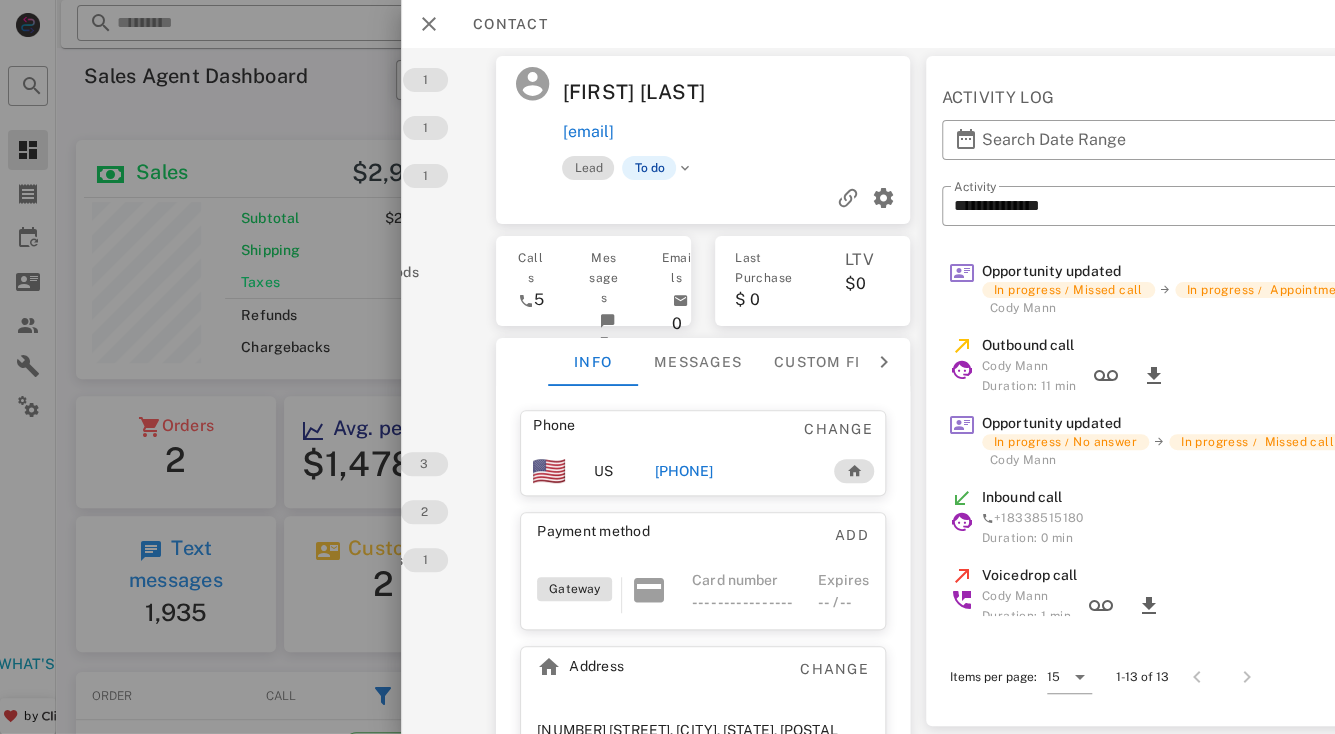 click on "+19563939931" at bounding box center (683, 471) 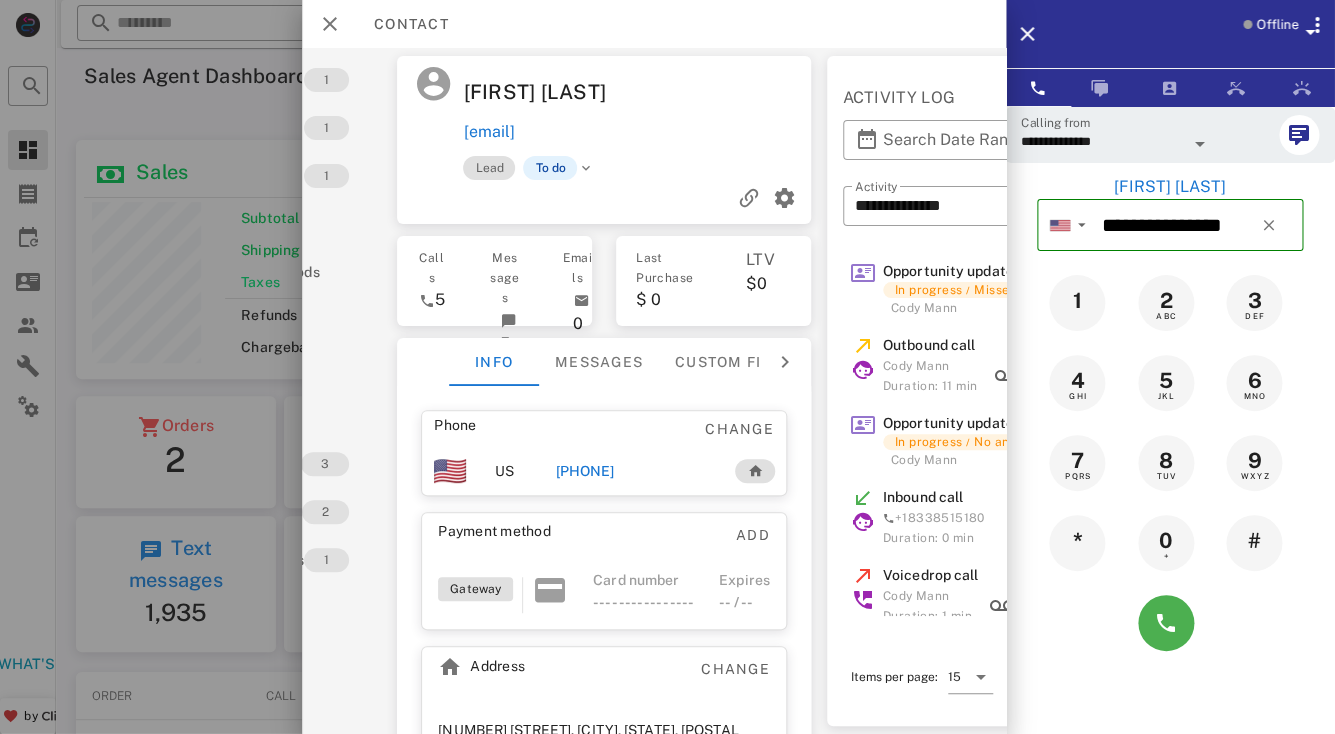 click on "Lead   To do" at bounding box center (674, 168) 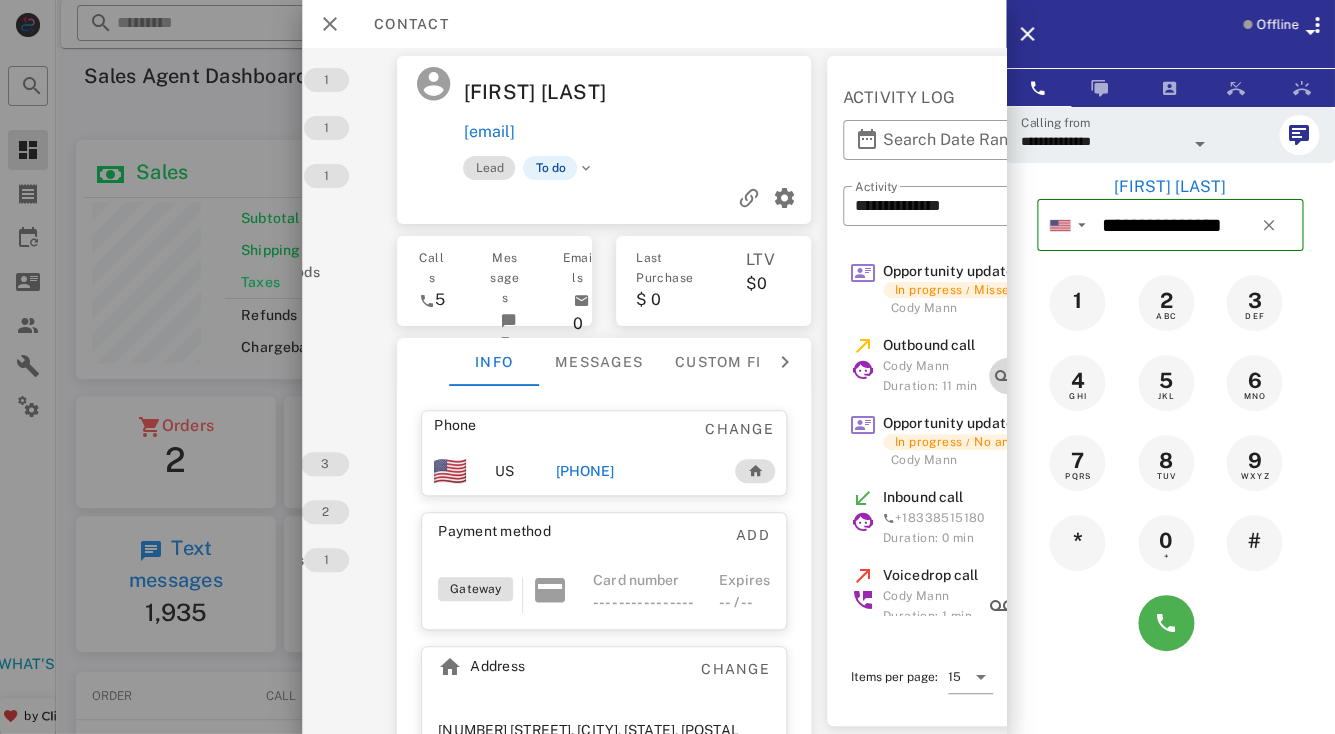 click at bounding box center (1007, 376) 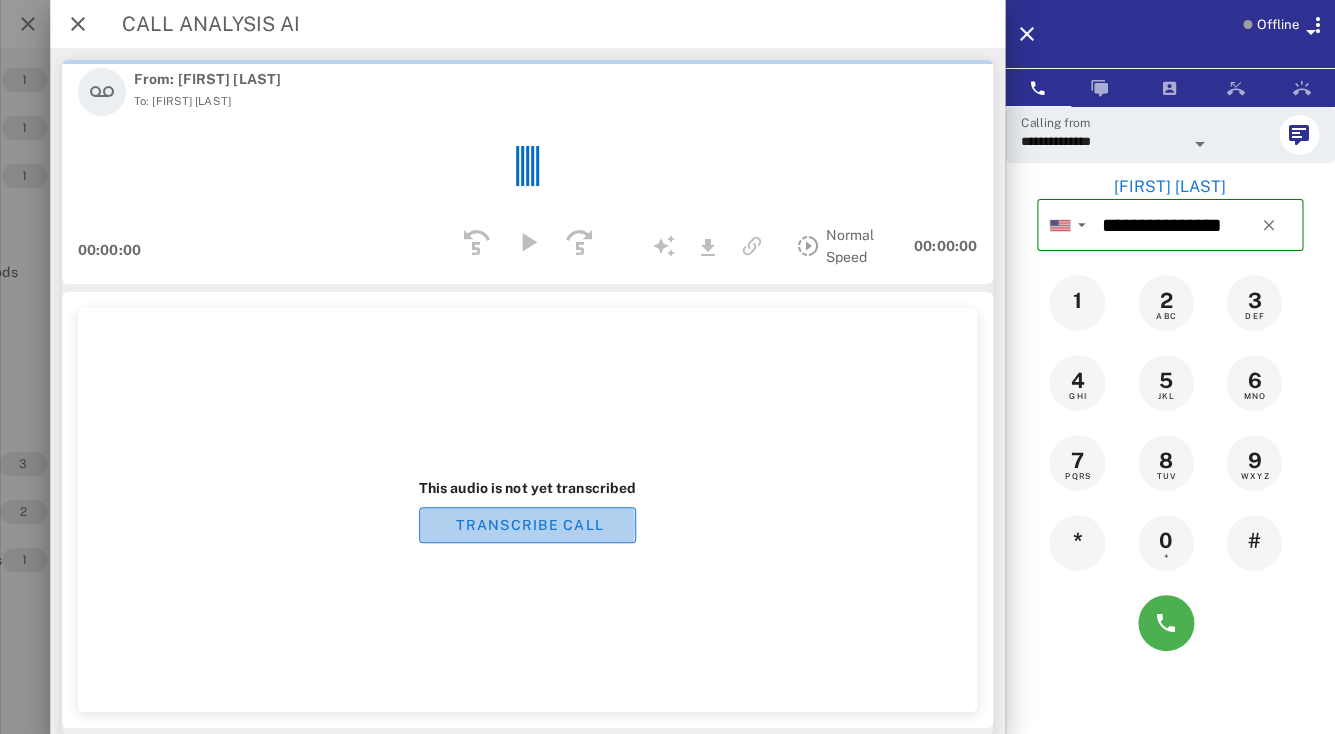 click on "TRANSCRIBE CALL" at bounding box center [527, 525] 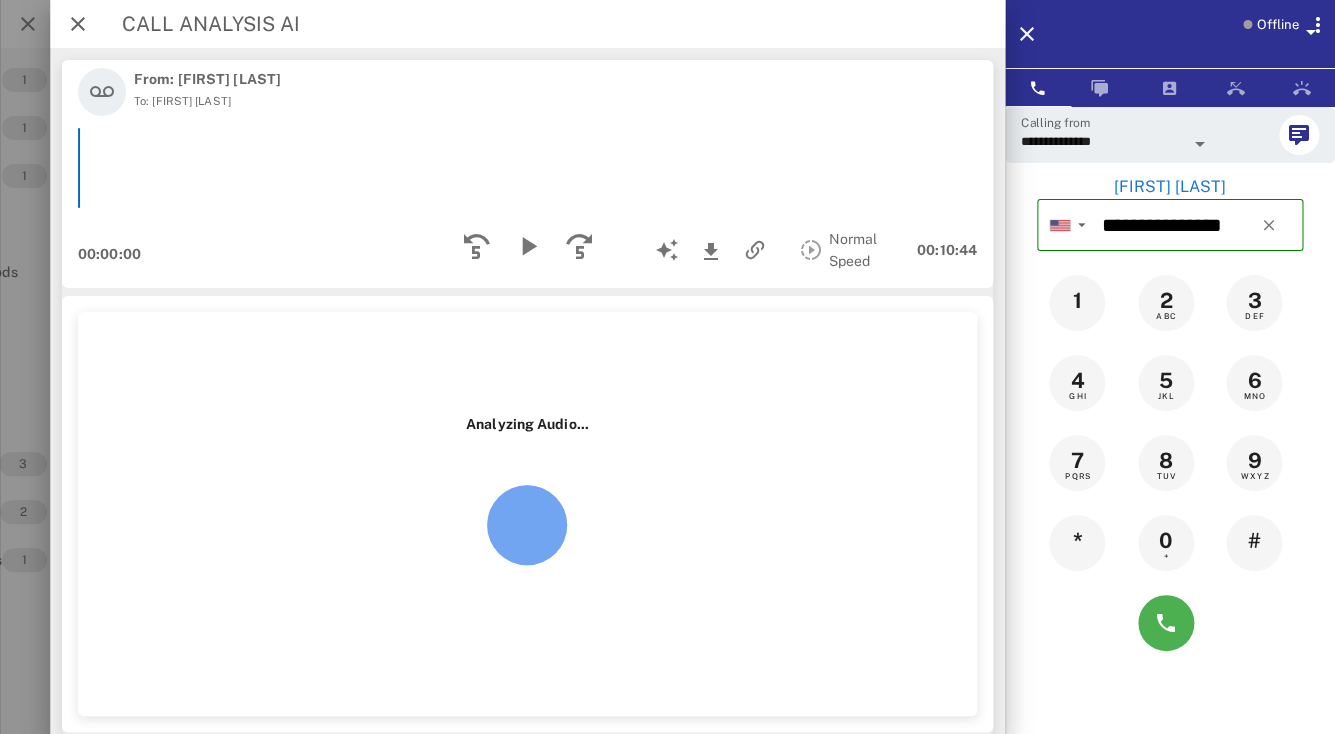 scroll, scrollTop: 14, scrollLeft: 0, axis: vertical 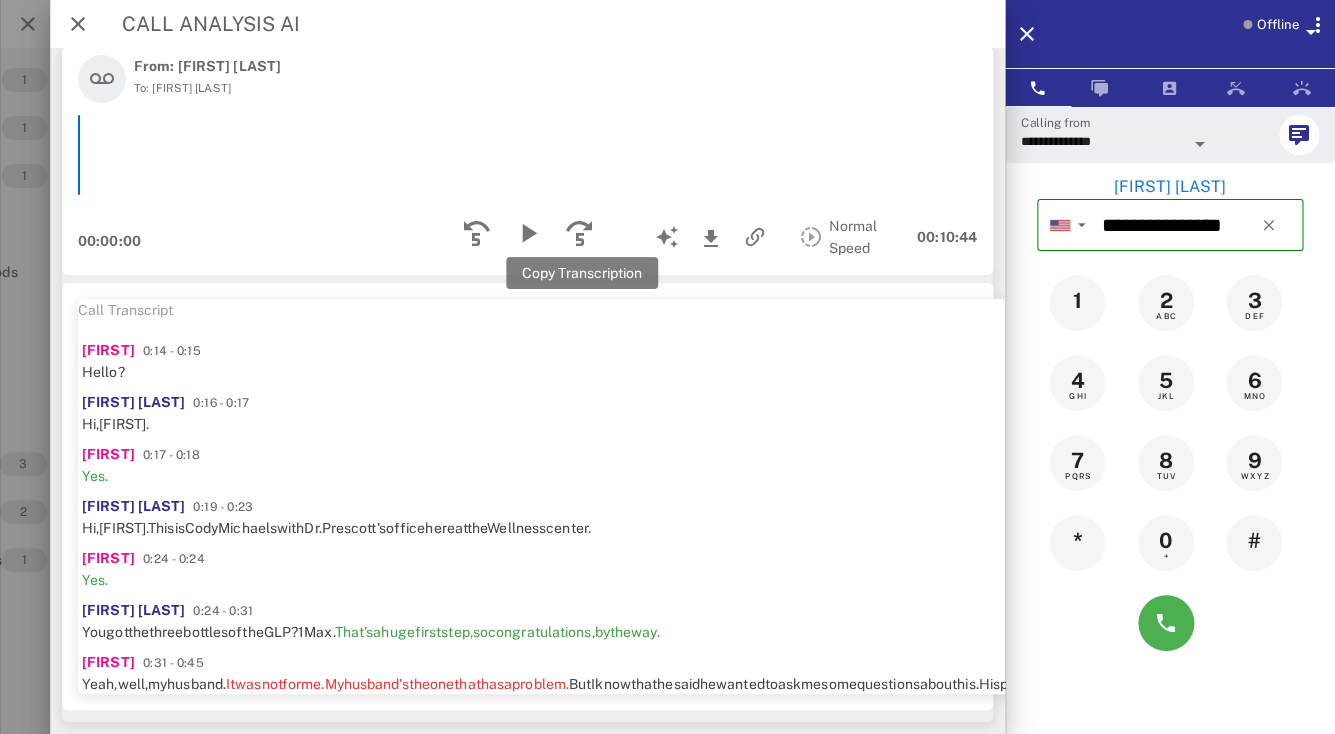 click at bounding box center (3141, 313) 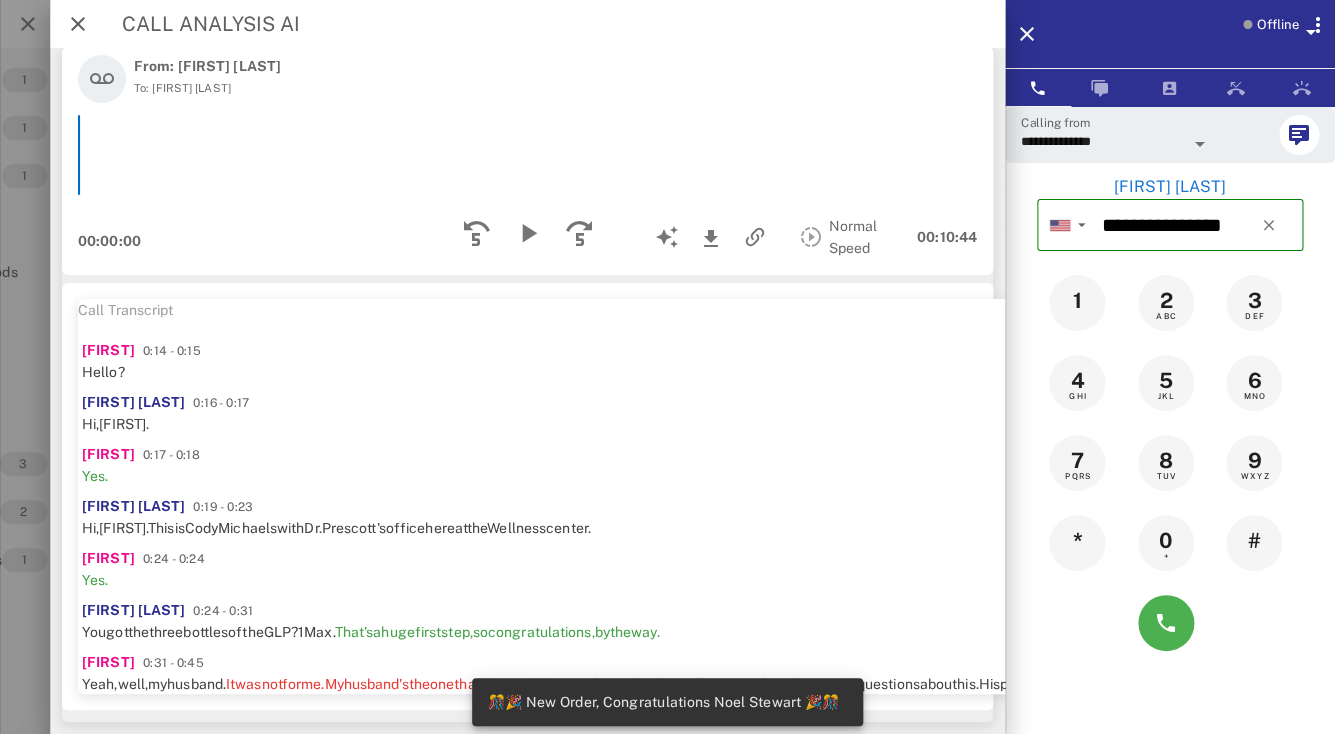 scroll, scrollTop: 999749, scrollLeft: 999593, axis: both 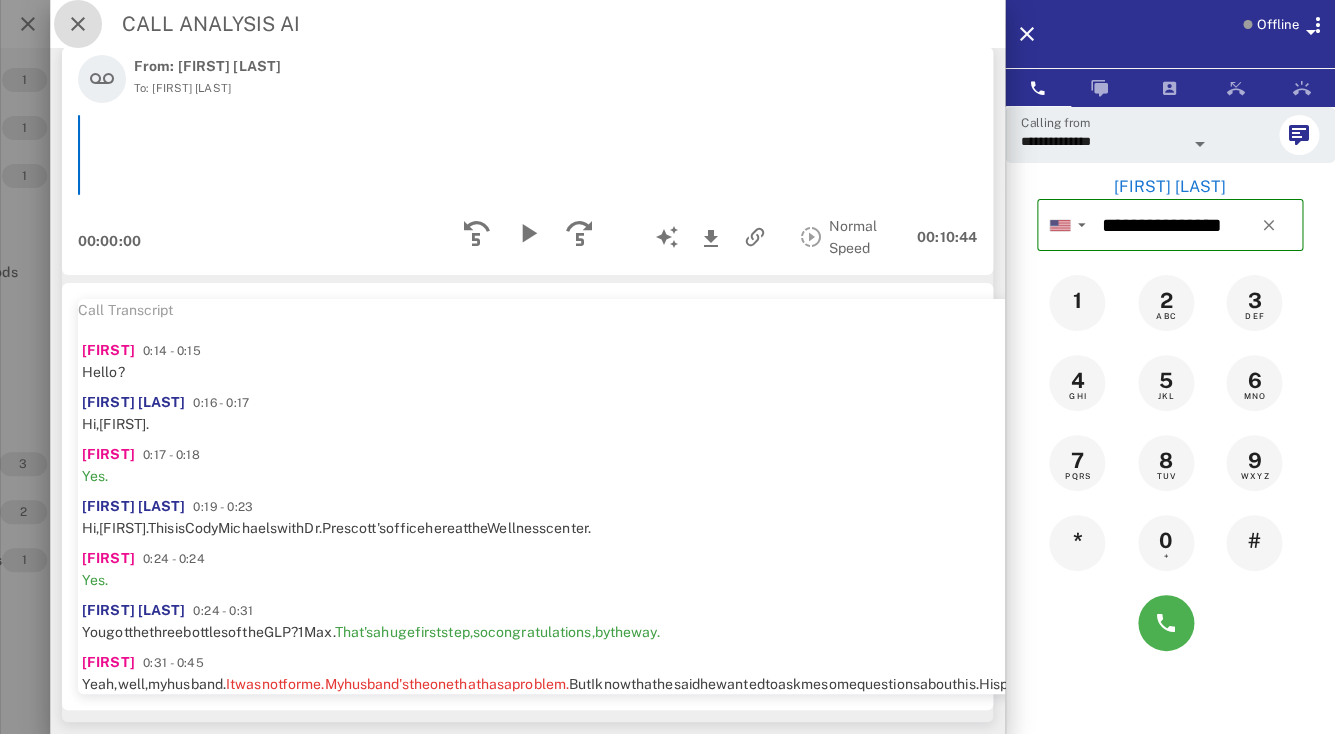 click at bounding box center [78, 24] 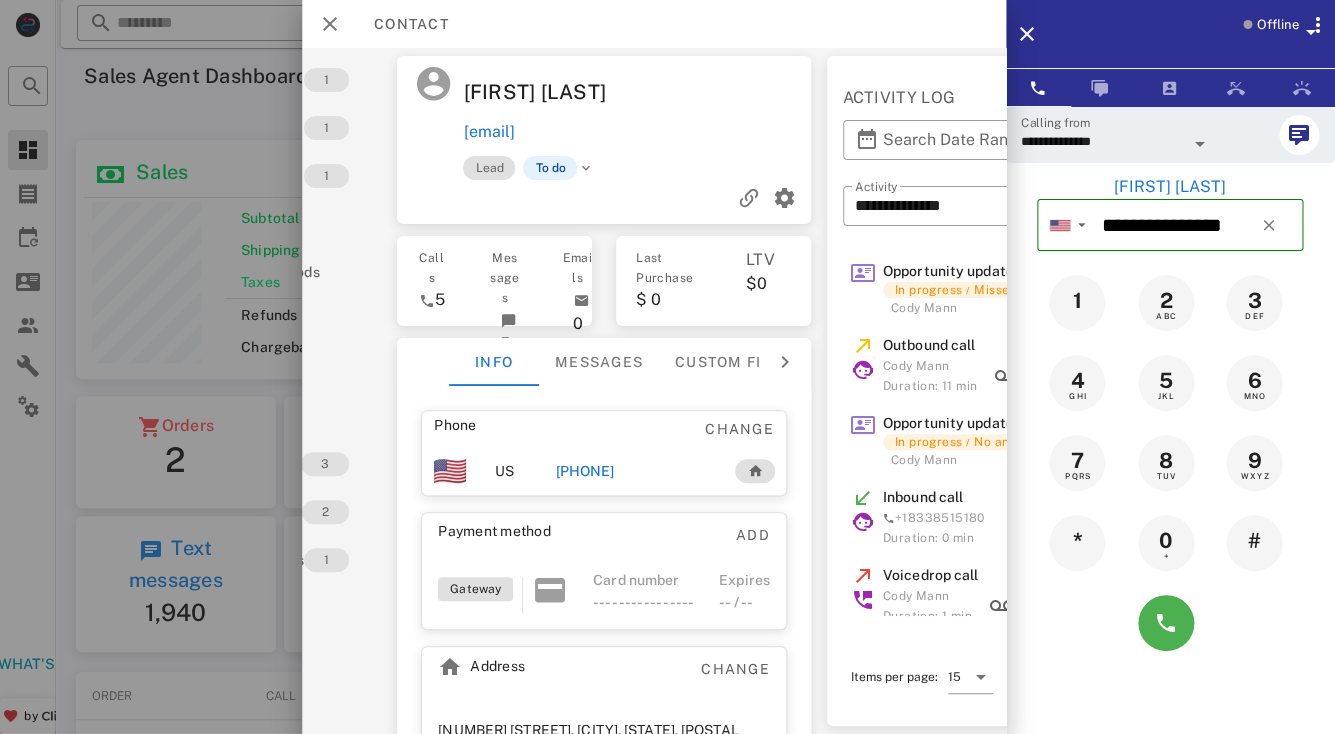 click on "+19563939931" at bounding box center [584, 471] 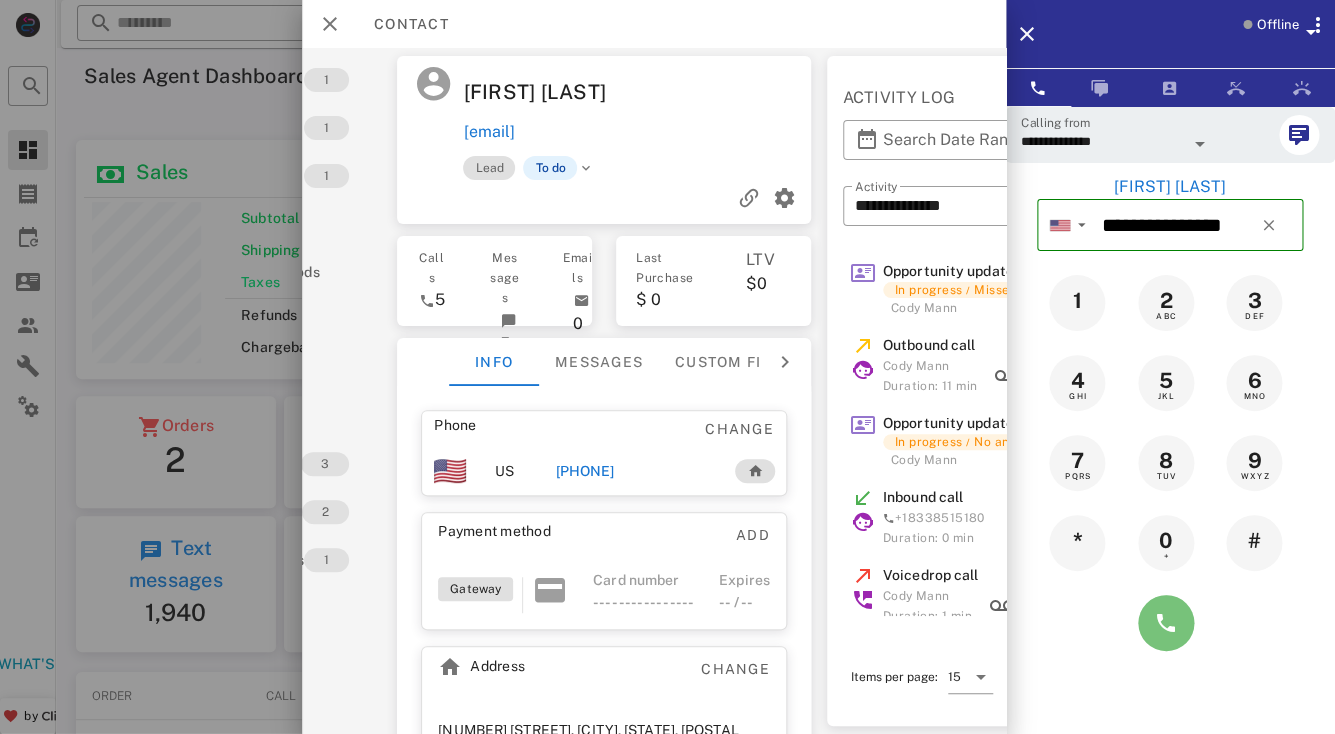 click at bounding box center [1166, 623] 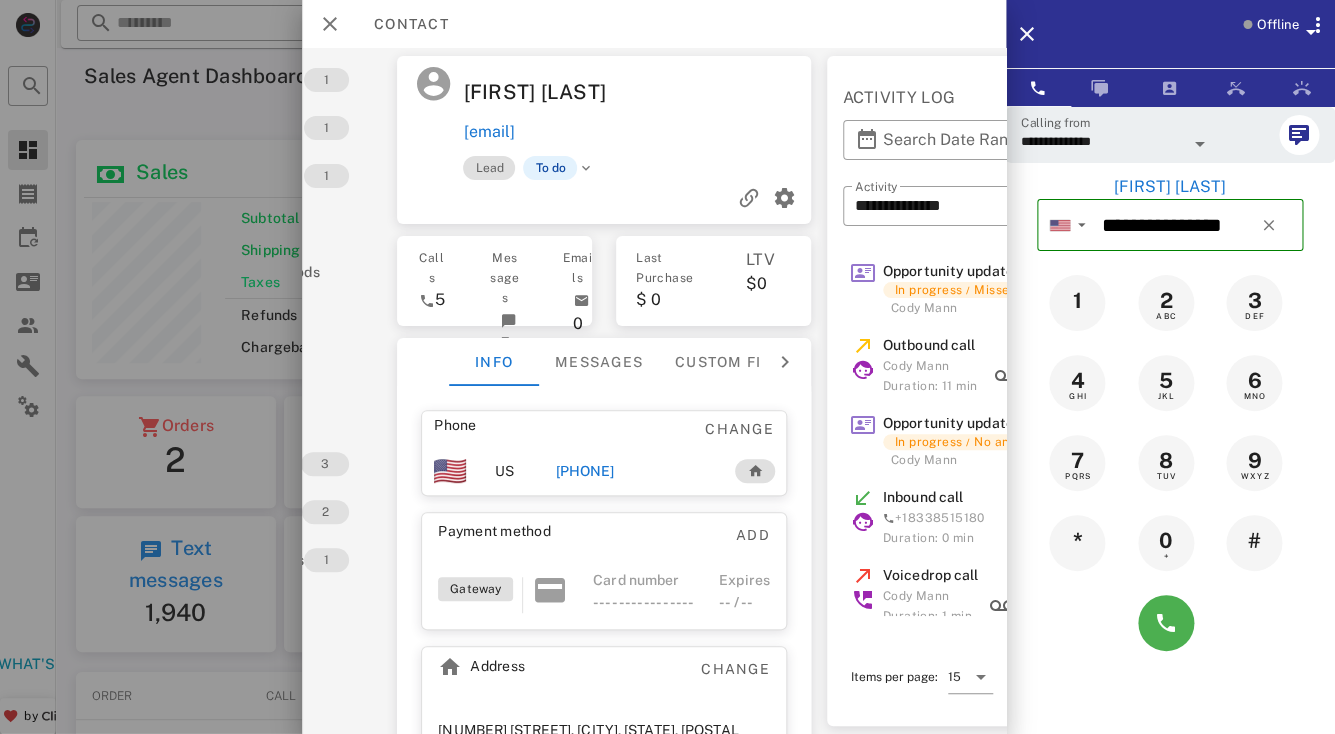 type 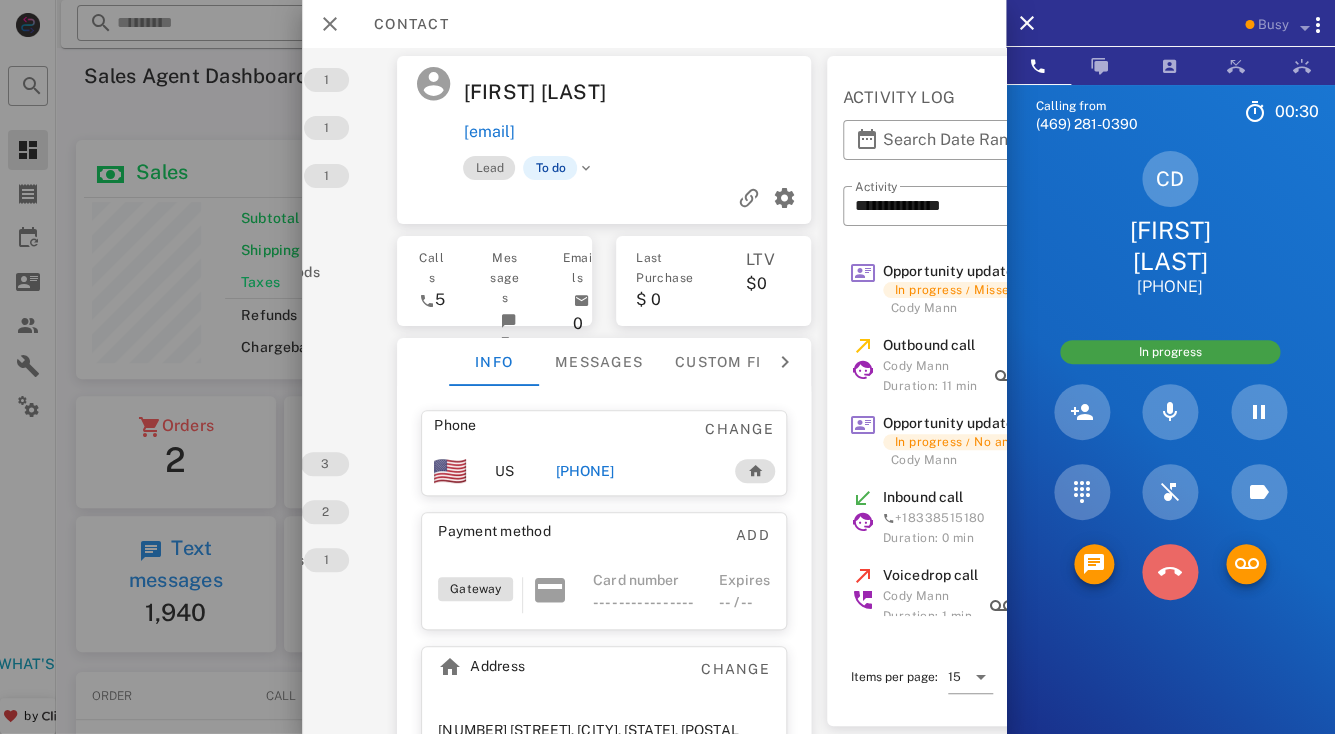 click at bounding box center [1170, 572] 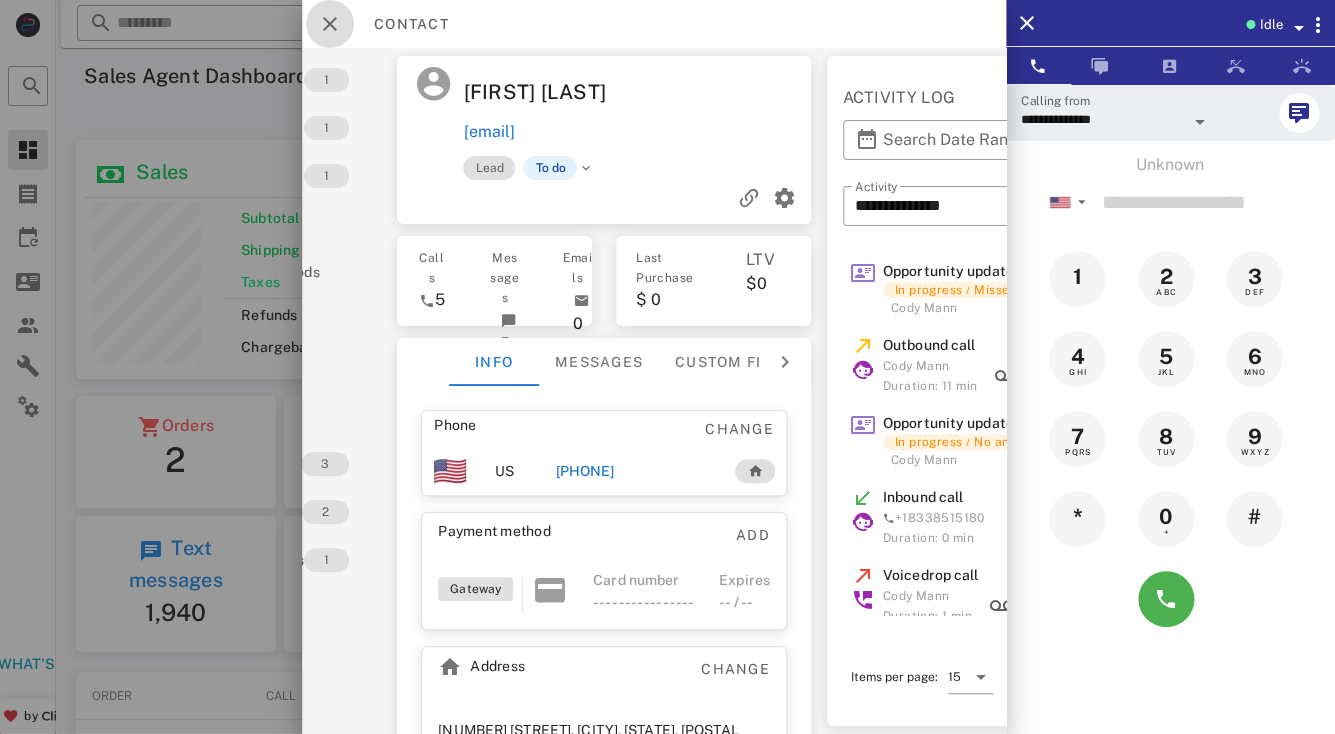 click at bounding box center [330, 24] 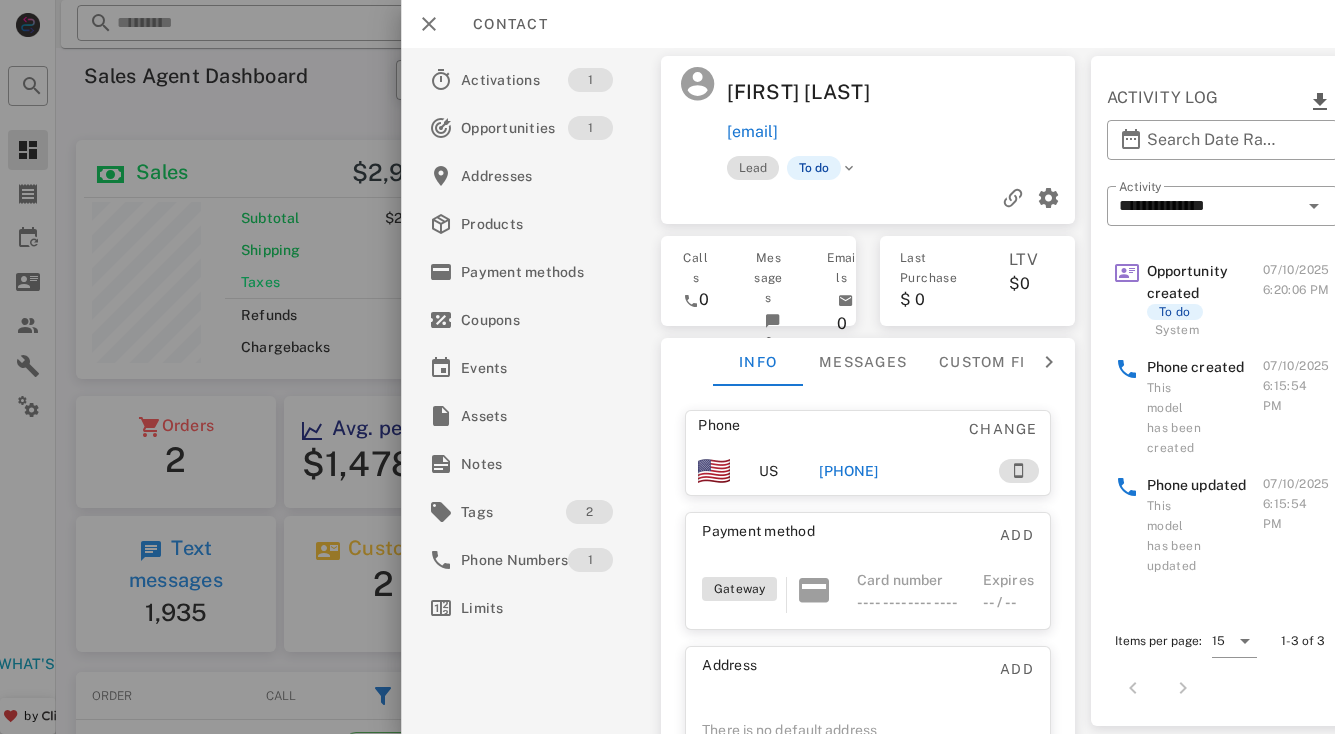 scroll, scrollTop: 0, scrollLeft: 0, axis: both 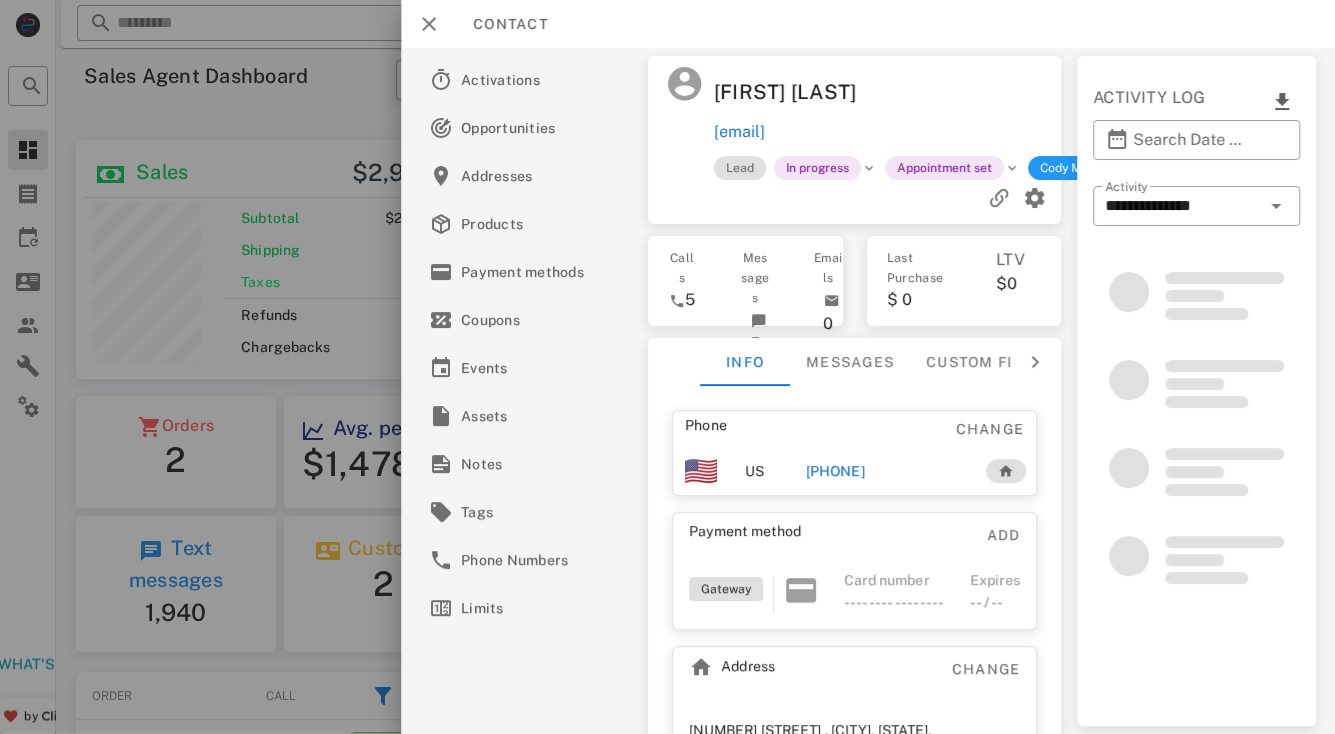 click at bounding box center (667, 367) 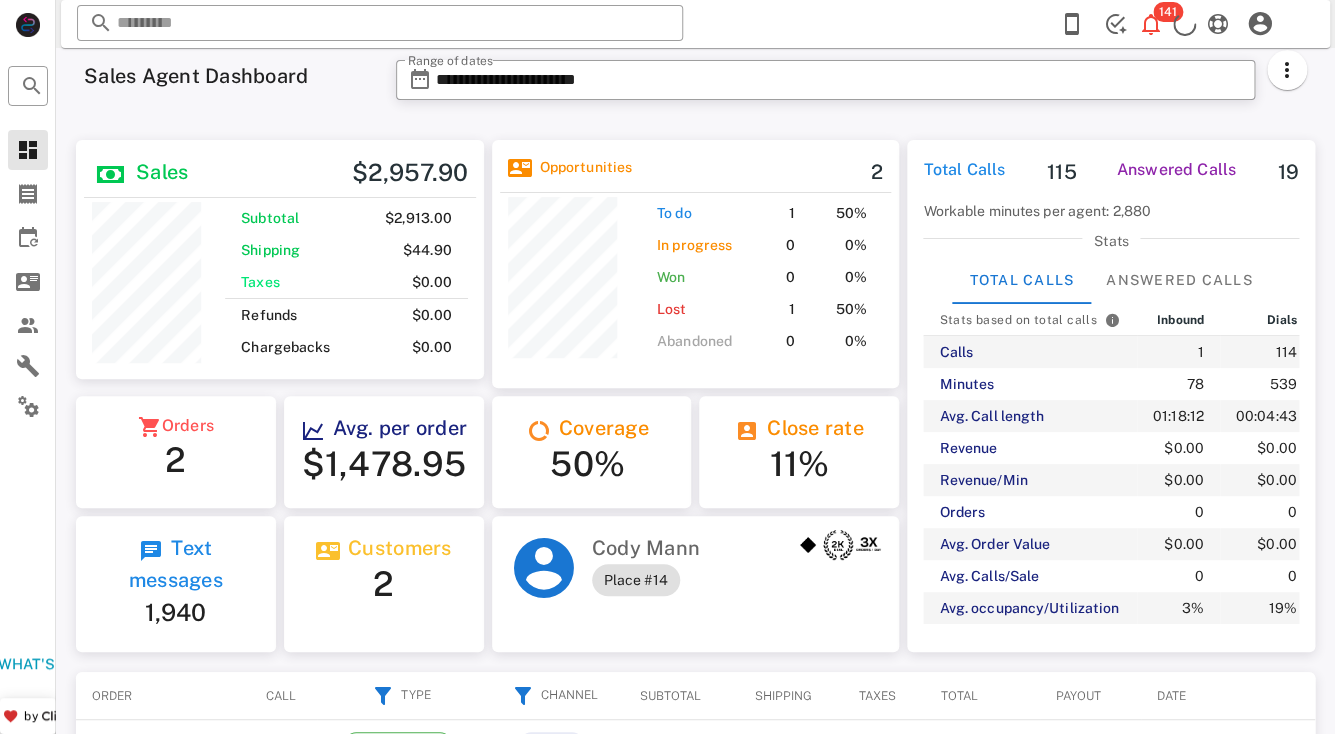 scroll, scrollTop: 240, scrollLeft: 346, axis: both 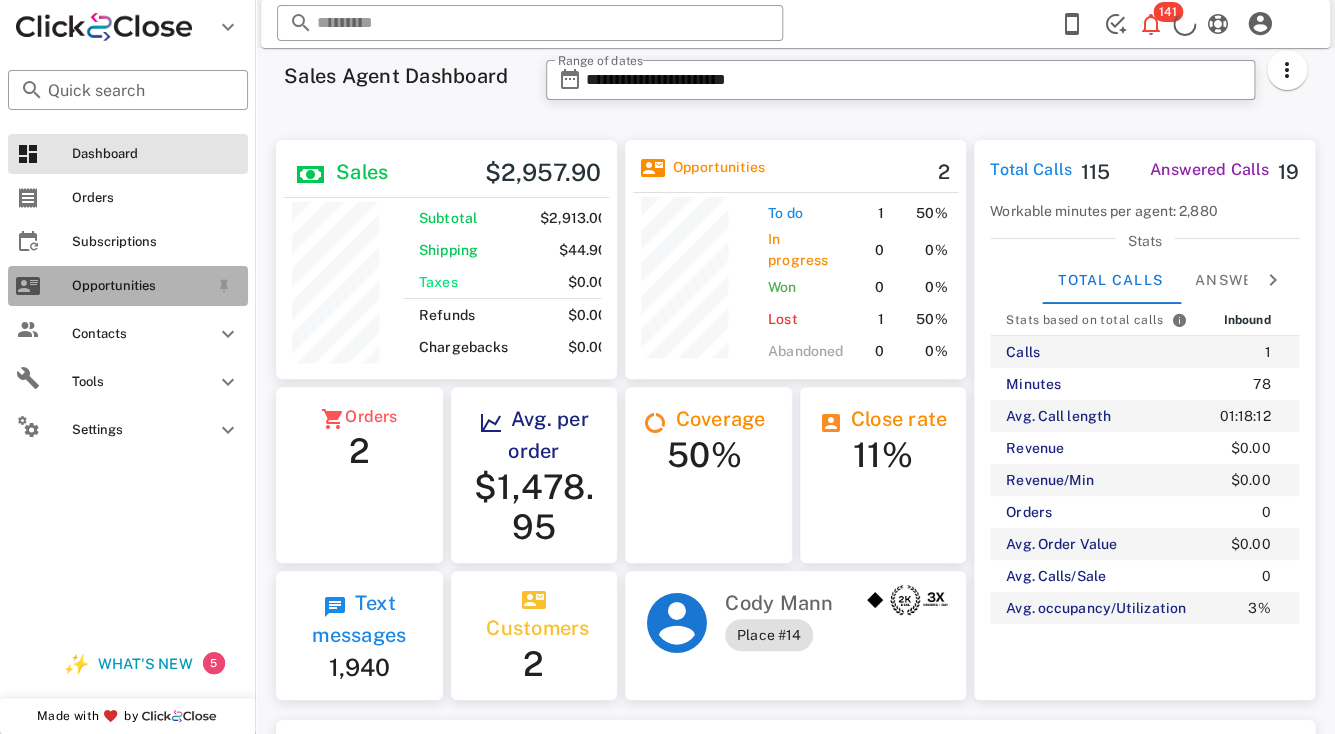 click on "Opportunities" at bounding box center [140, 286] 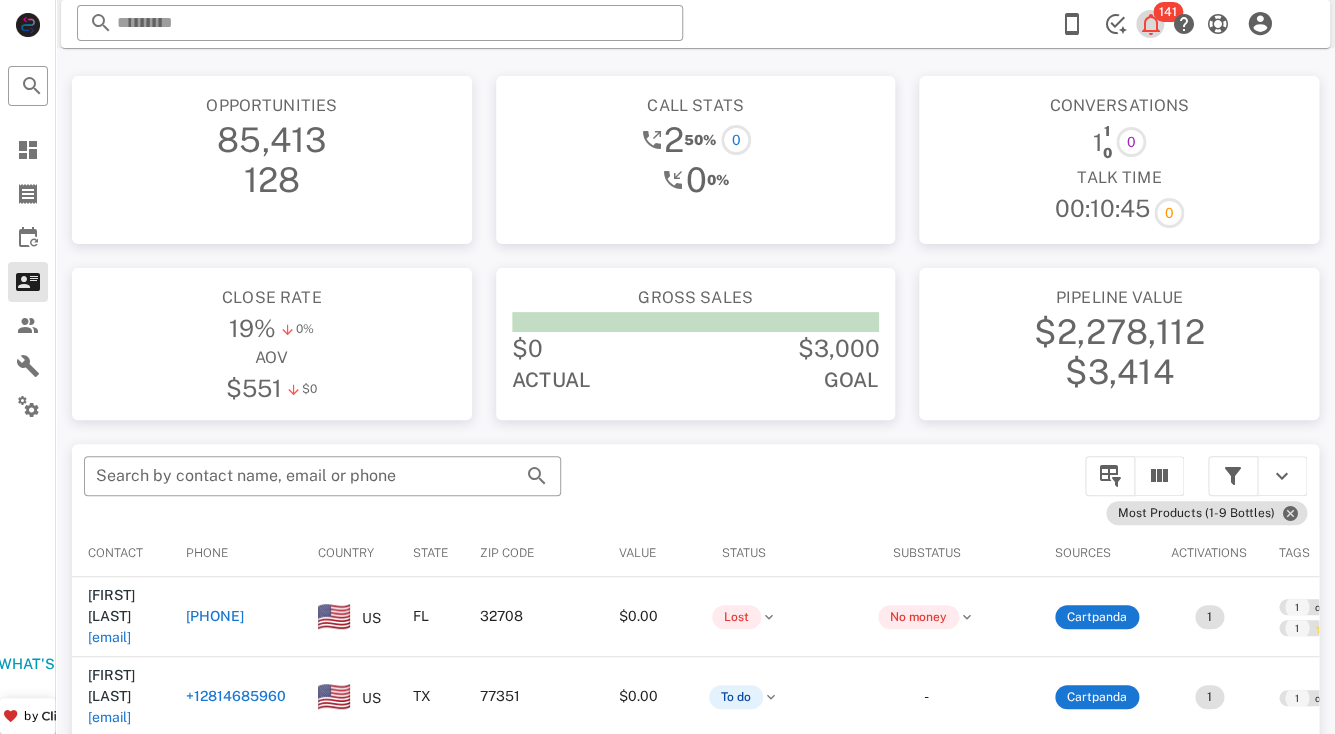 click at bounding box center (1151, 24) 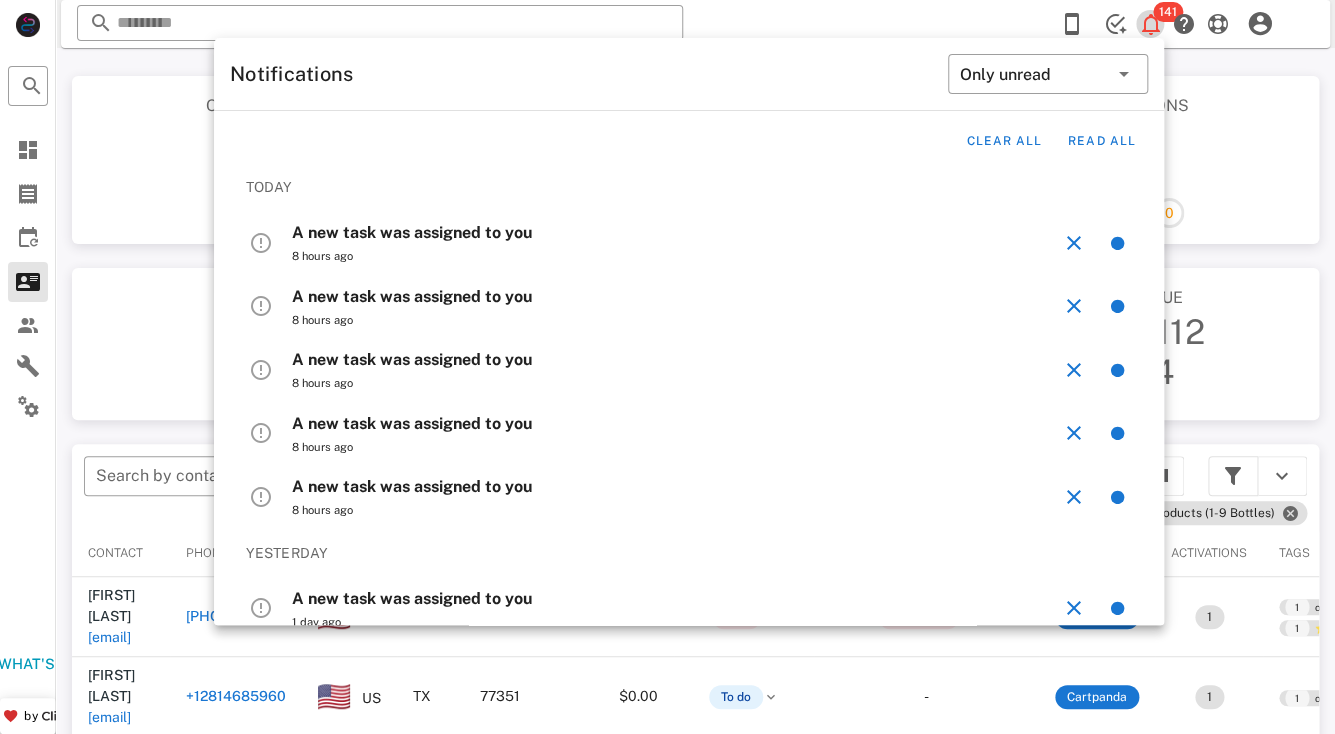 click at bounding box center (1151, 24) 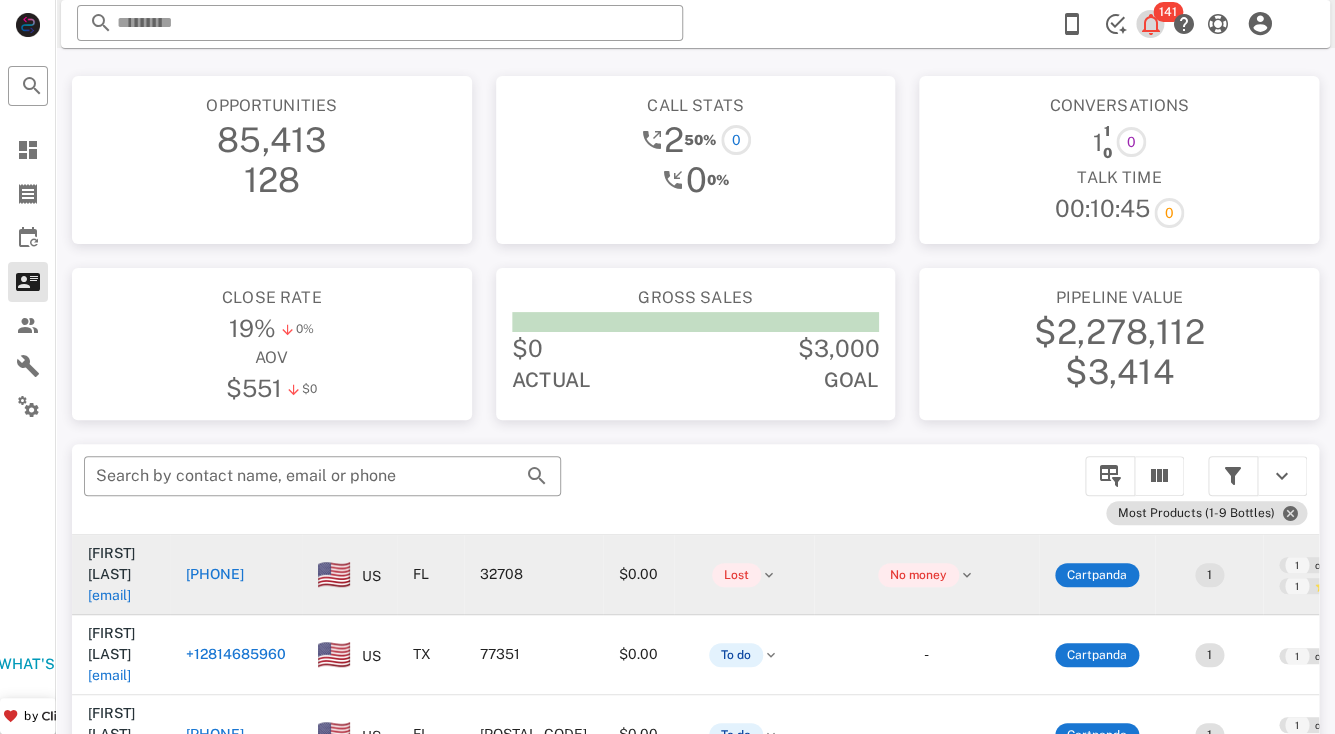 scroll, scrollTop: 33, scrollLeft: 0, axis: vertical 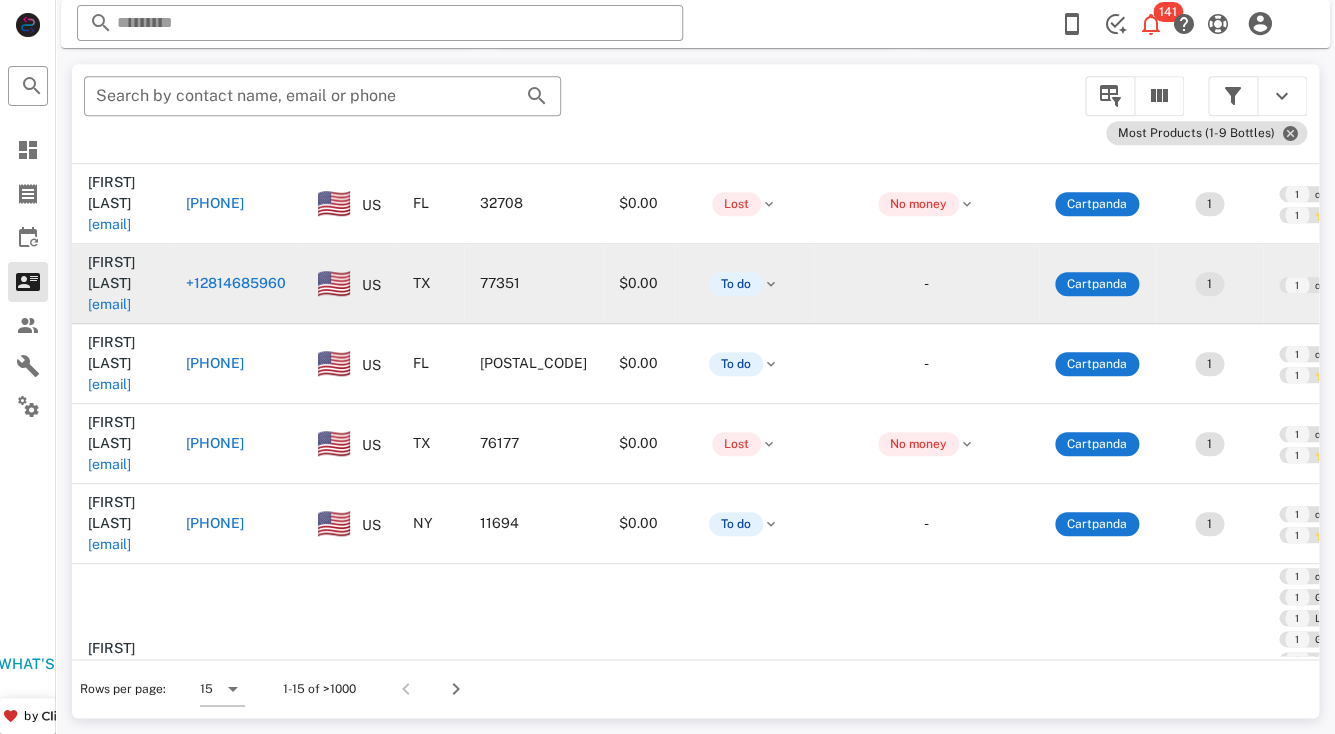 click on "tjnasmada@hotmail.com" at bounding box center (109, 304) 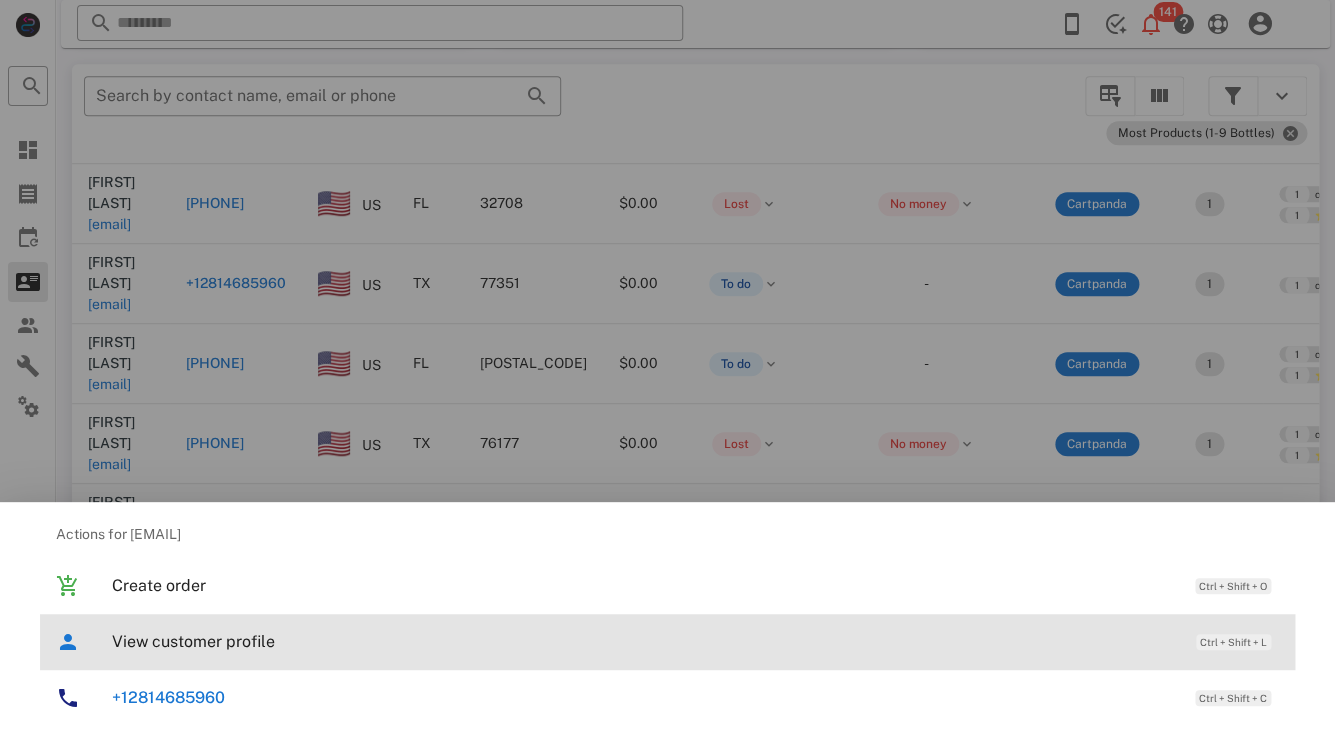 click on "View customer profile" at bounding box center [644, 641] 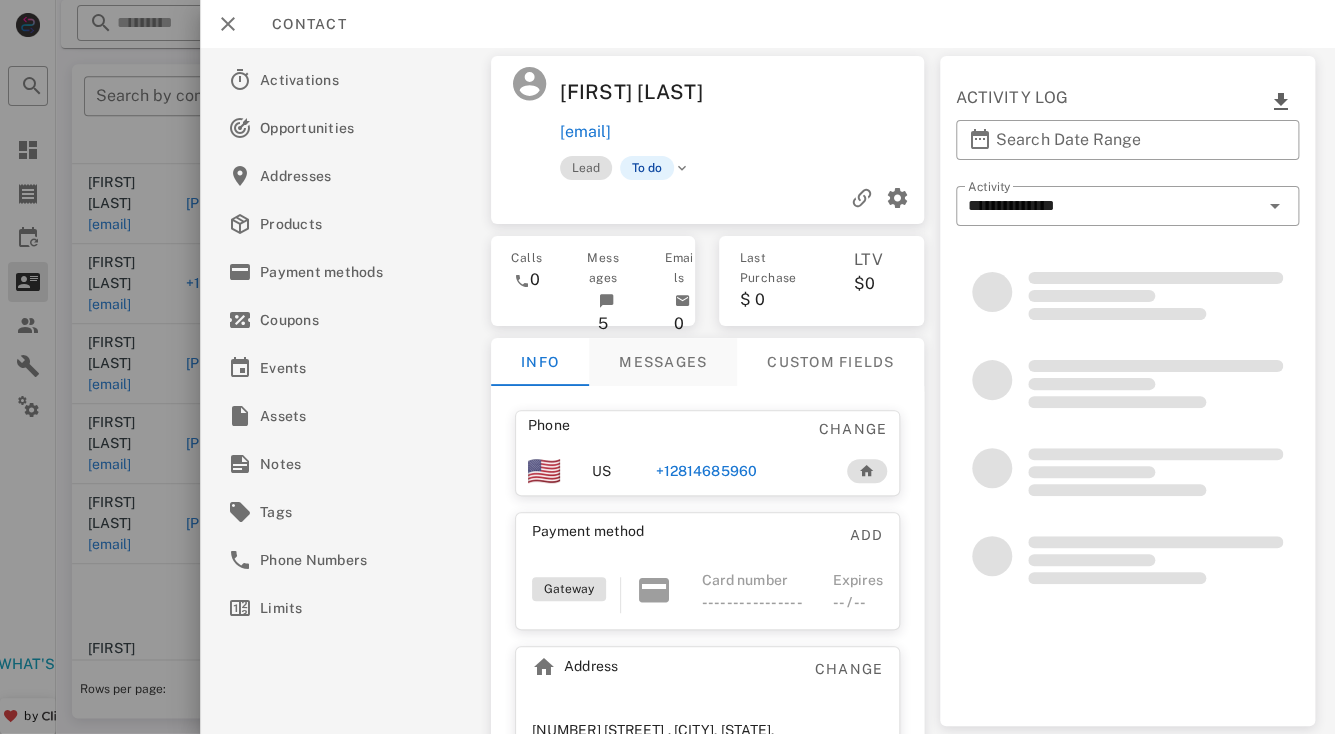 scroll, scrollTop: 65, scrollLeft: 0, axis: vertical 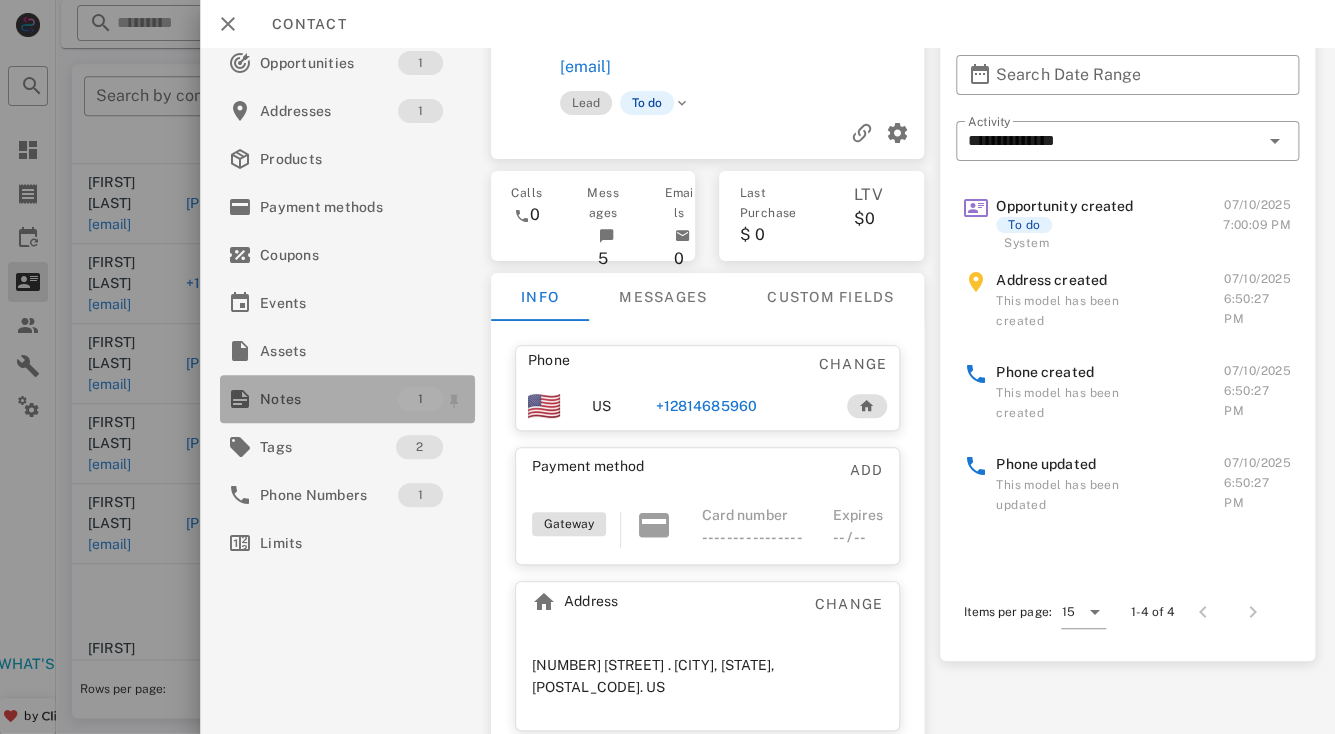 click on "Notes" at bounding box center [329, 399] 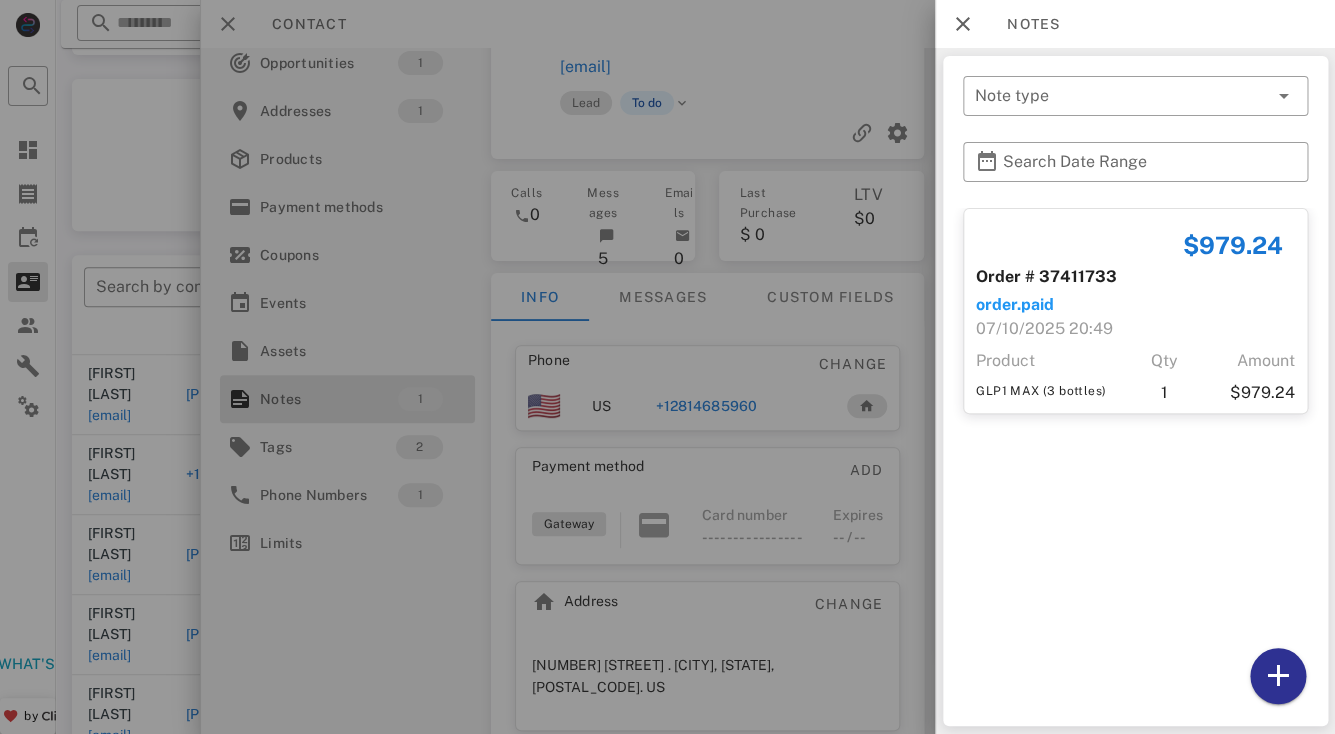 scroll, scrollTop: 0, scrollLeft: 0, axis: both 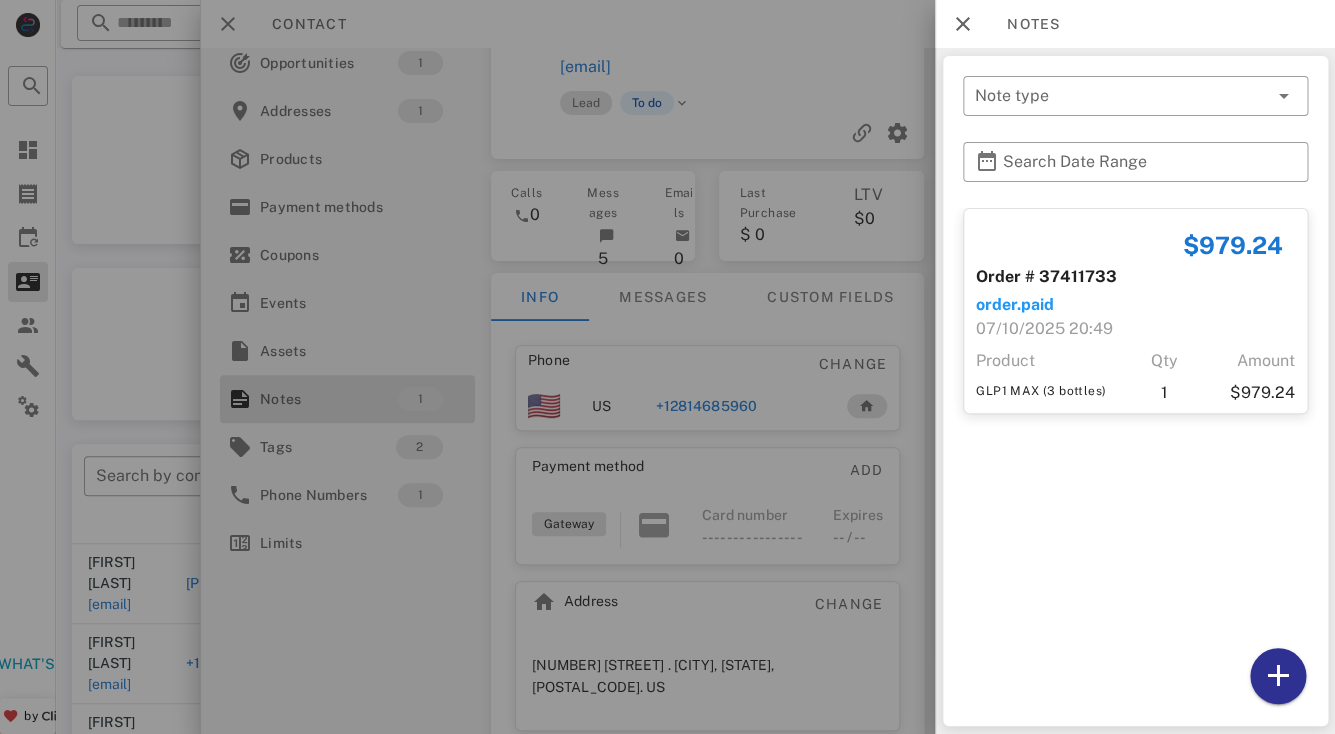 click at bounding box center (667, 367) 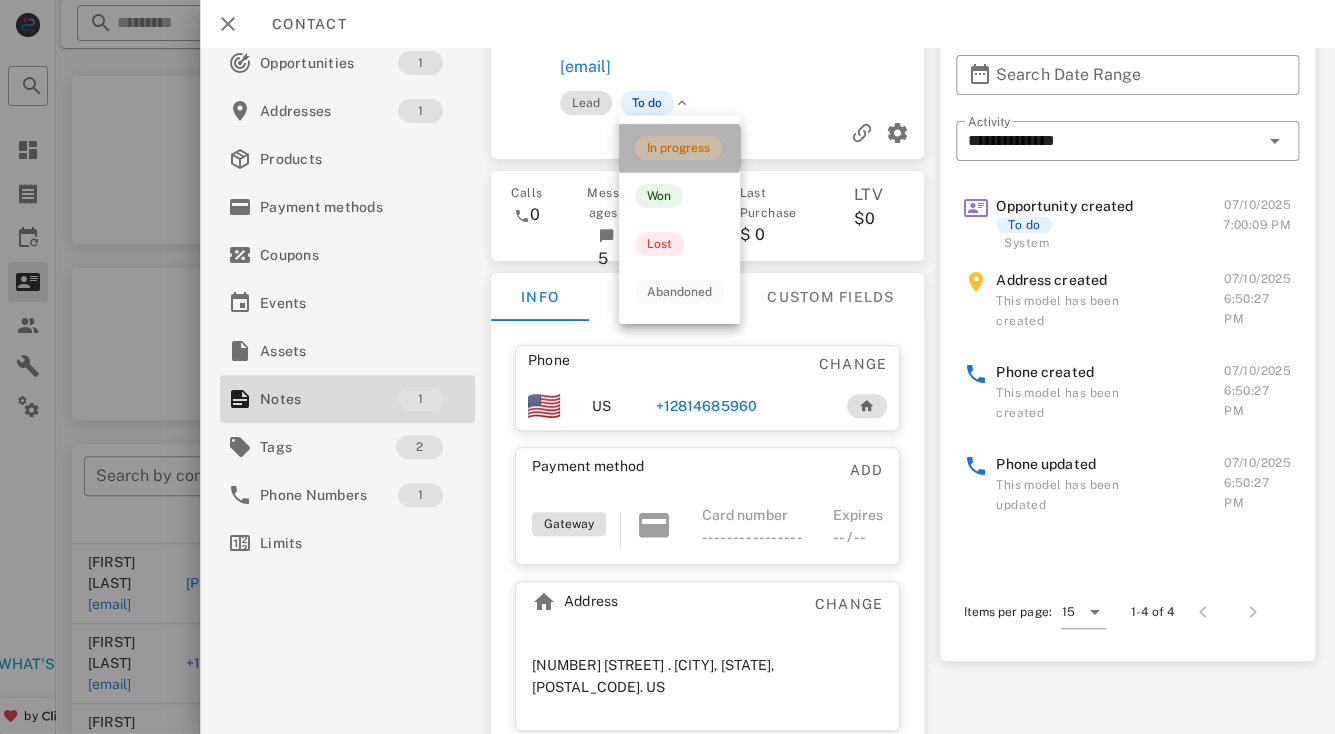 click on "In progress" at bounding box center (678, 148) 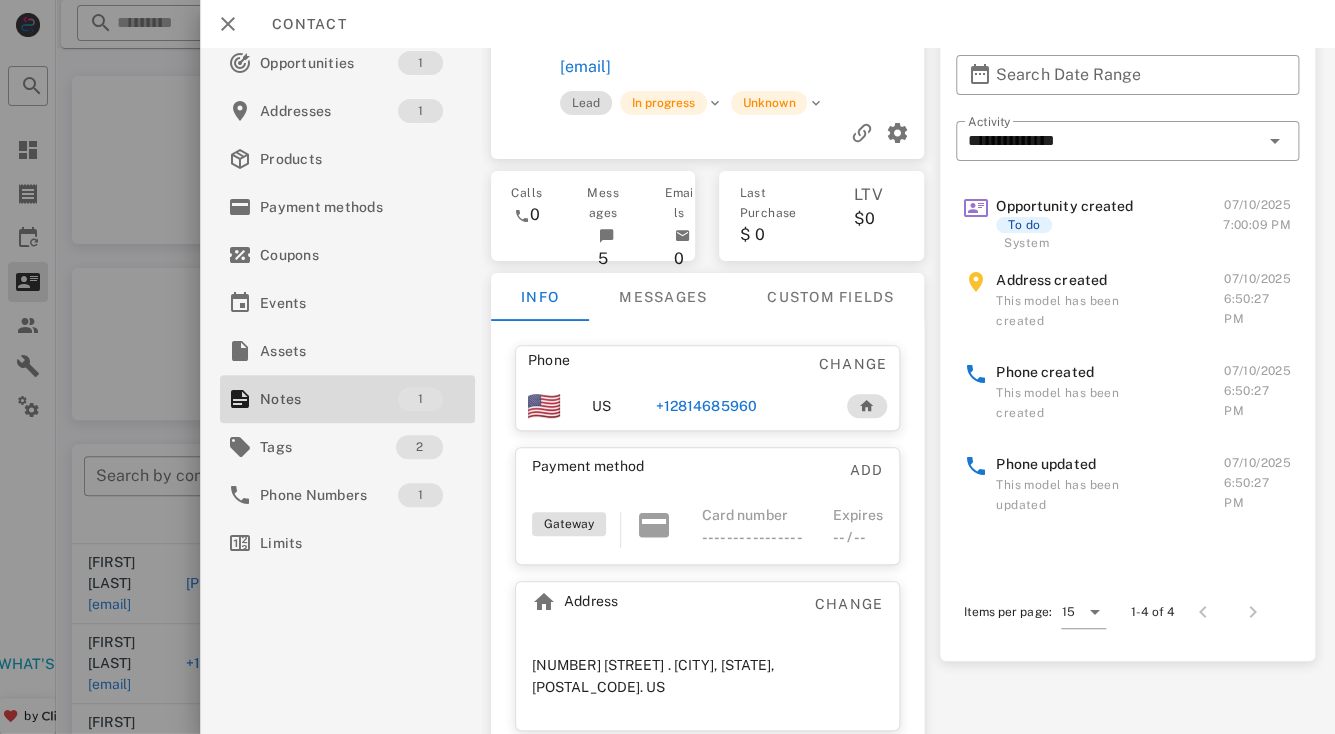 scroll, scrollTop: 0, scrollLeft: 0, axis: both 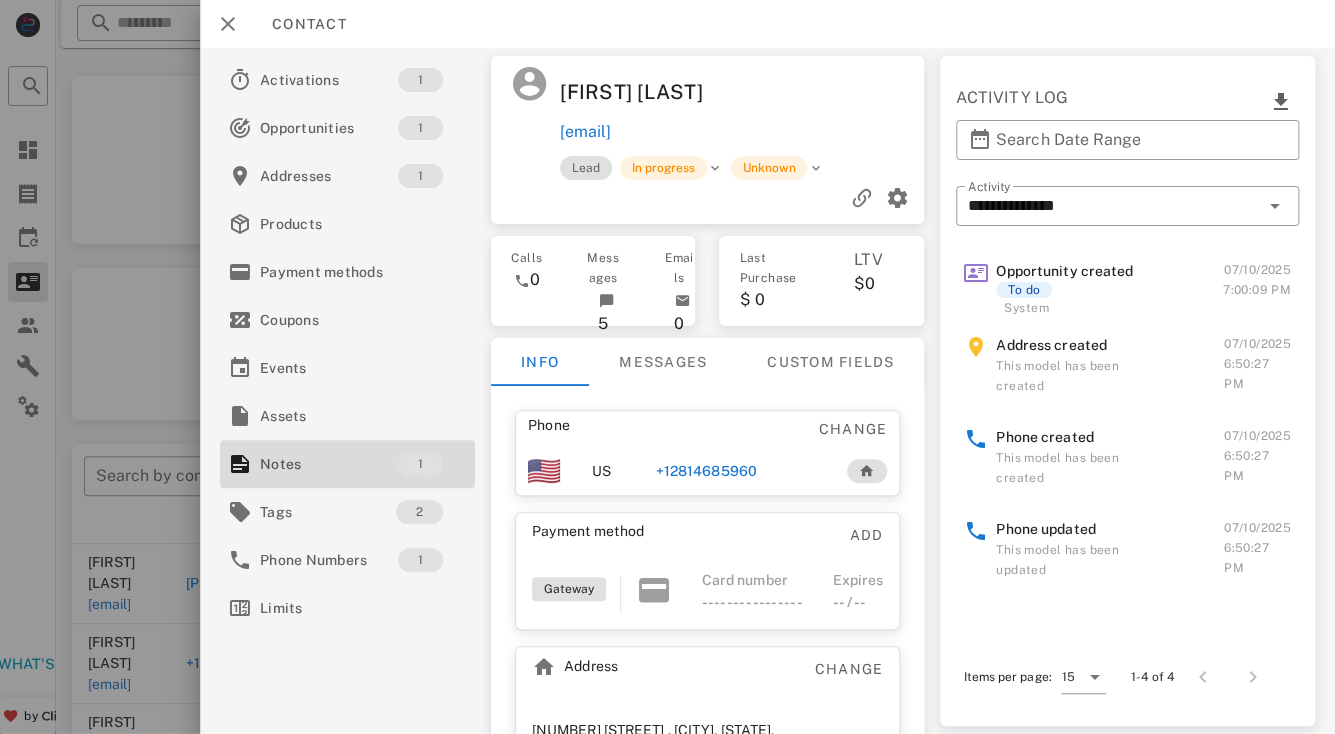click on "+12814685960" at bounding box center (706, 471) 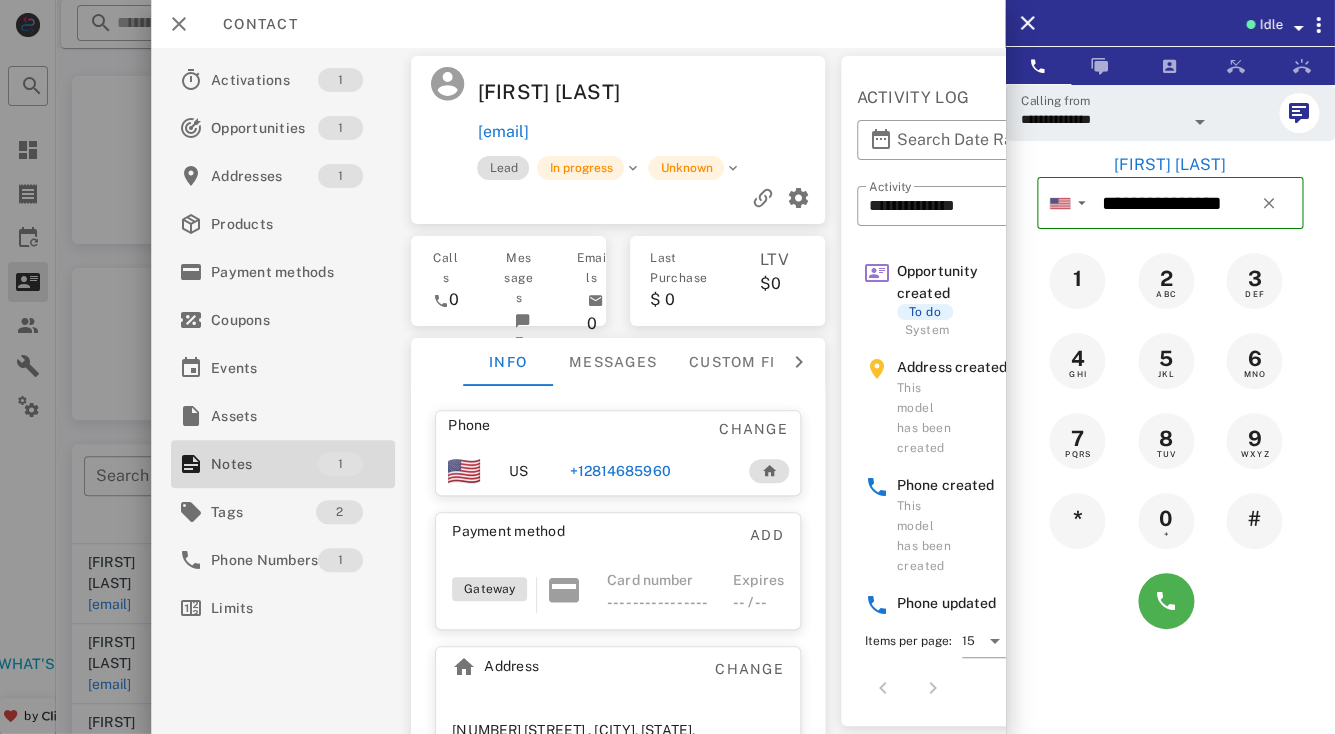 click on "Terry Adams" at bounding box center (562, 92) 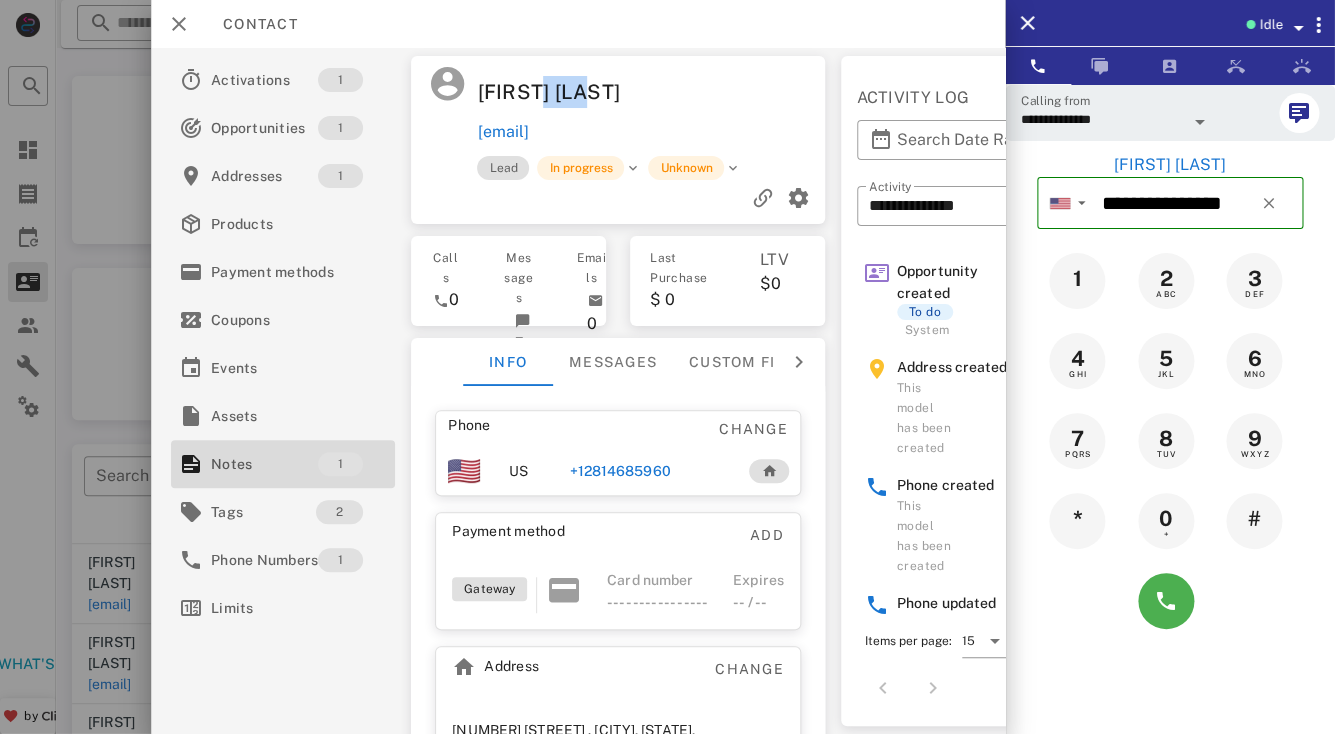 click on "Terry Adams" at bounding box center [562, 92] 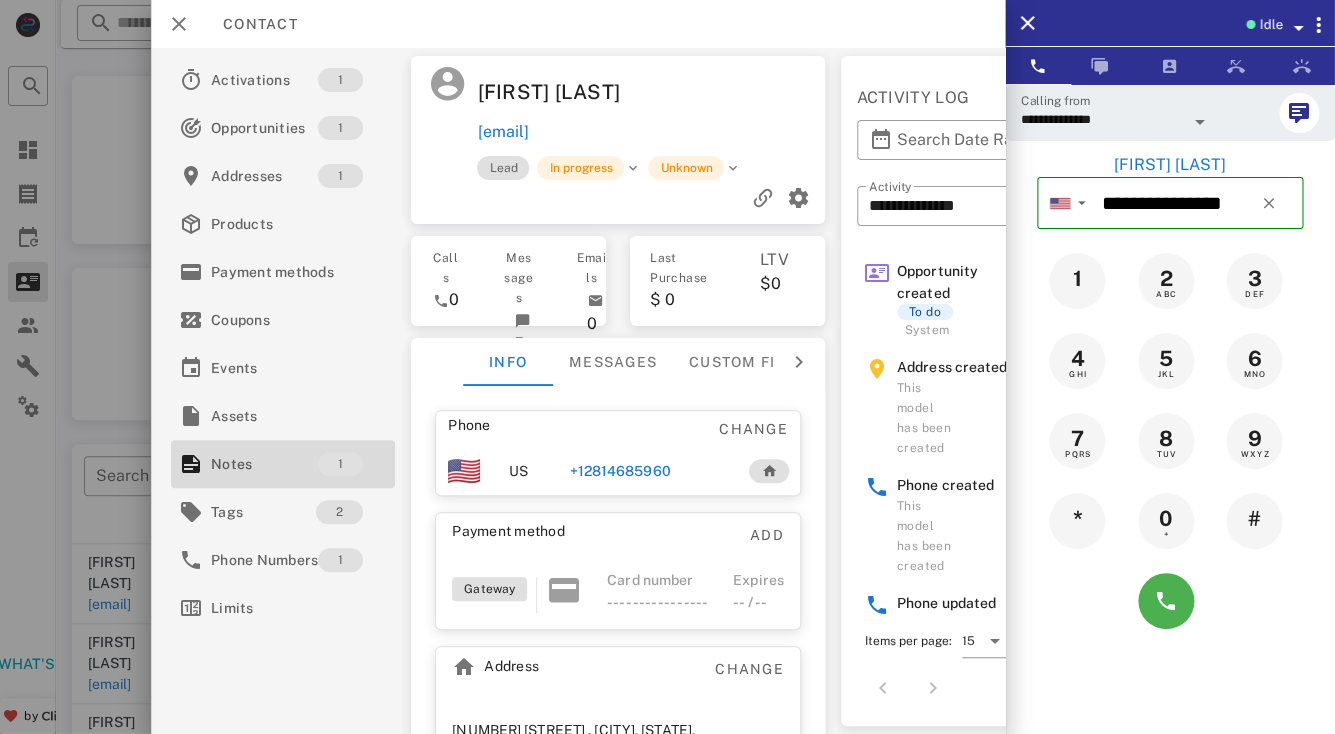 click on "Terry Adams" at bounding box center [562, 92] 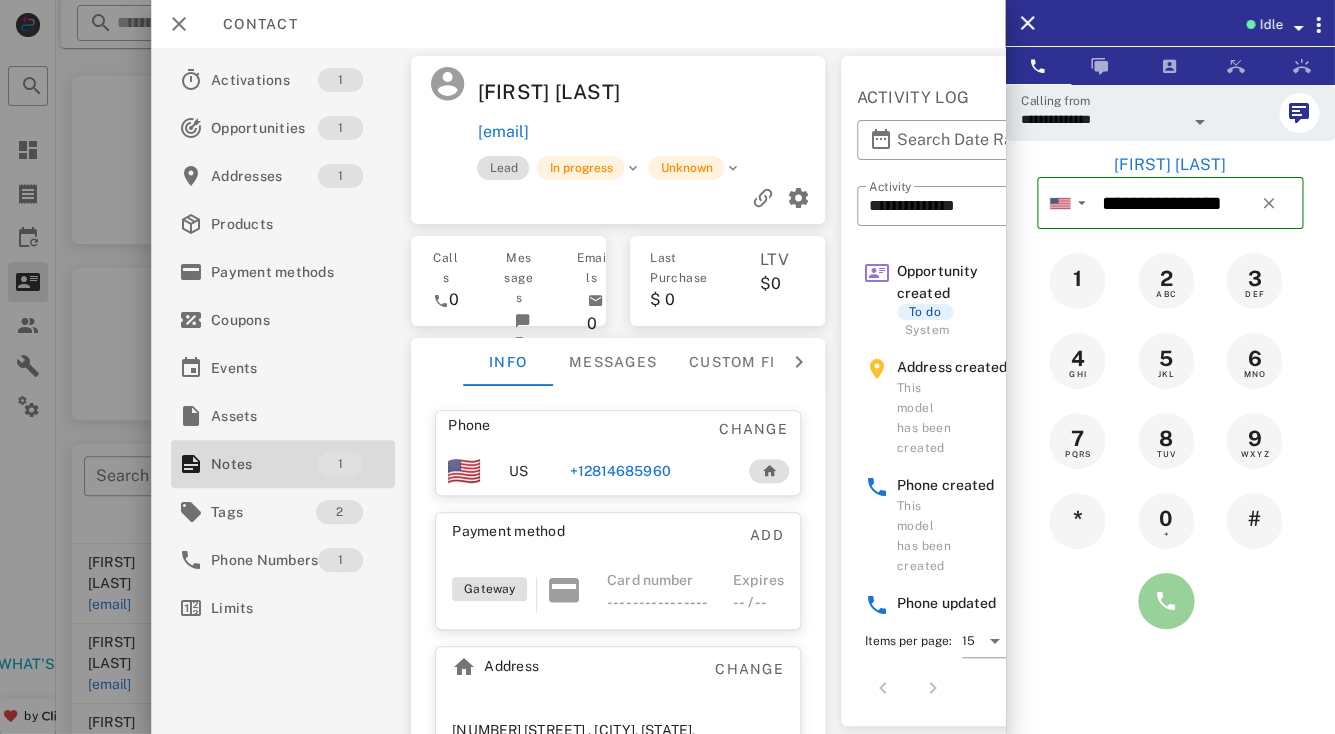 click at bounding box center (1166, 601) 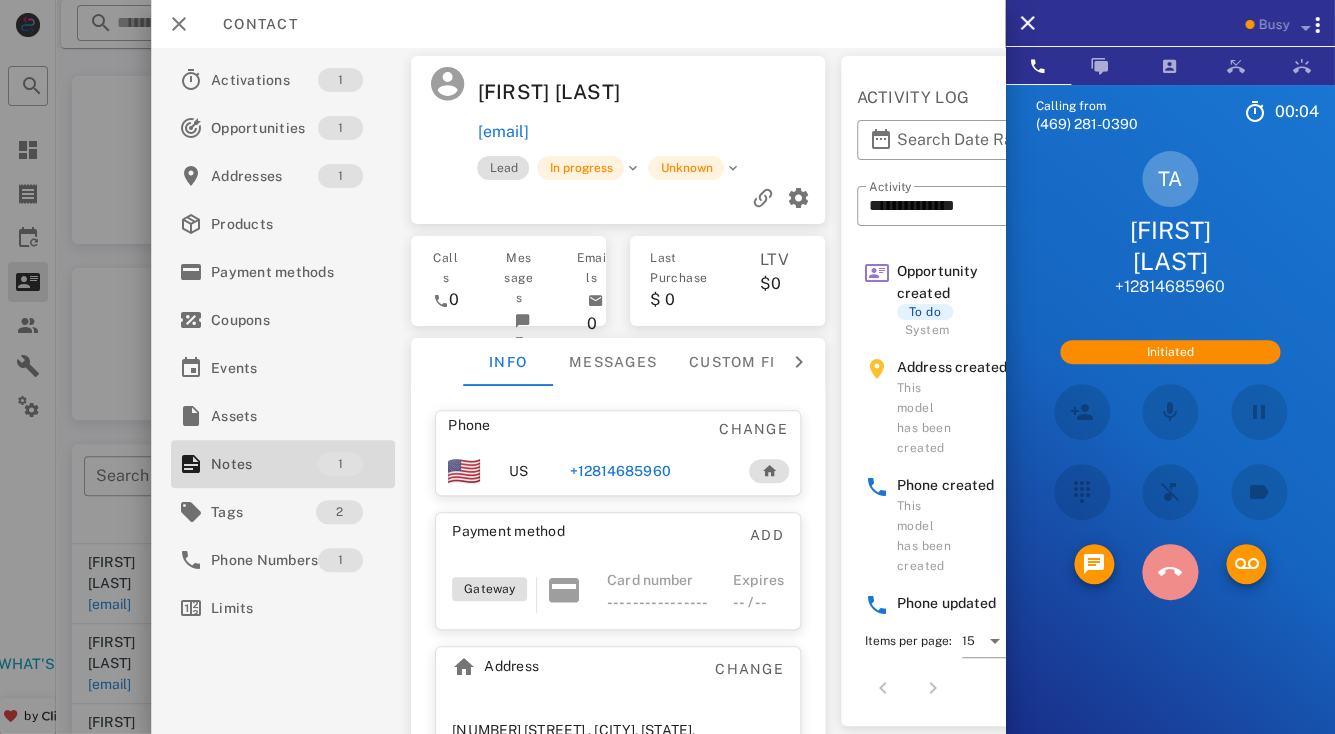 click at bounding box center (1170, 572) 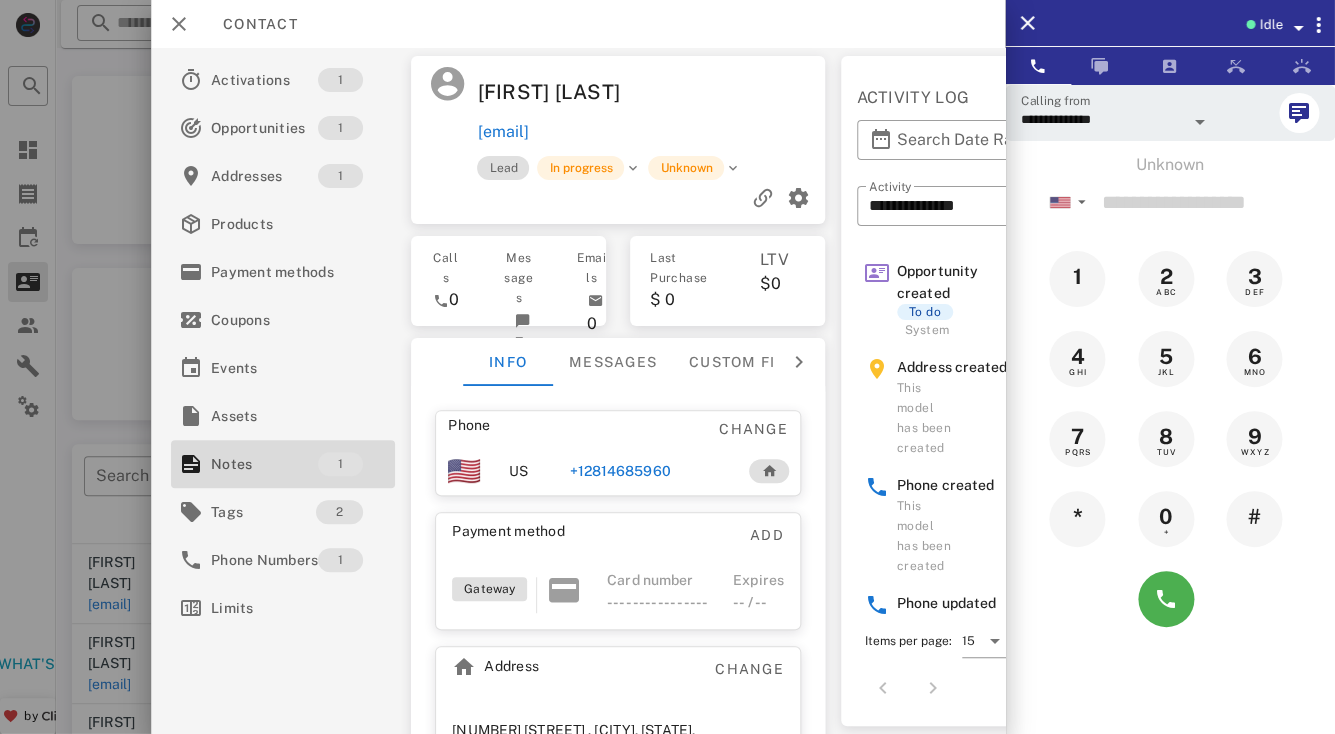 click on "Terry Adams" at bounding box center (562, 92) 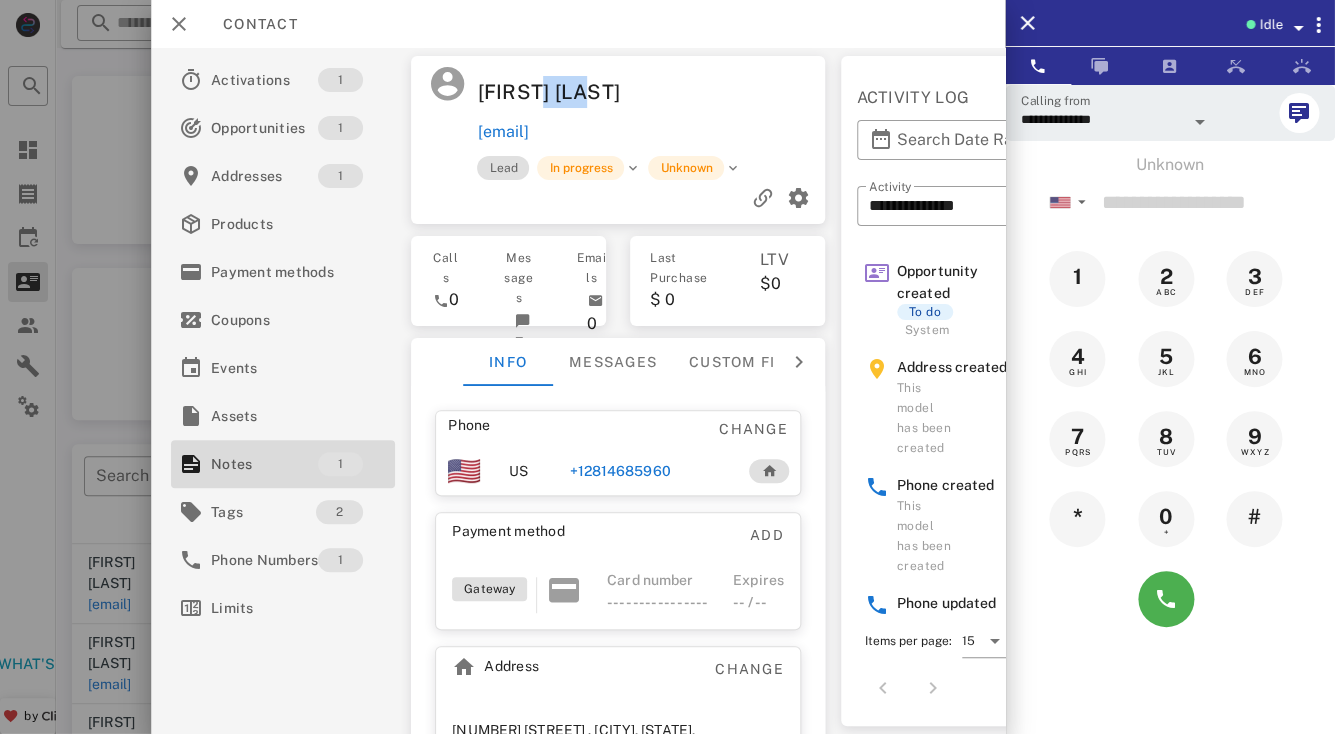 click on "Terry Adams" at bounding box center [562, 92] 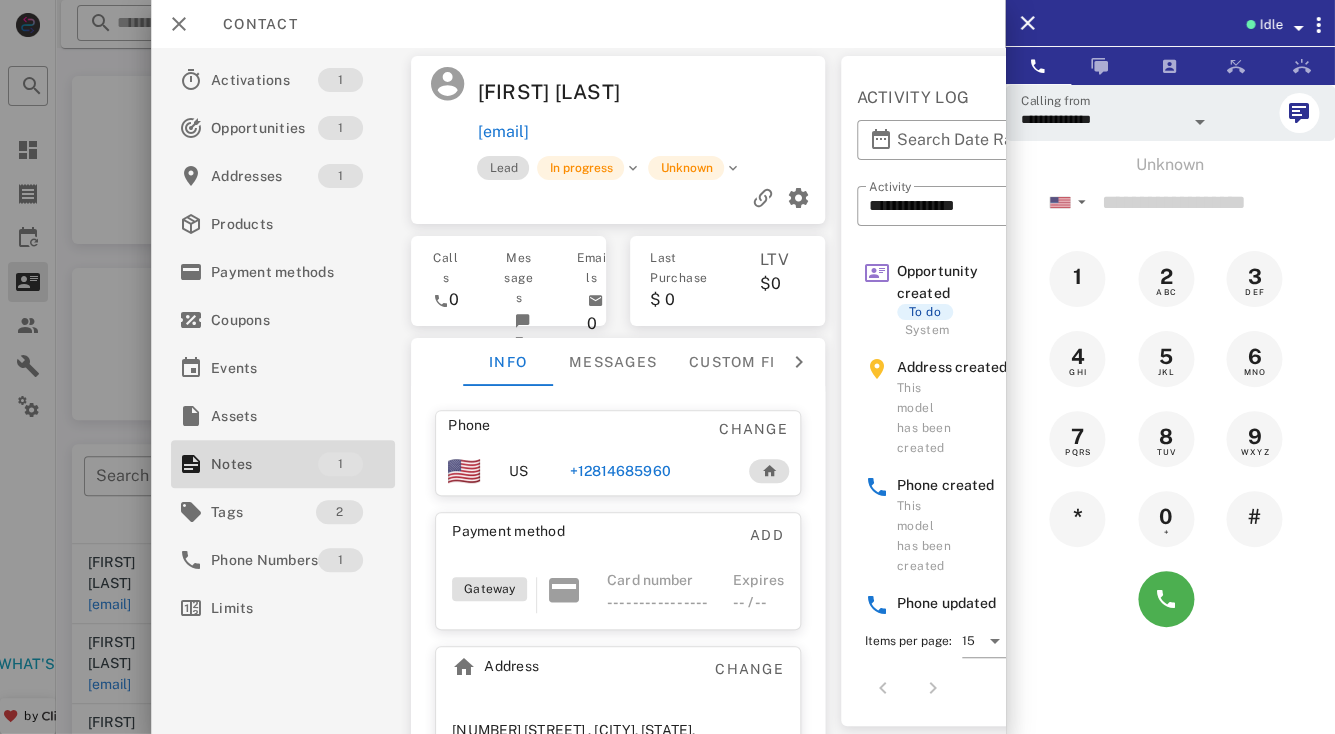 click on "Terry Adams" at bounding box center [562, 92] 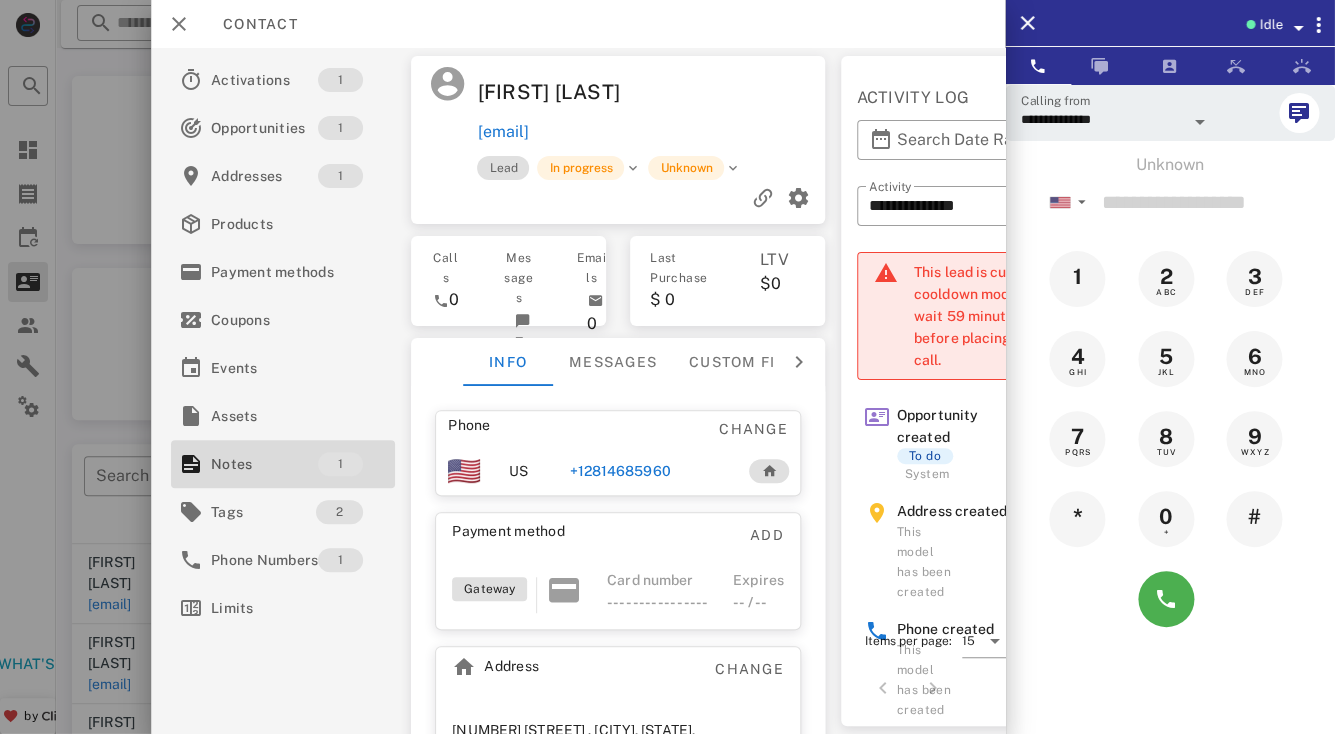 click on "+12814685960" at bounding box center (619, 471) 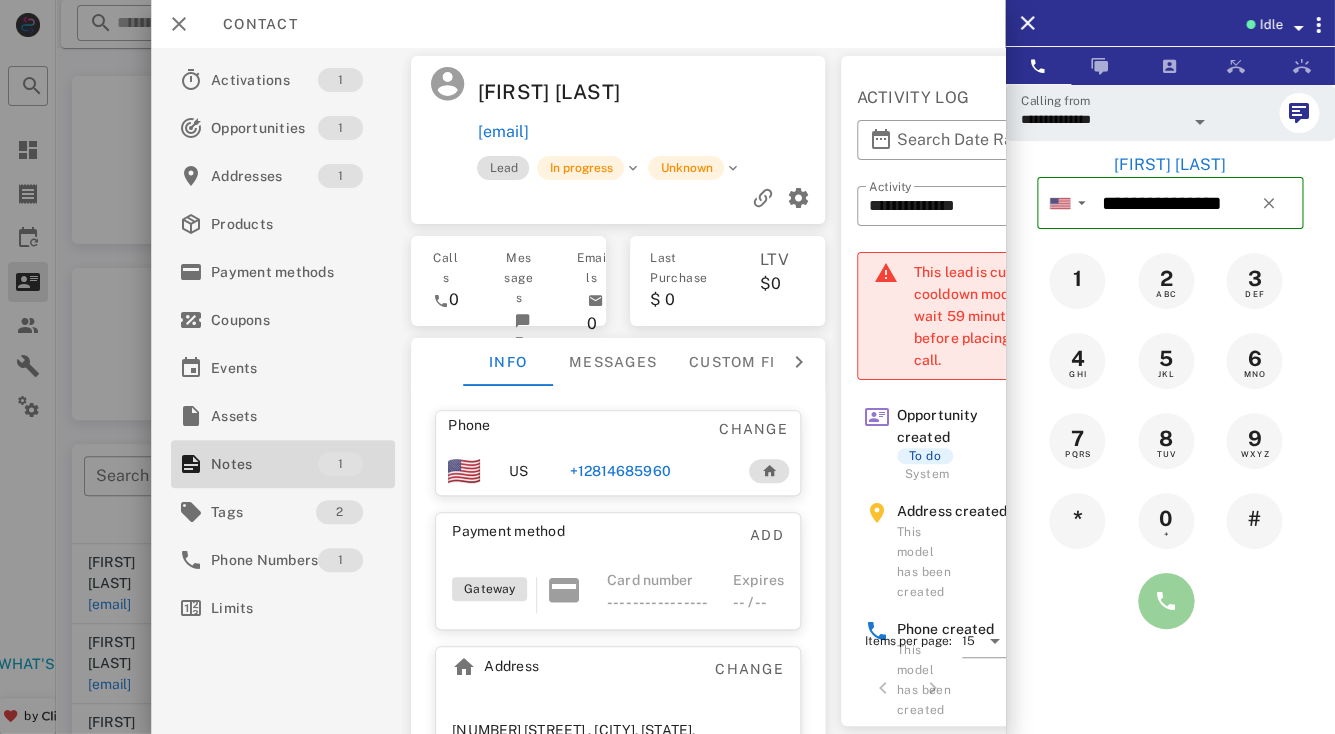 click at bounding box center (1166, 601) 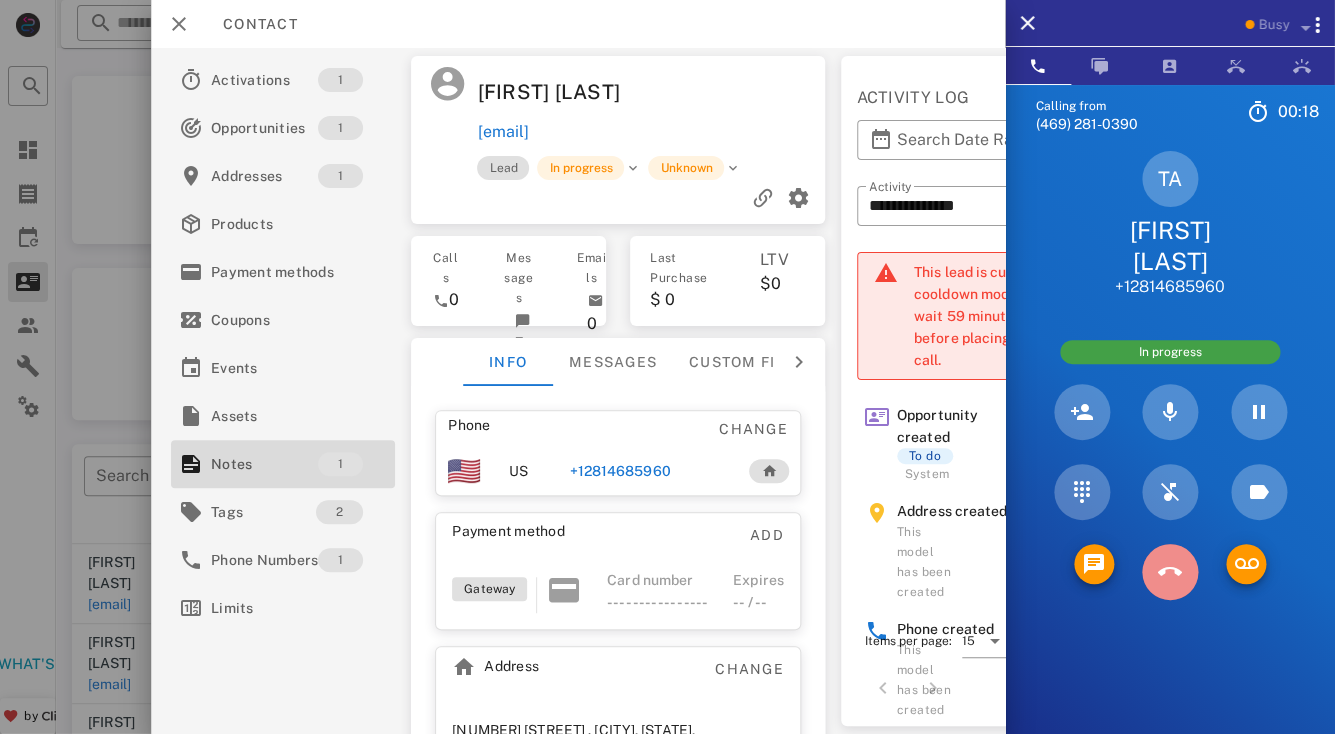 click at bounding box center [1170, 572] 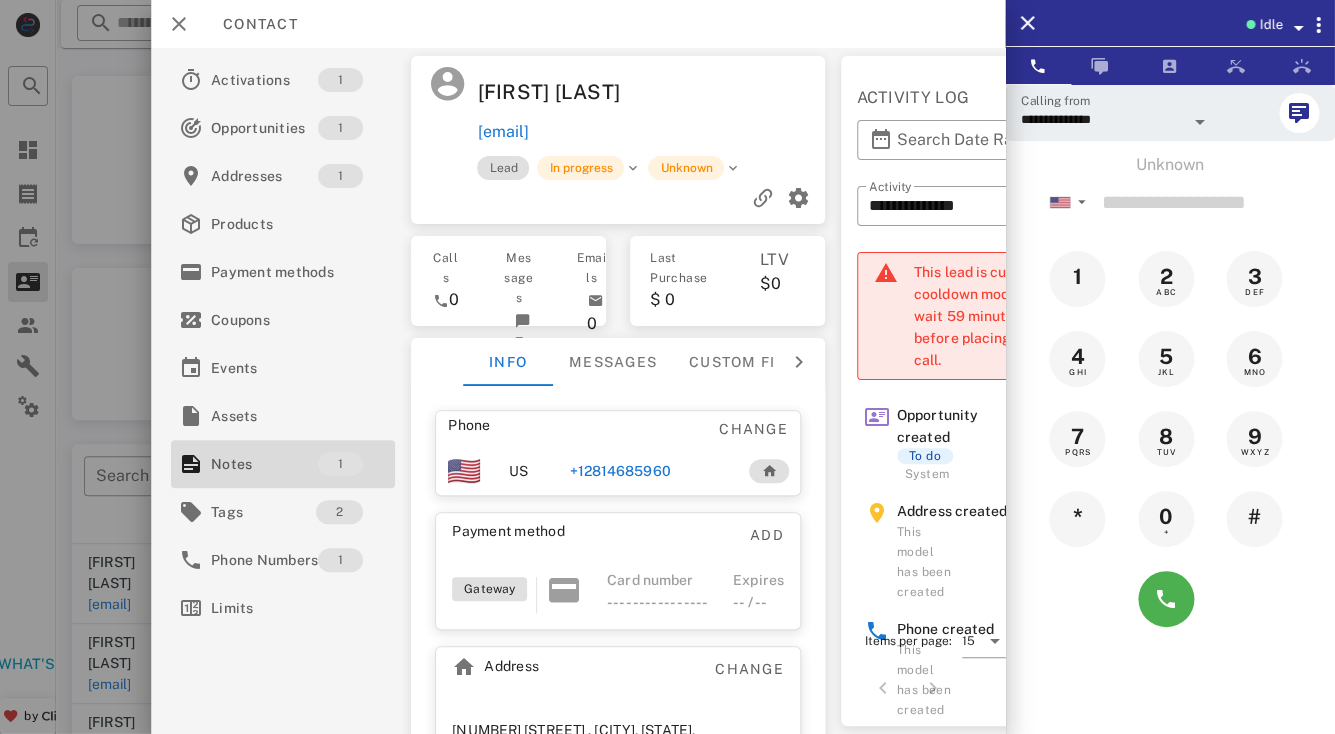 click on "+12814685960" at bounding box center (619, 471) 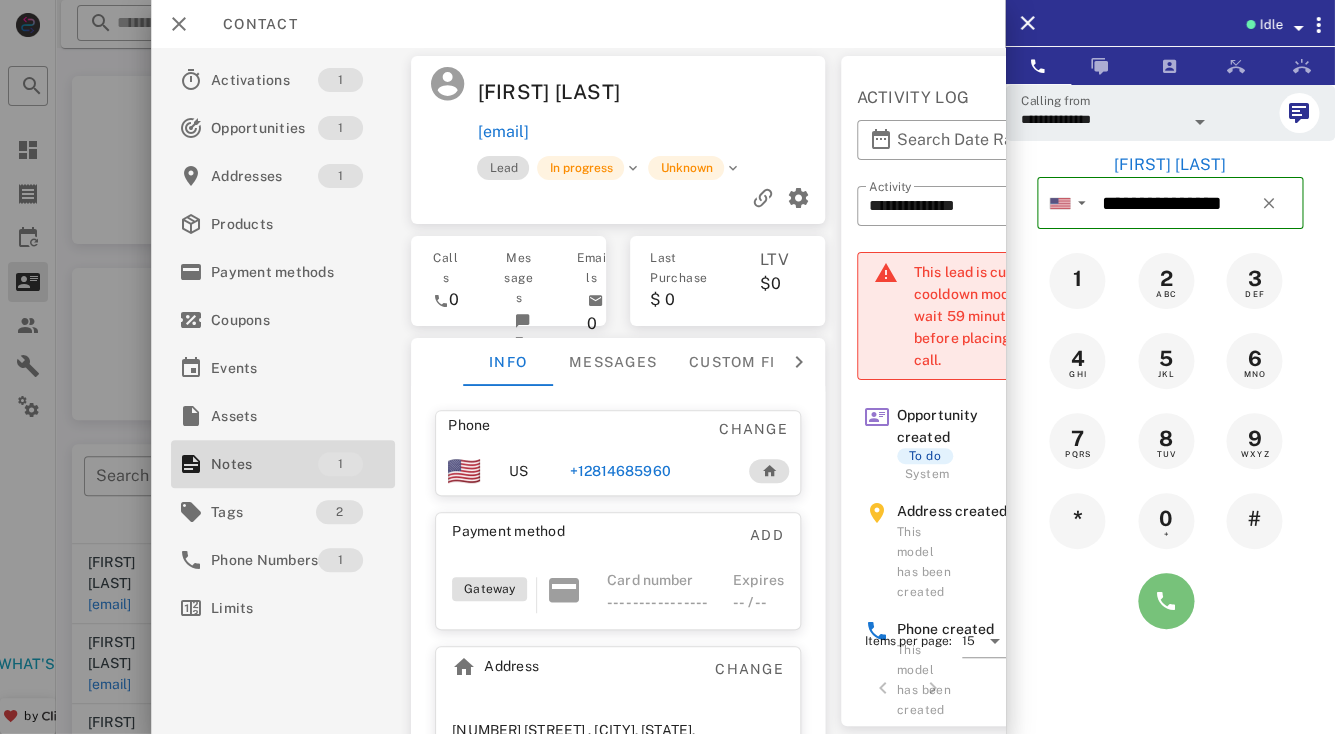 click at bounding box center [1166, 601] 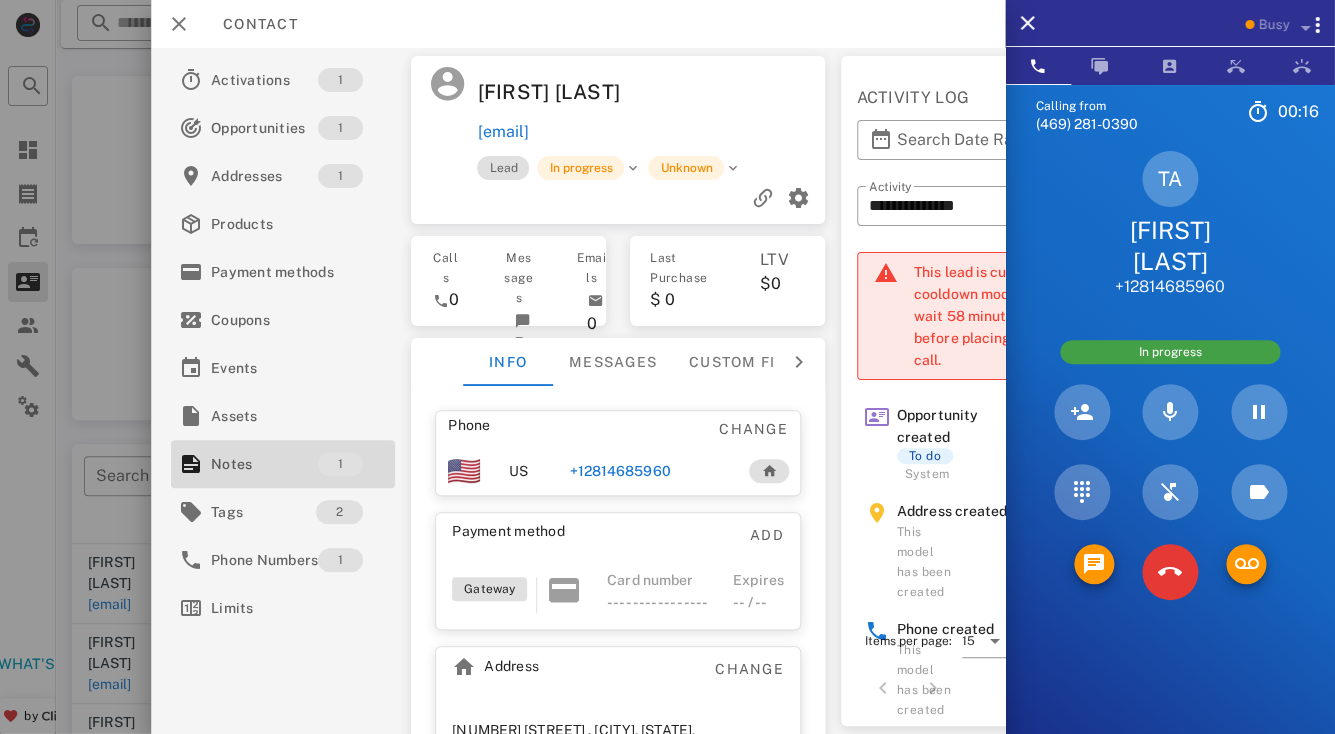 click at bounding box center (1258, 572) 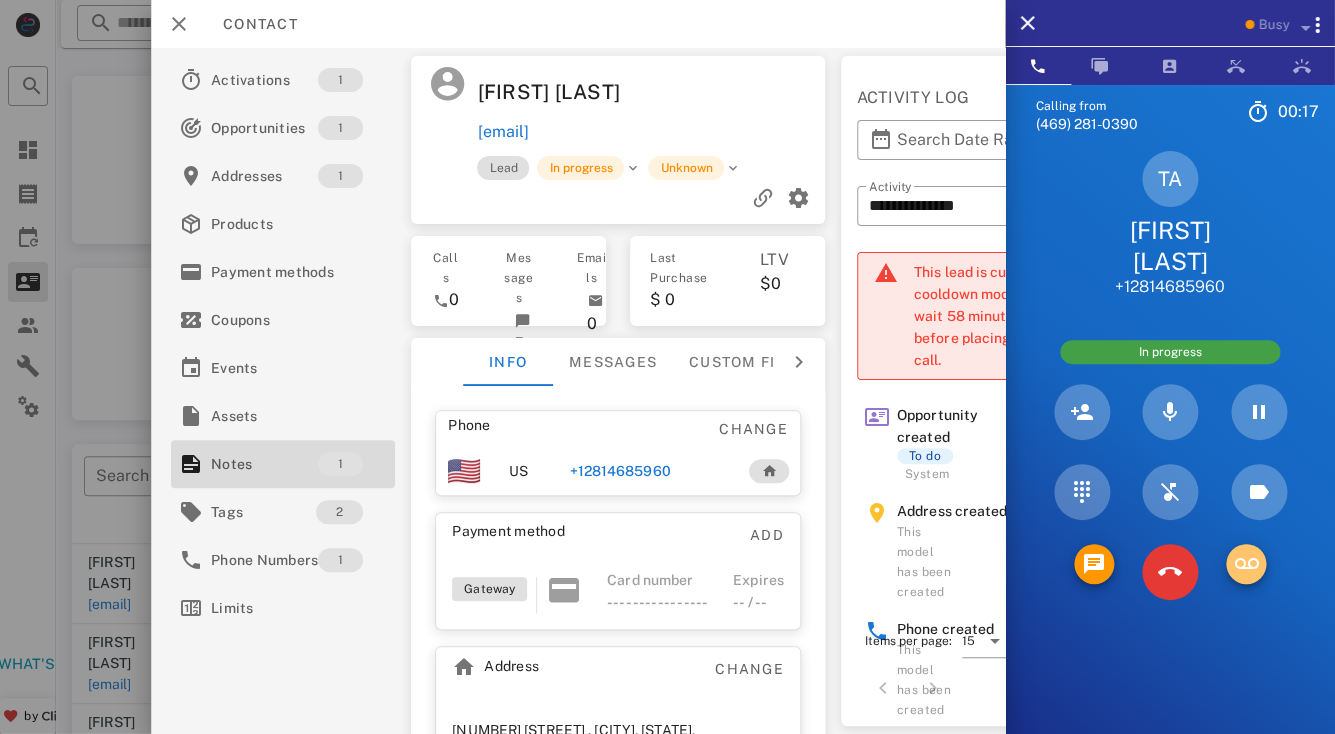 click at bounding box center [1246, 564] 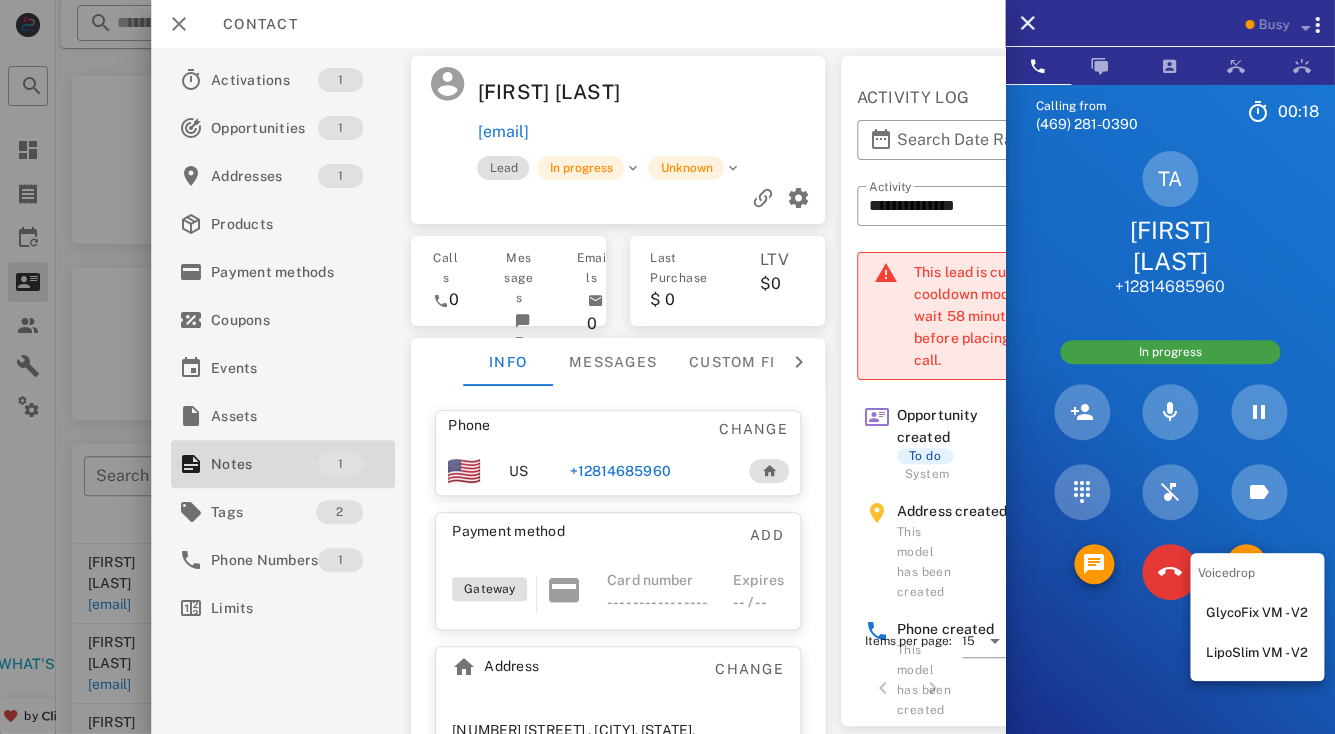 click on "GlycoFix VM - V2" at bounding box center [1257, 613] 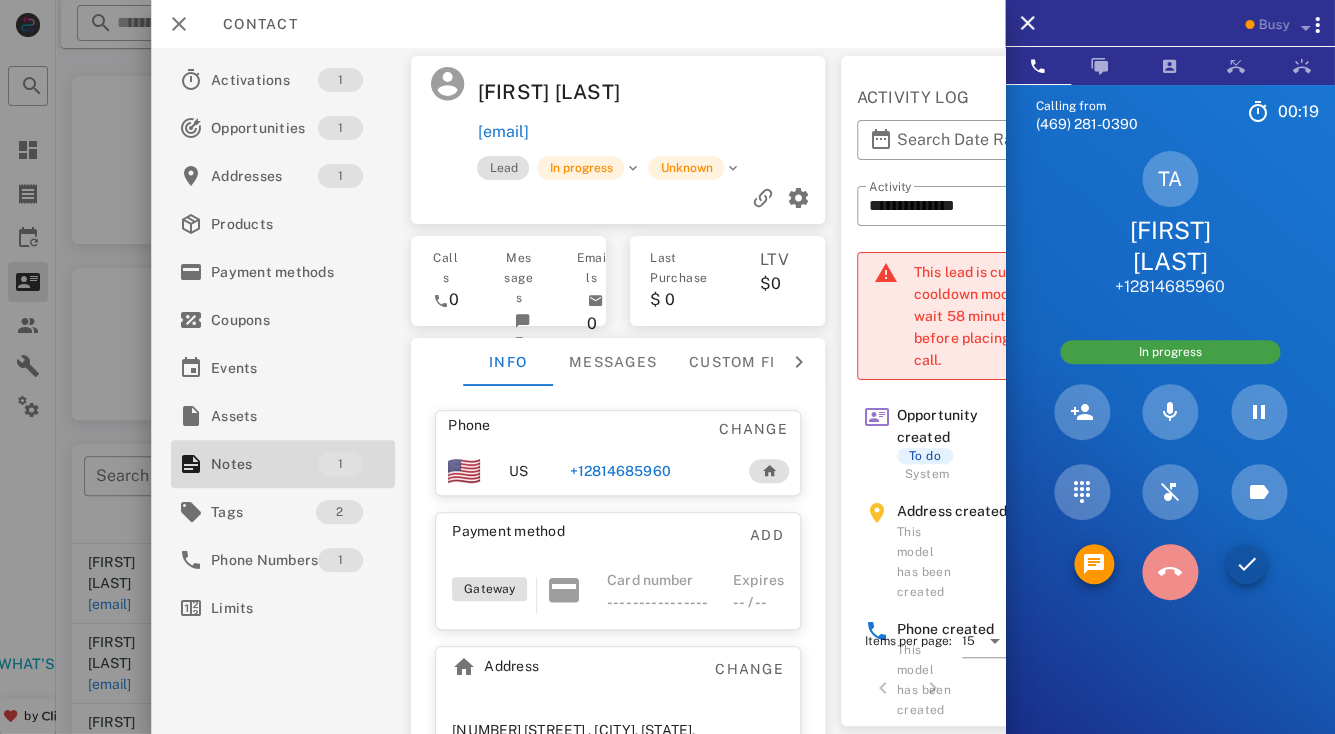 click at bounding box center [1170, 572] 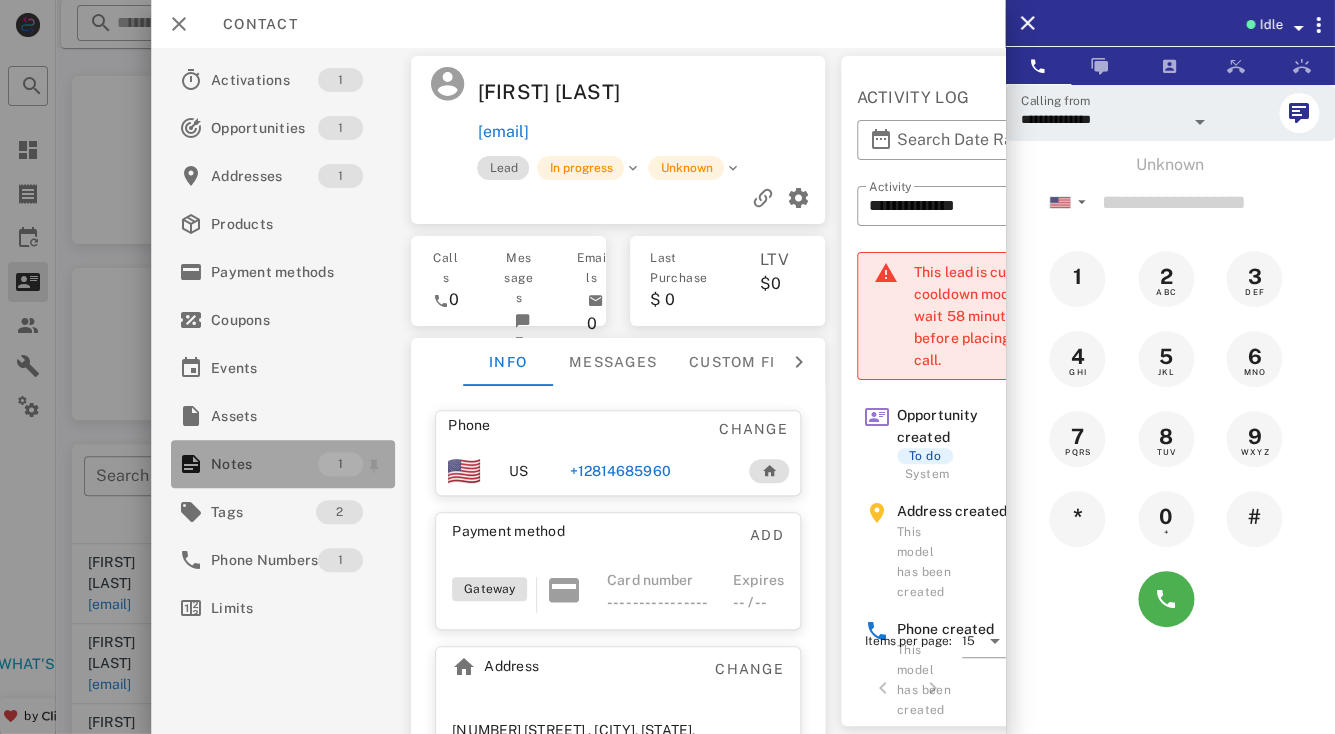 click on "Notes" at bounding box center [264, 464] 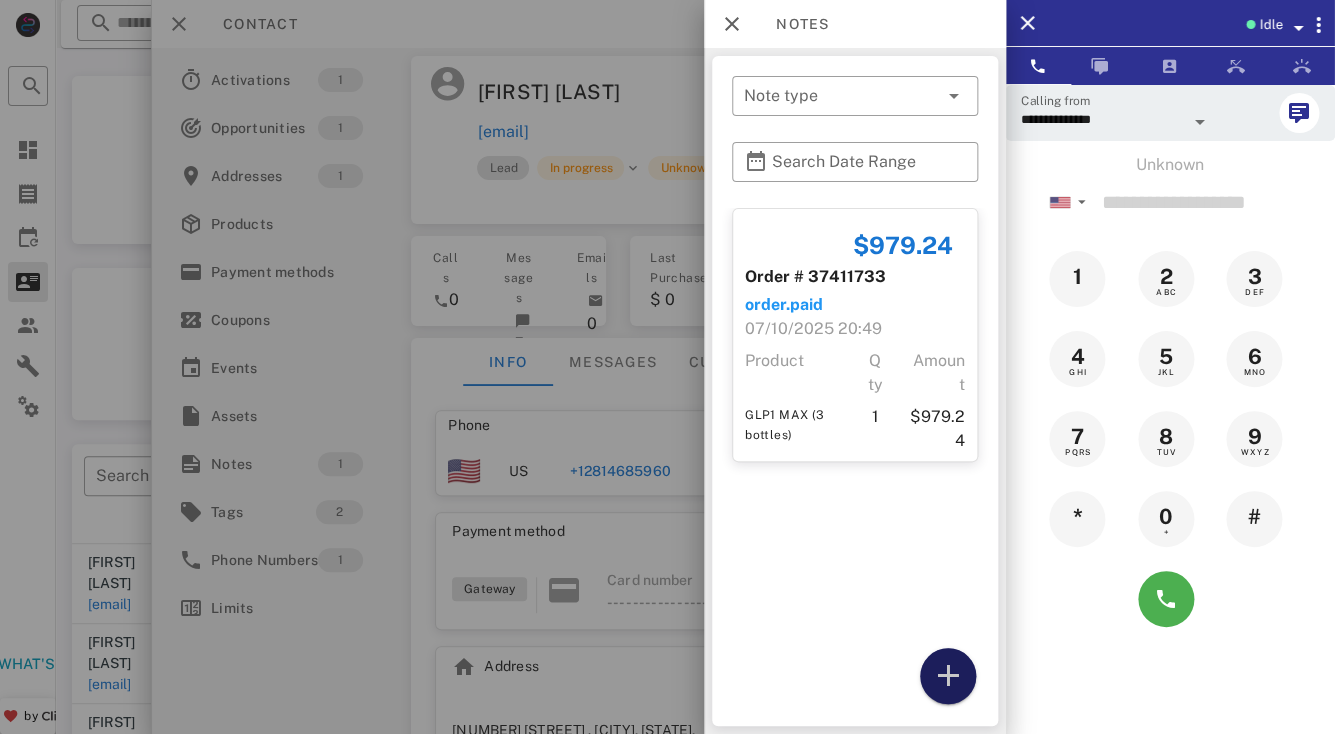 click at bounding box center (947, 676) 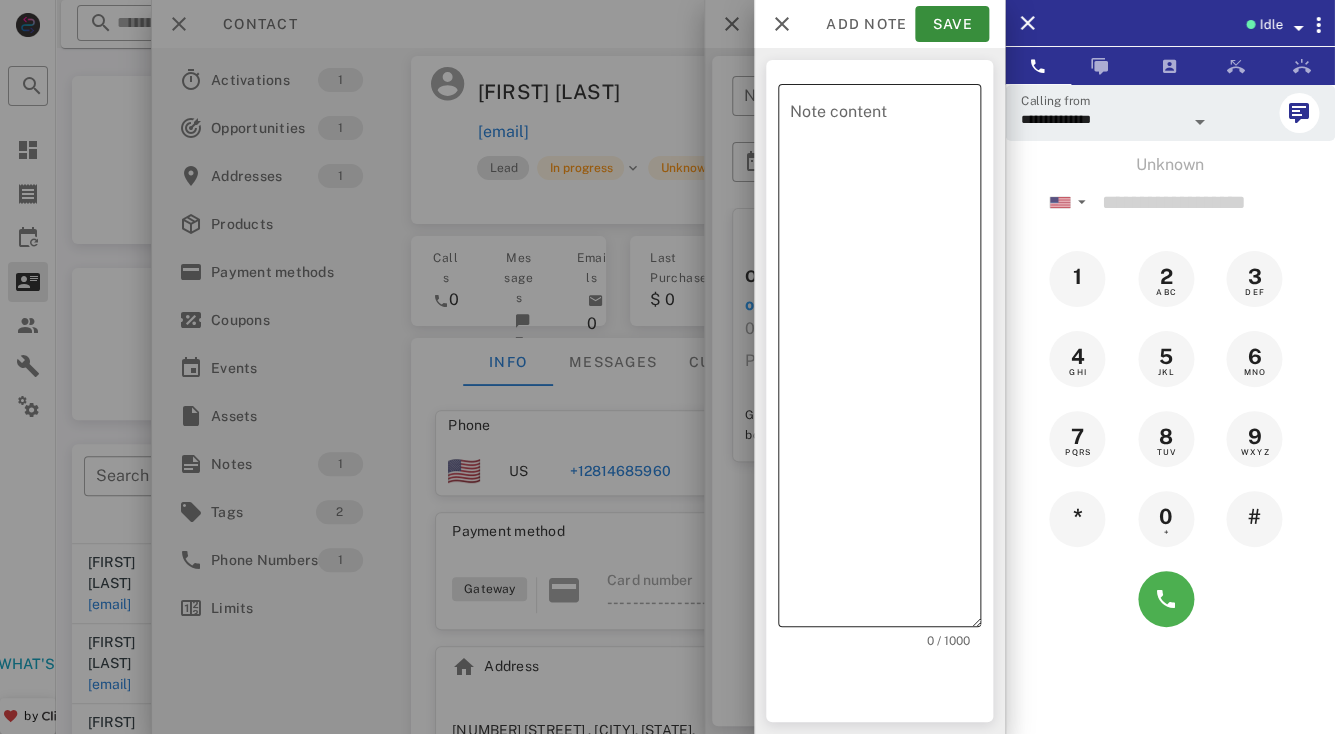 click on "Note content" at bounding box center [885, 360] 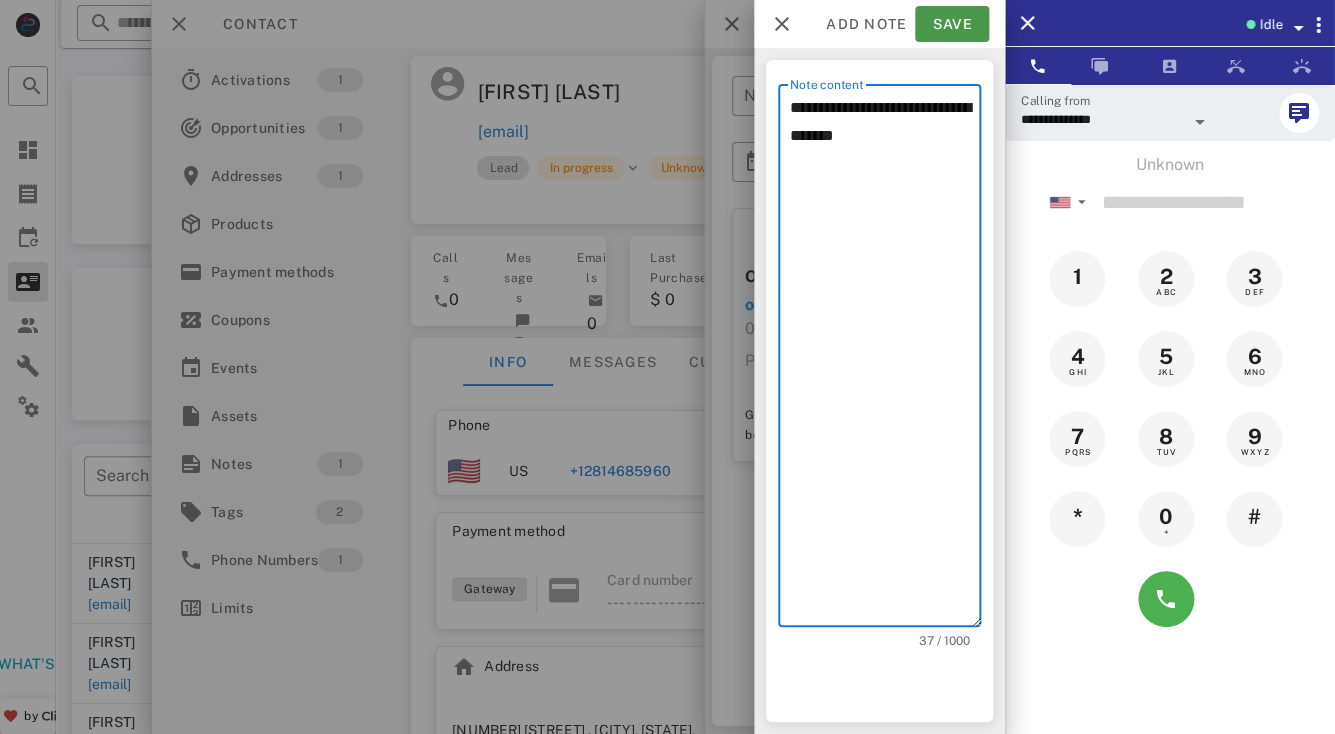 type on "**********" 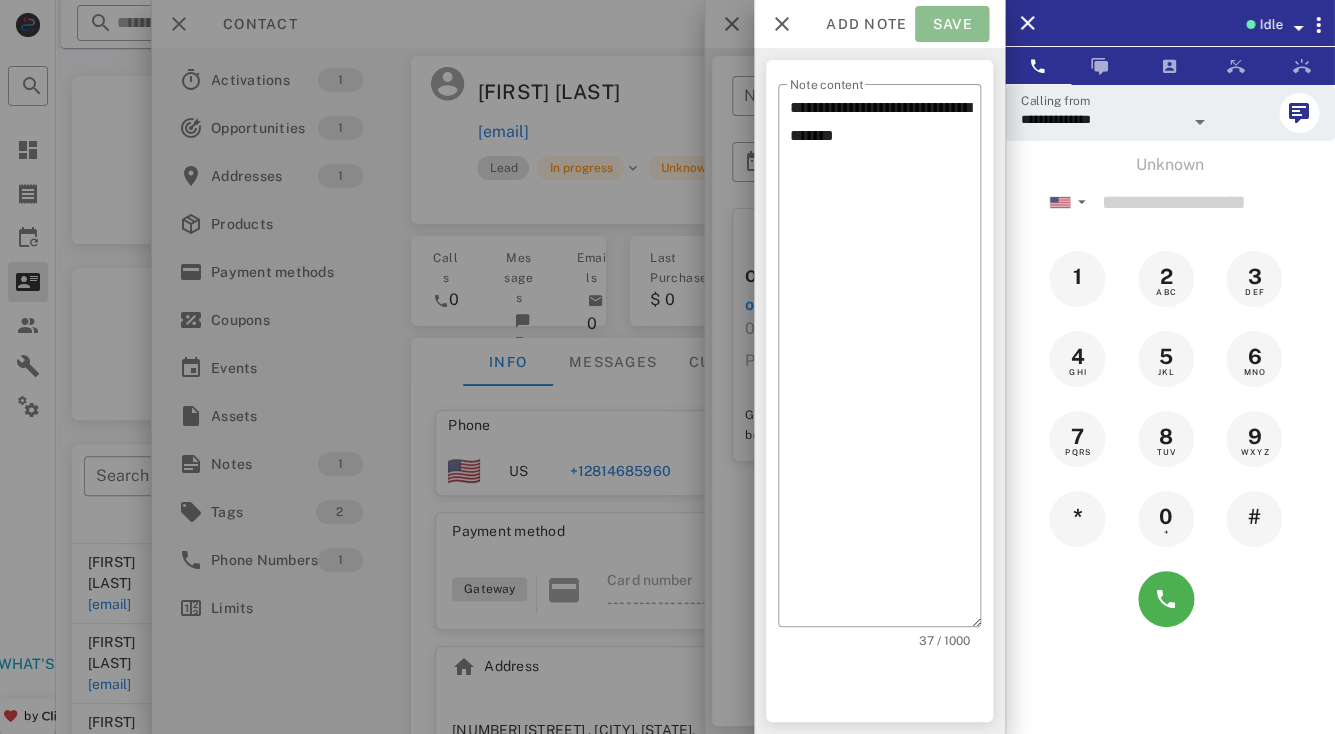 click on "Save" at bounding box center (952, 24) 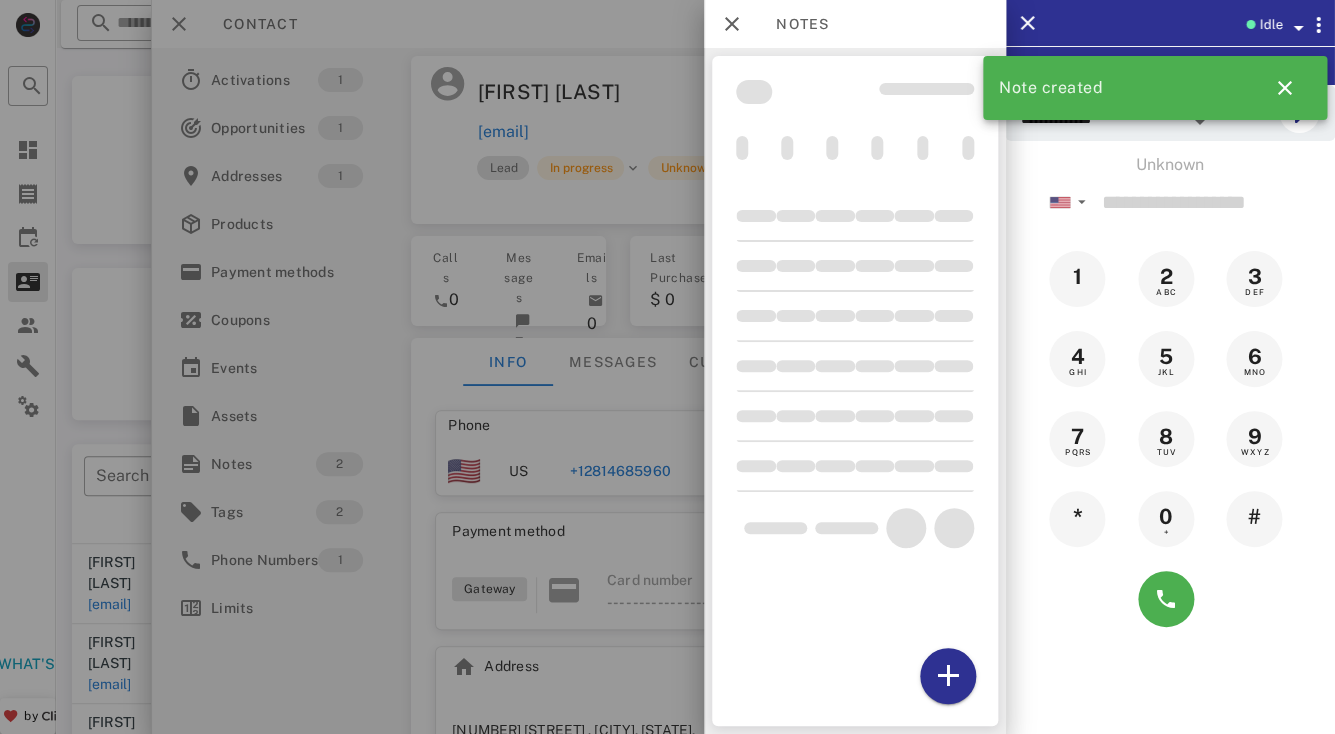 click at bounding box center (667, 367) 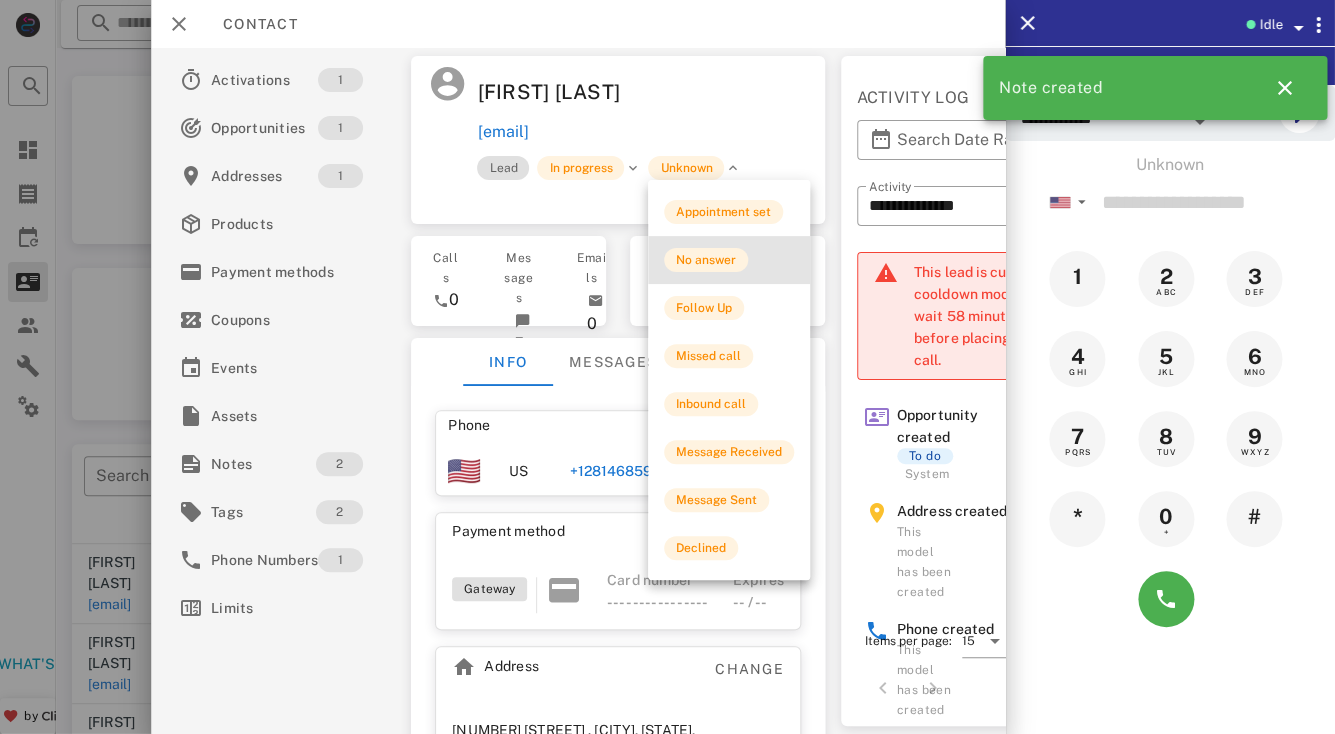 click on "No answer" at bounding box center (729, 260) 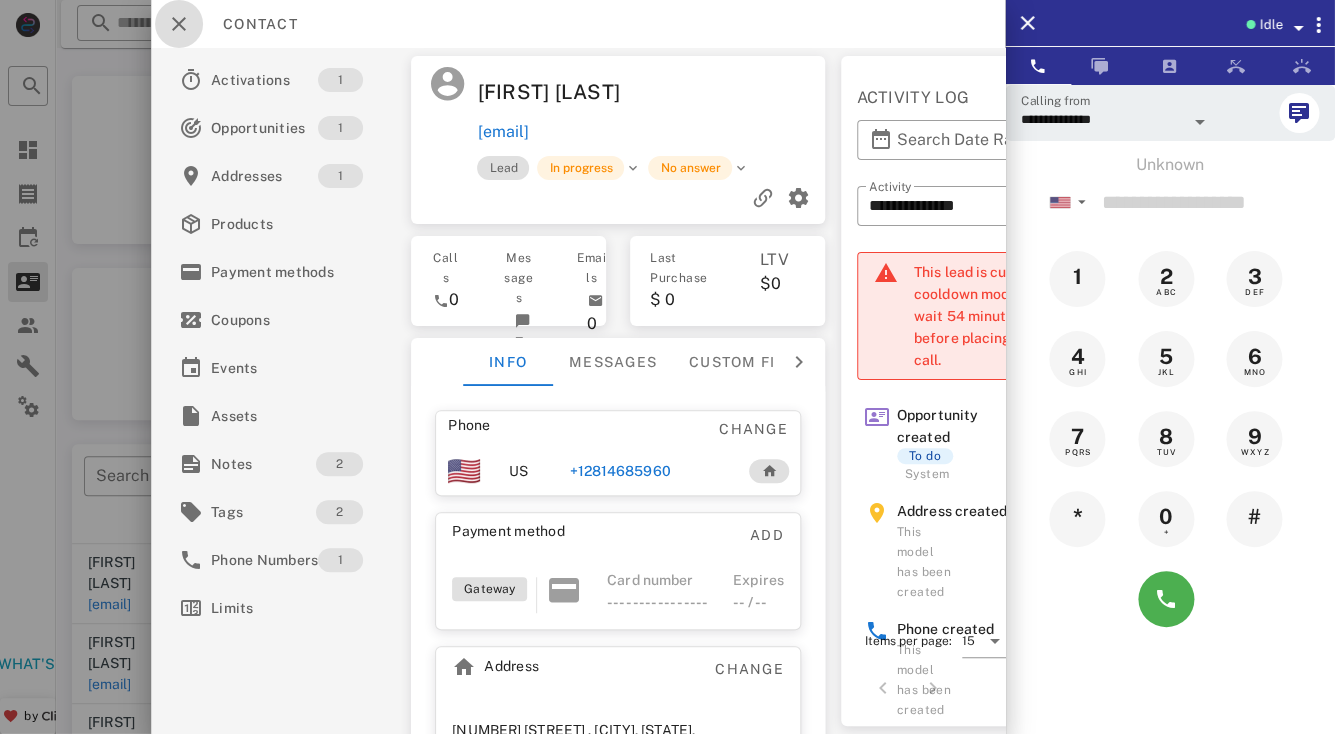click at bounding box center (179, 24) 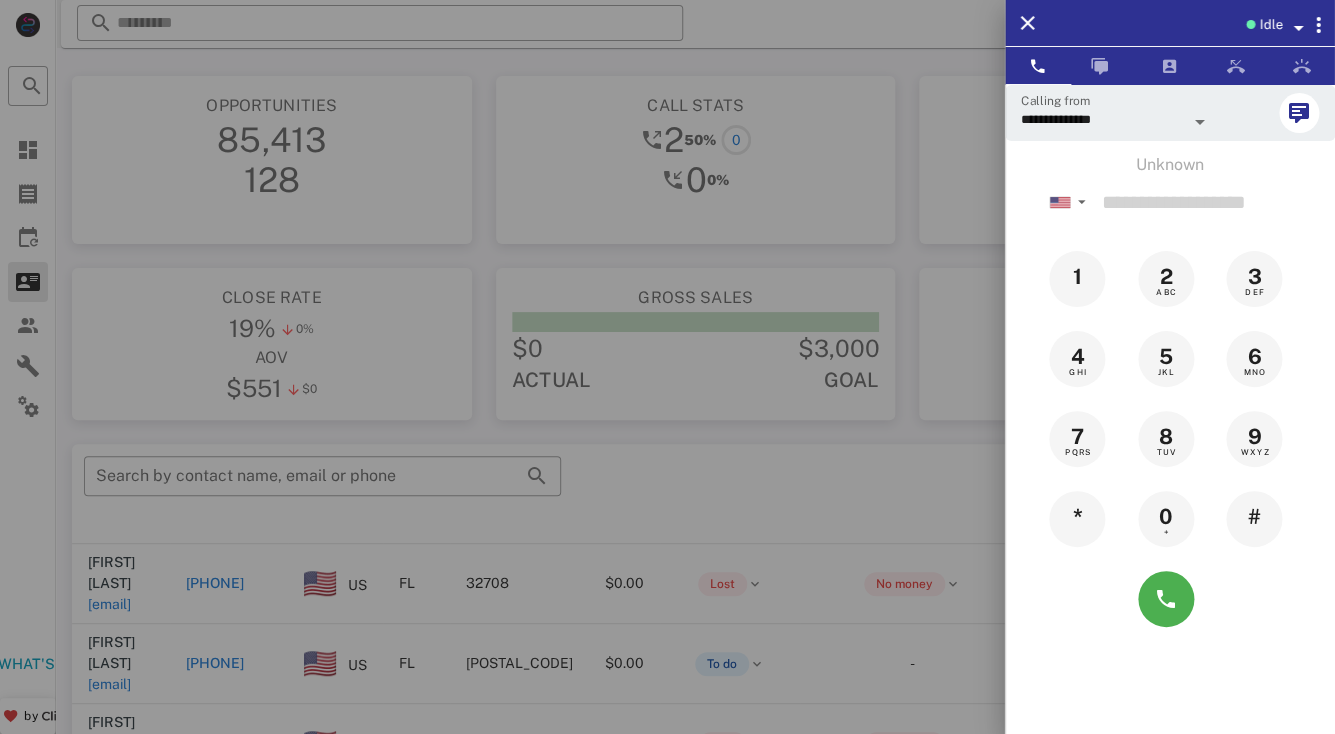 click at bounding box center [667, 367] 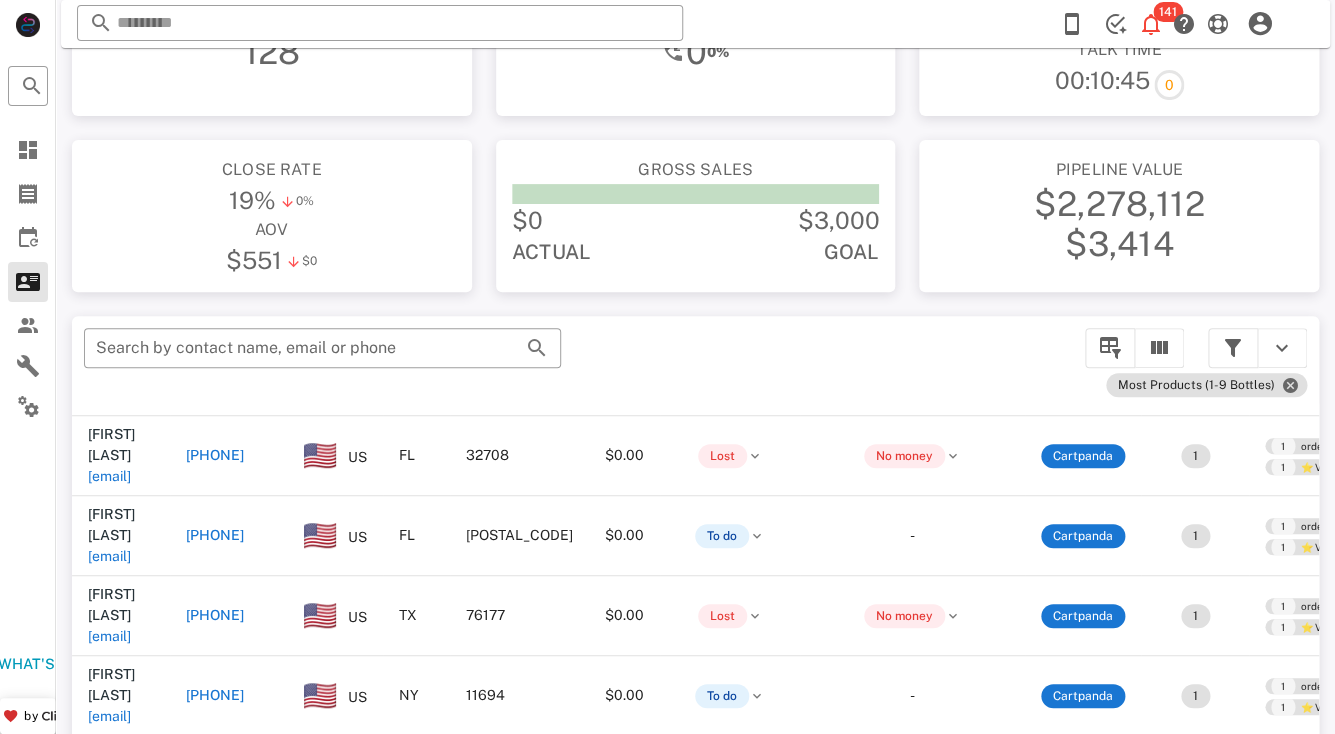 scroll, scrollTop: 380, scrollLeft: 0, axis: vertical 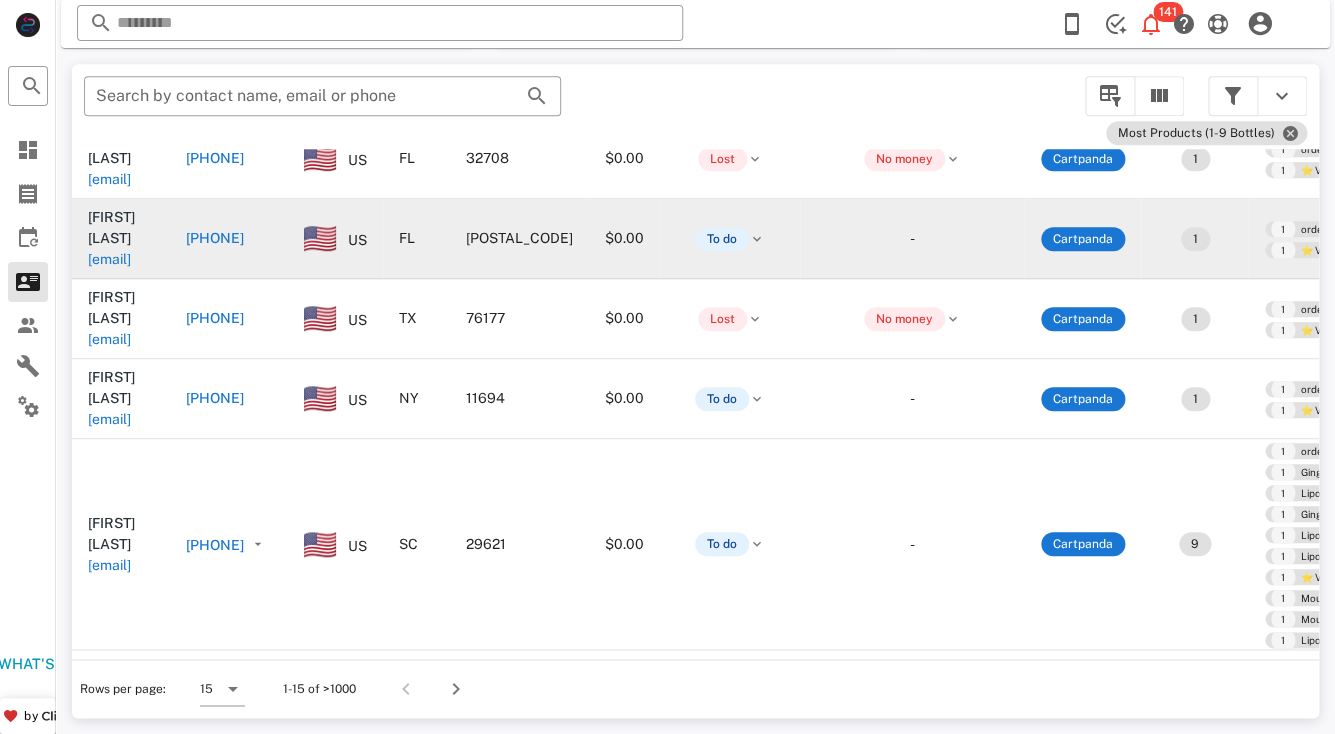 click on "john.killion@comcast.net" at bounding box center (109, 259) 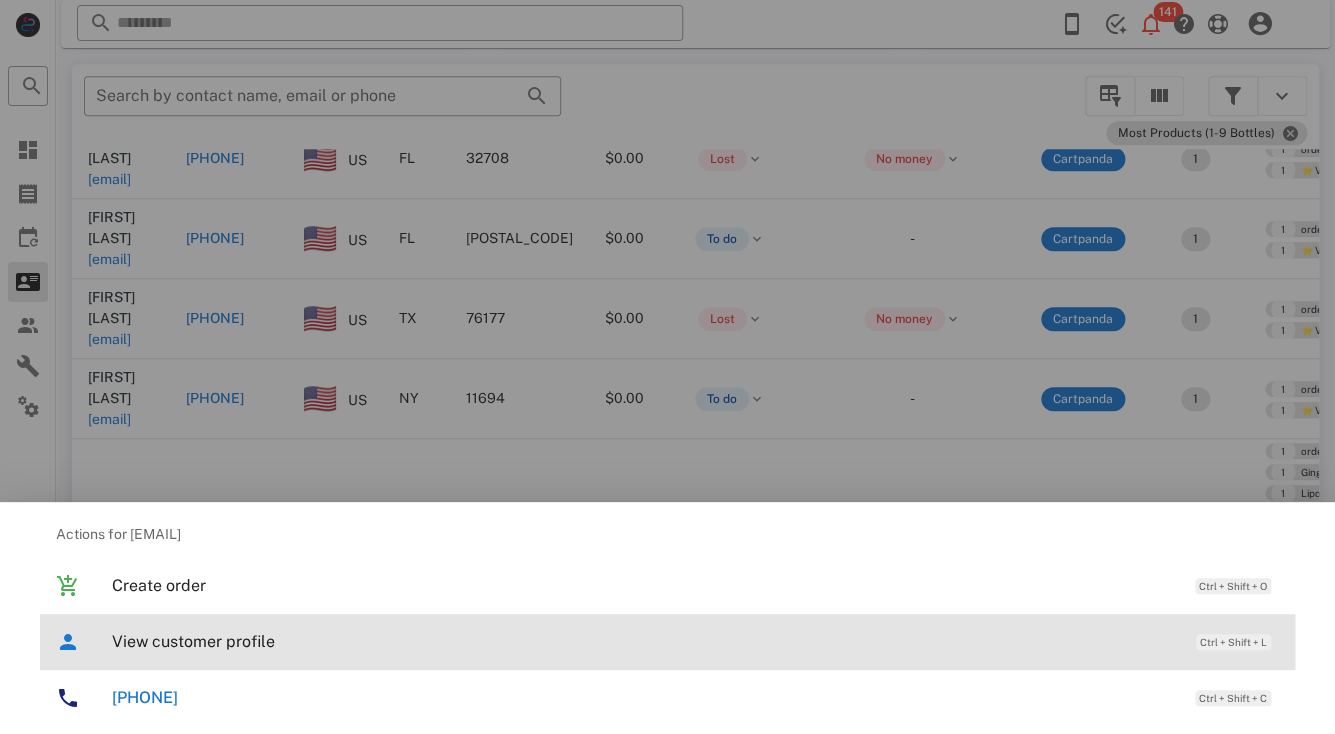 click on "View customer profile" at bounding box center [644, 641] 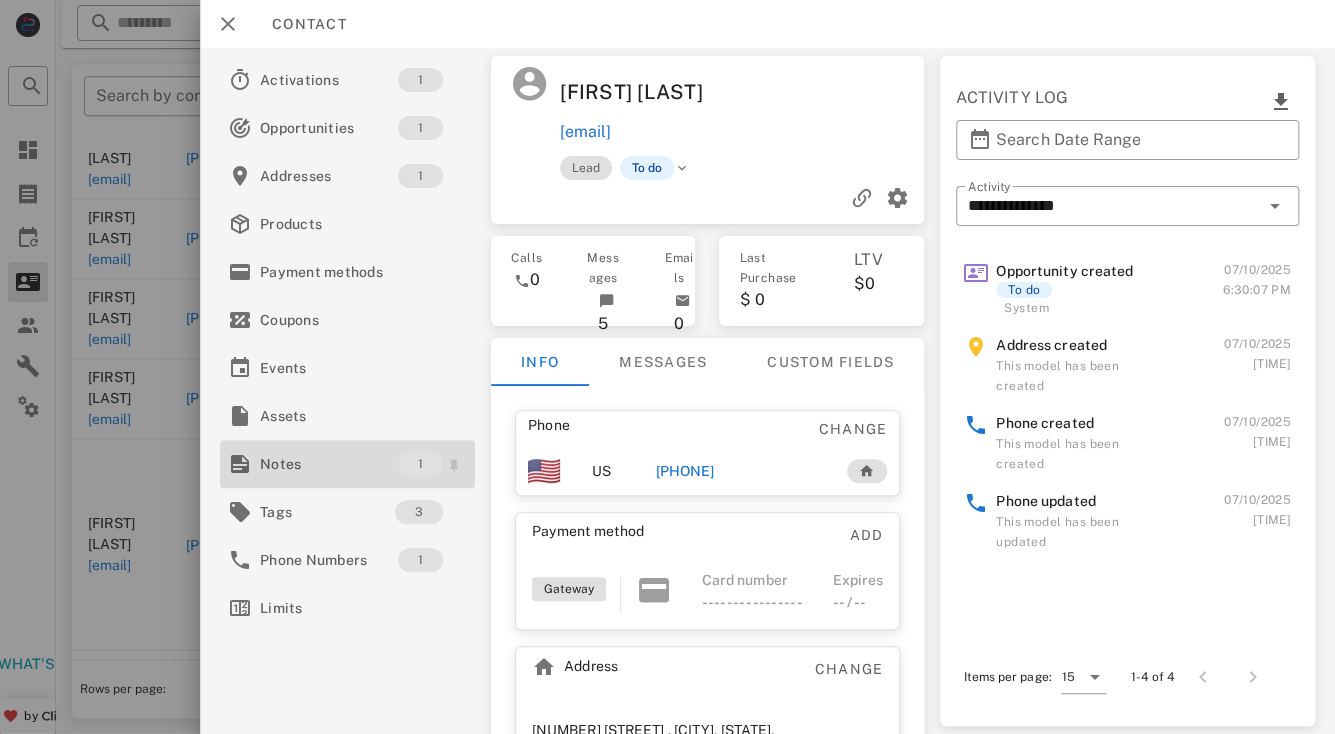 click on "Notes" at bounding box center [329, 464] 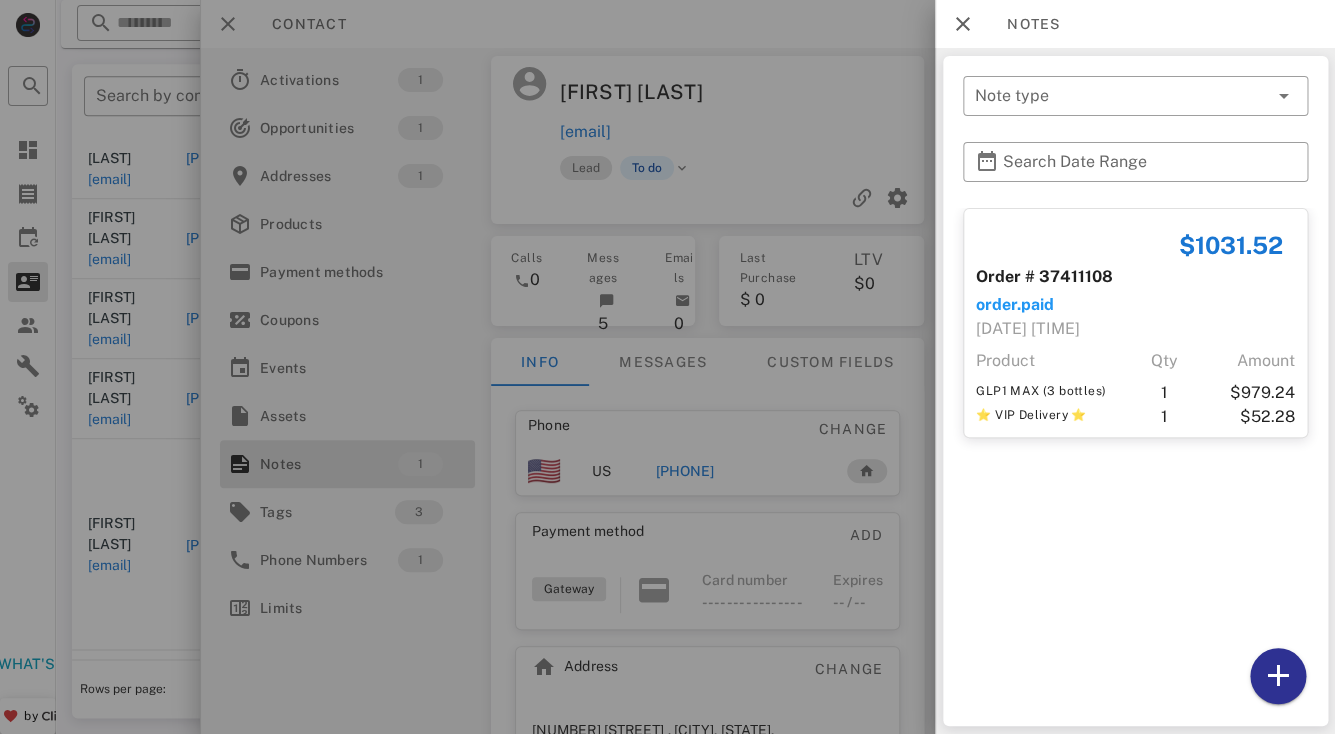 click at bounding box center (667, 367) 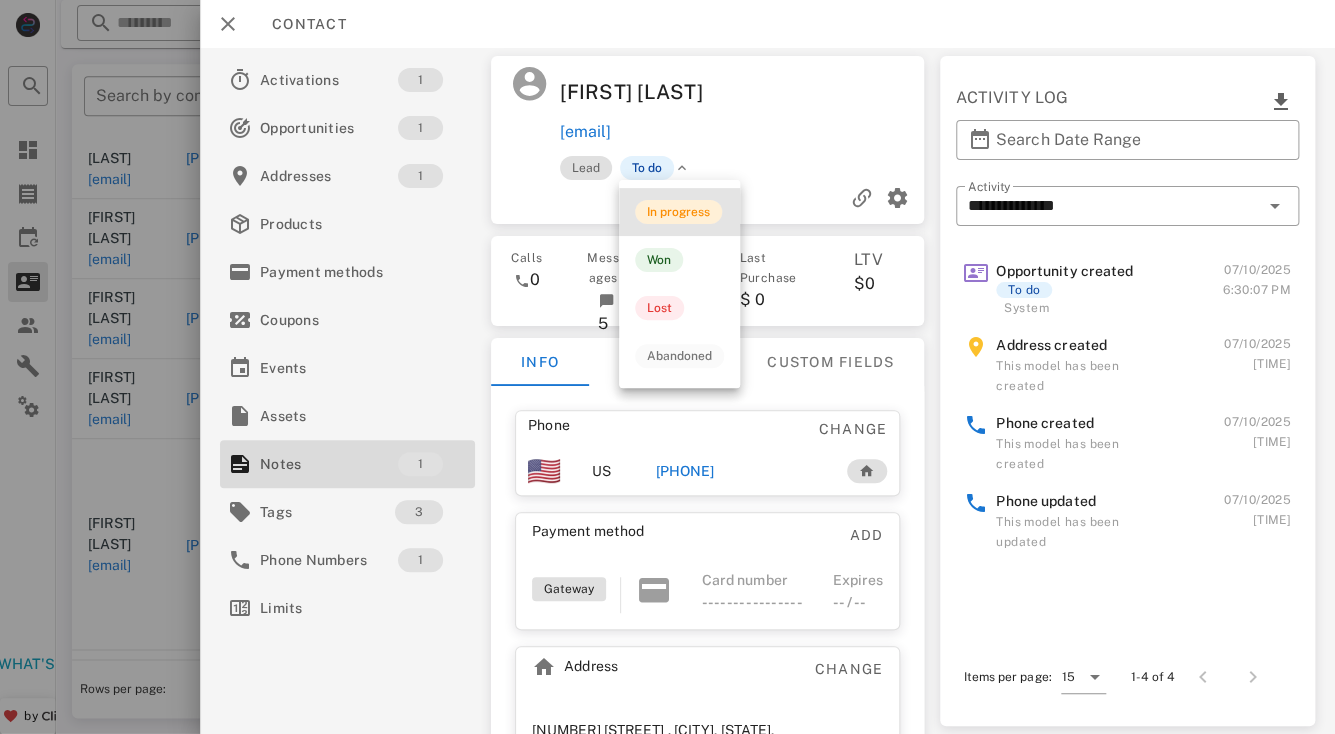 click on "In progress" at bounding box center [678, 212] 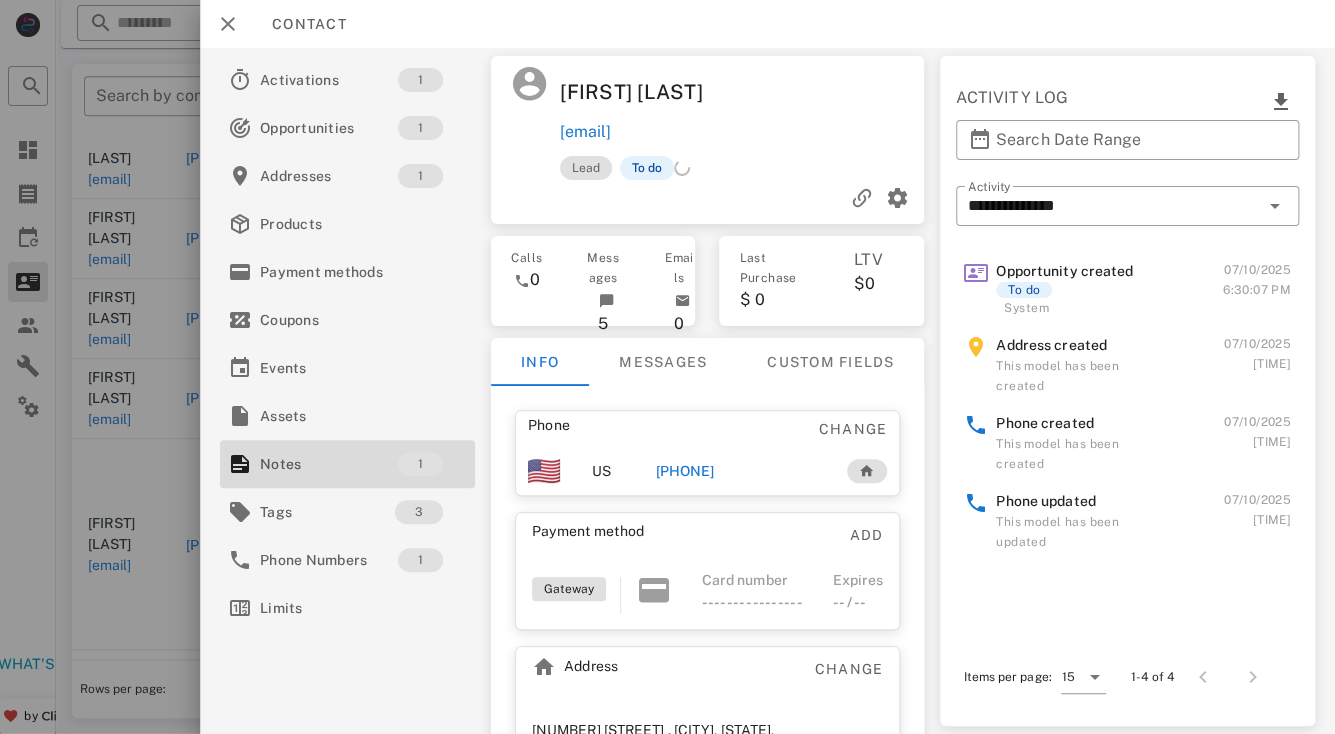 click on "John Killion" at bounding box center [650, 92] 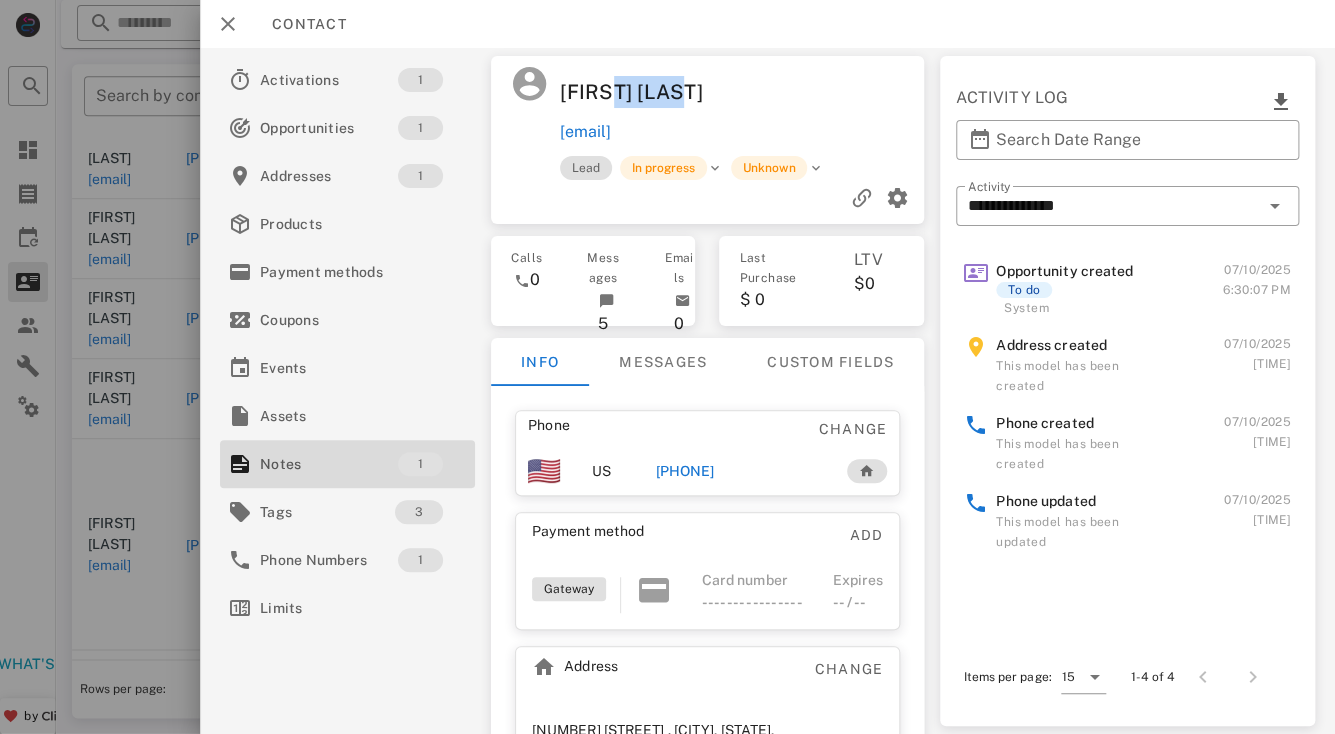 click on "John Killion" at bounding box center [650, 92] 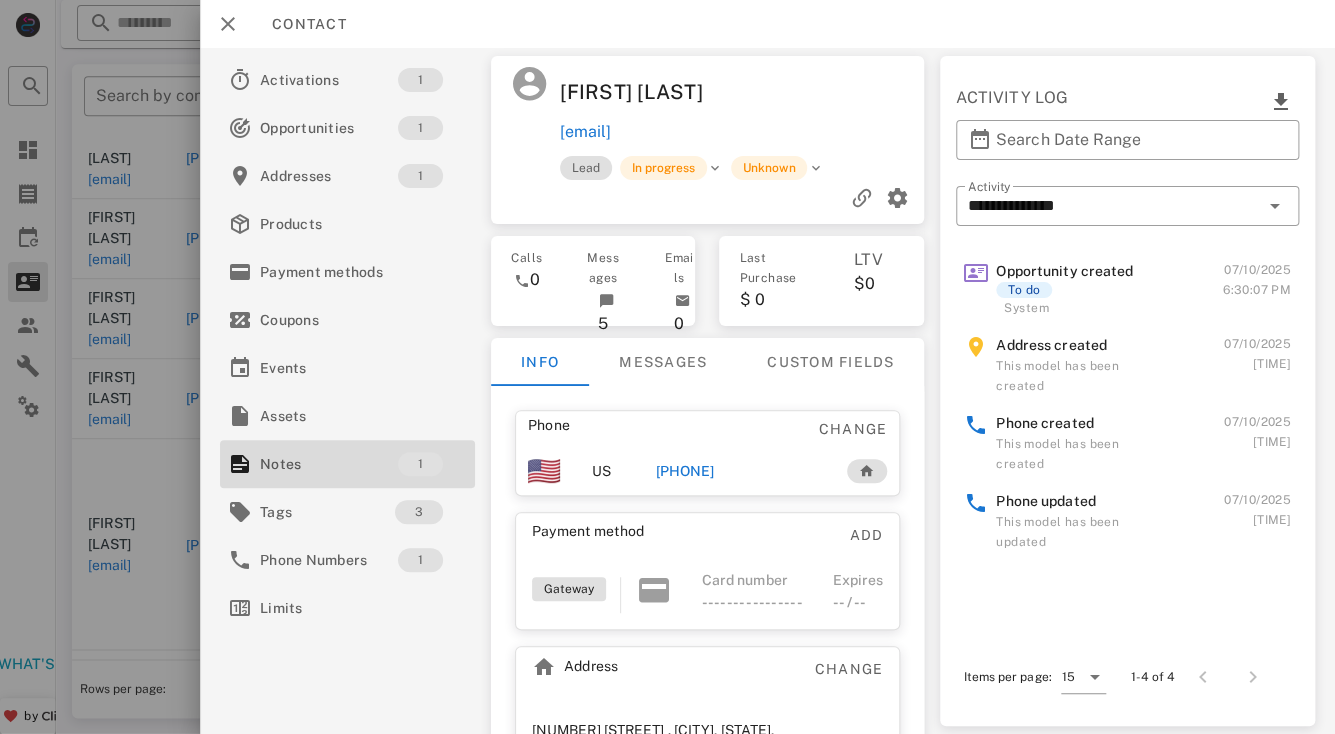 click on "John Killion" at bounding box center [650, 92] 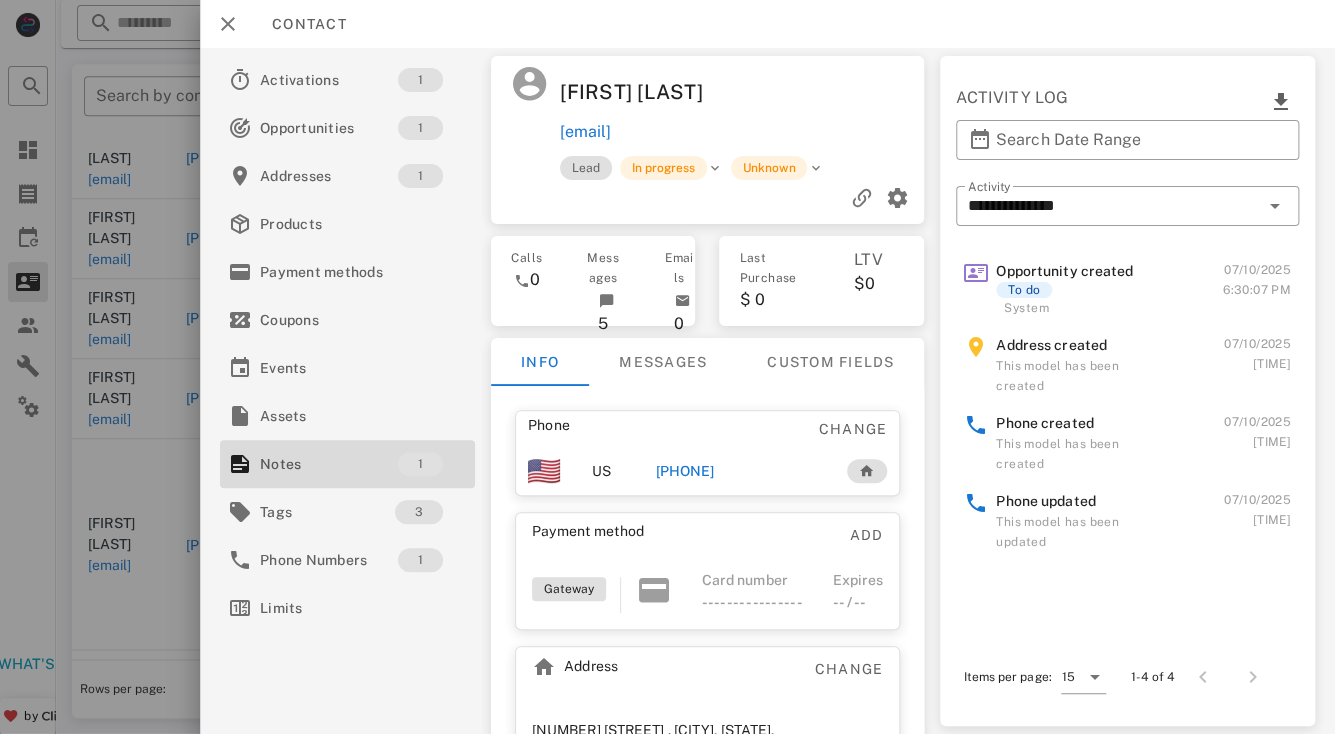 click on "+16032544005" at bounding box center [685, 471] 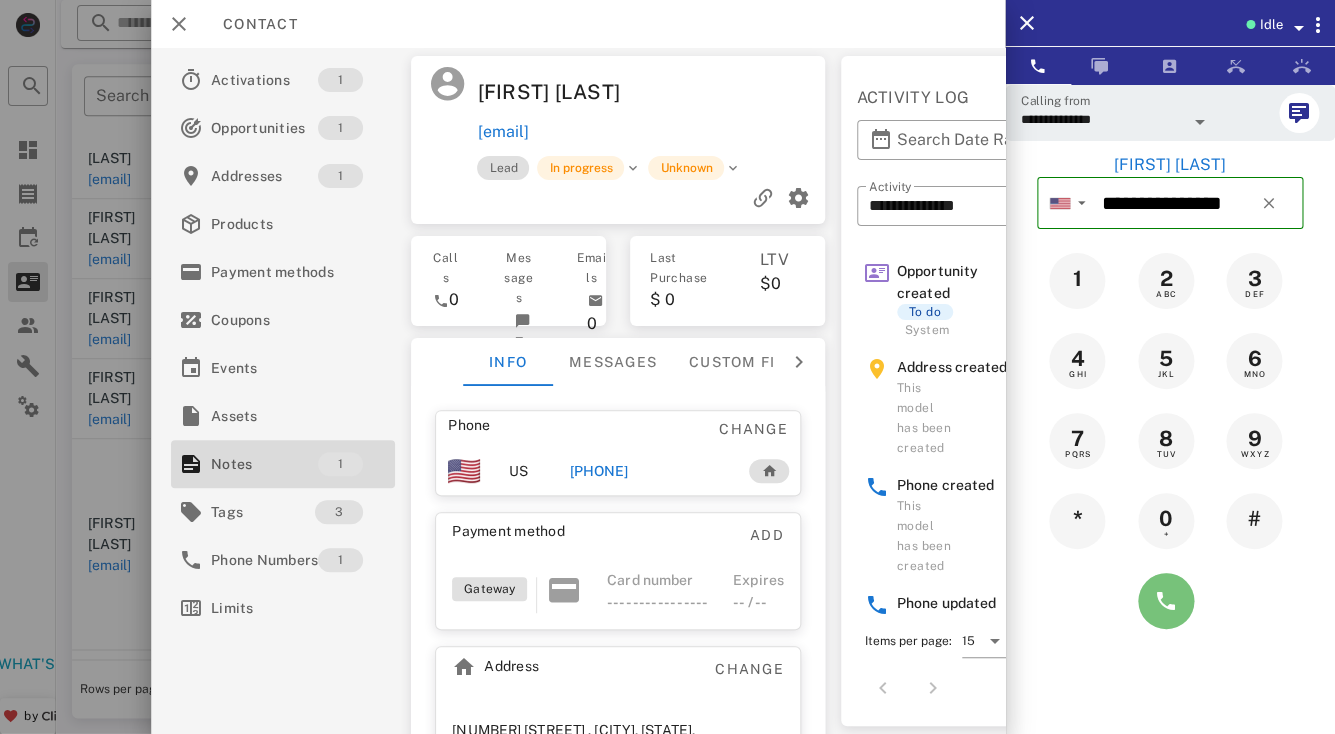 type 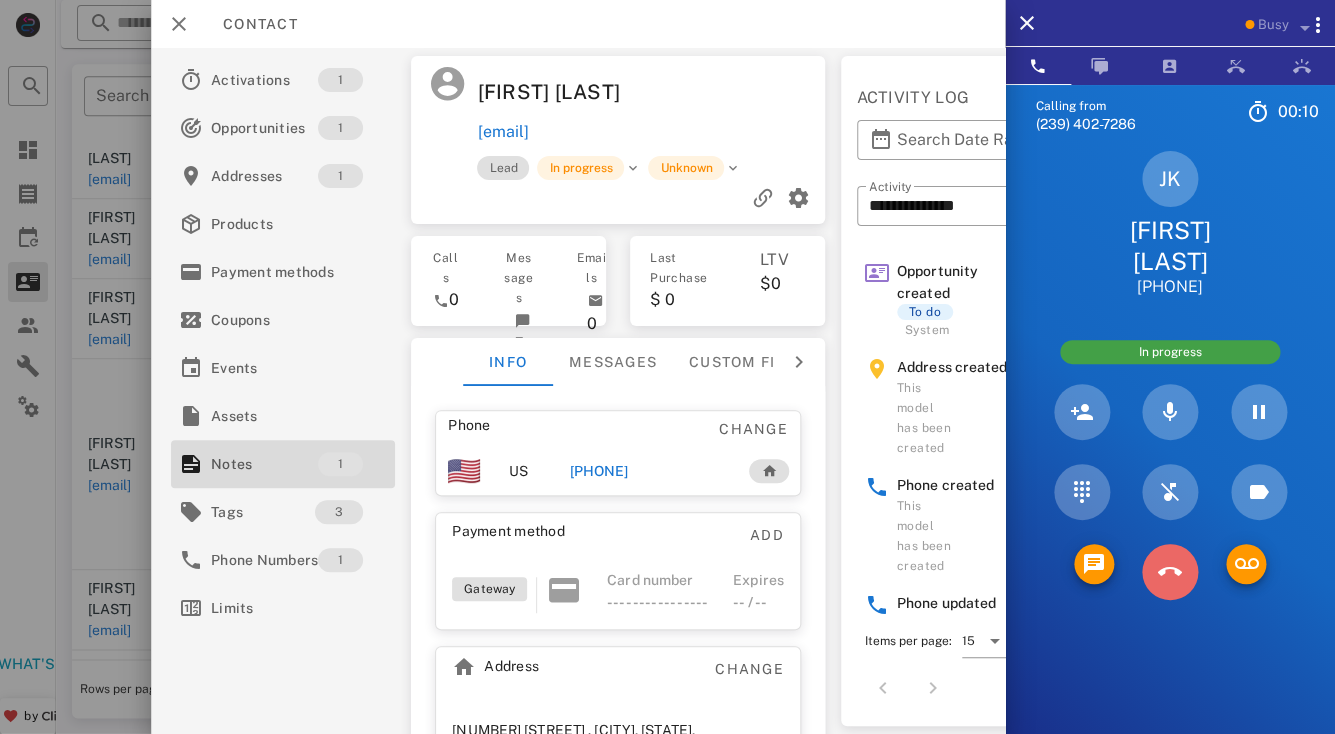 click at bounding box center (1170, 572) 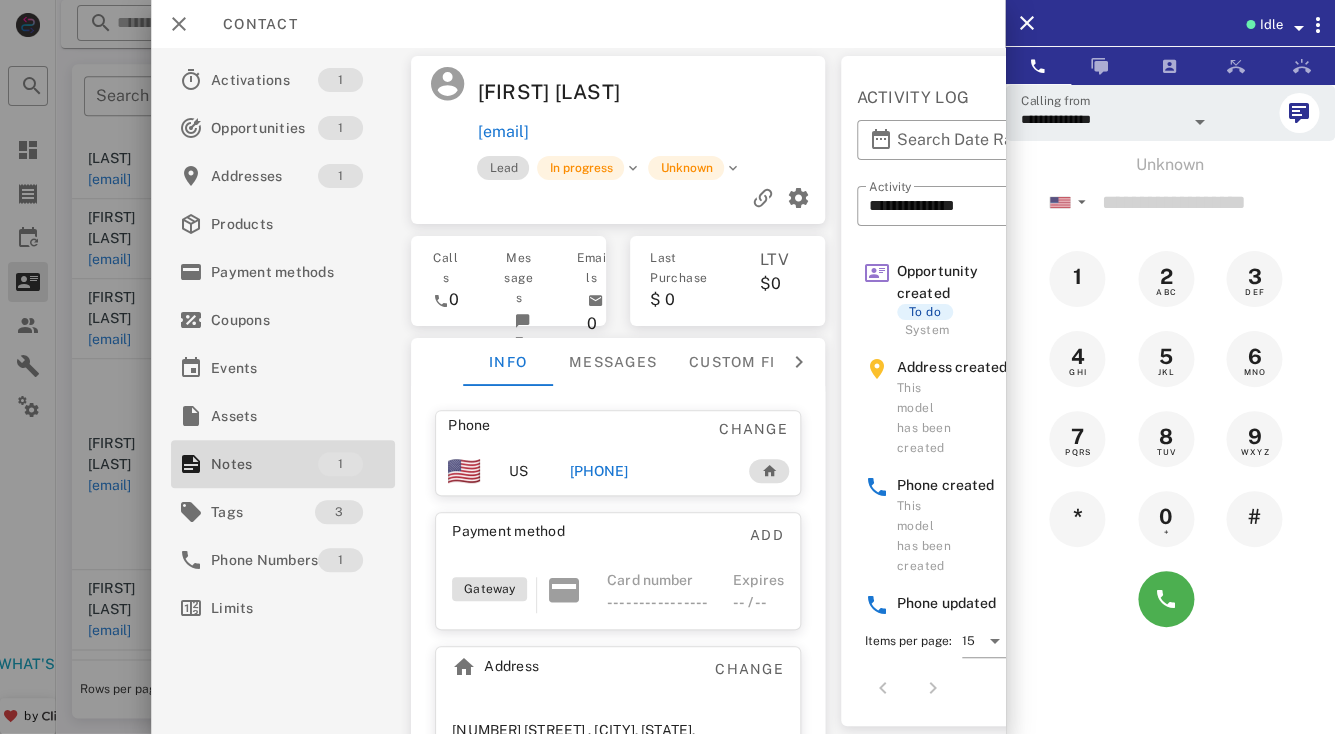 click on "+16032544005" at bounding box center [598, 471] 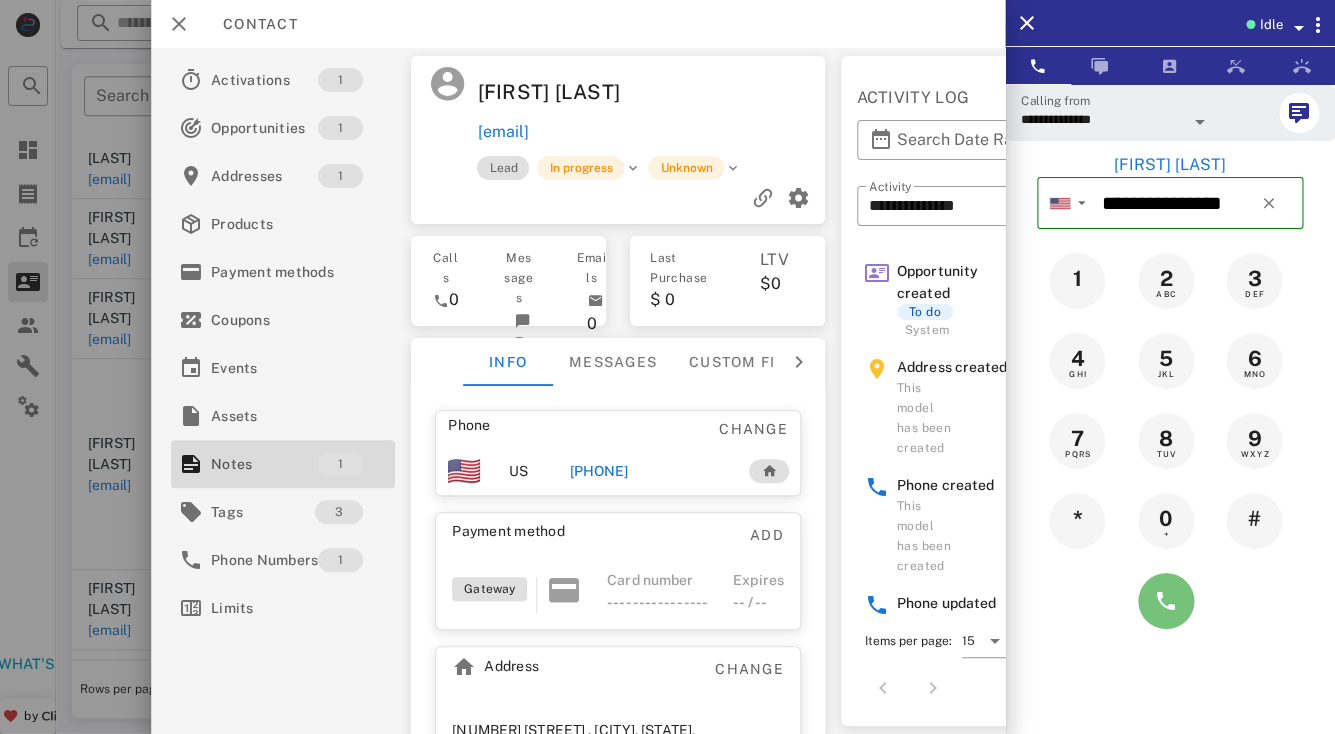 click at bounding box center [1166, 601] 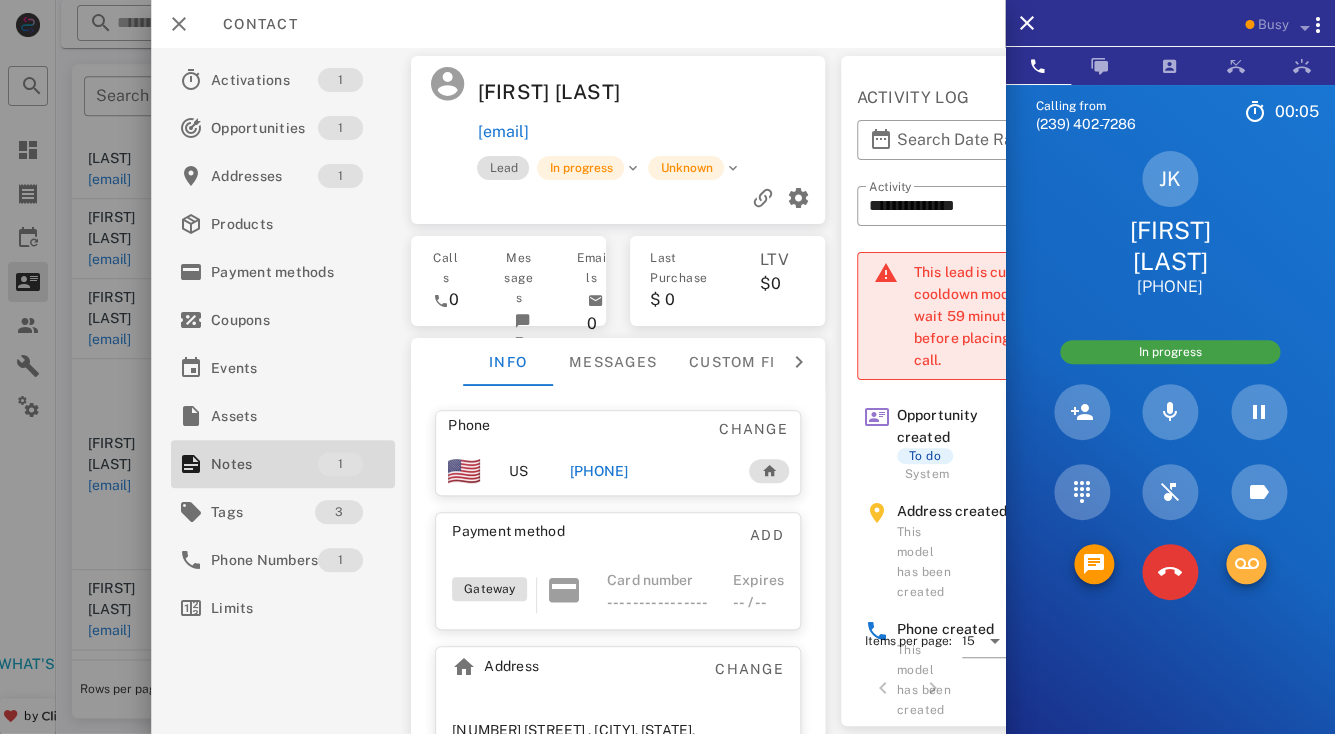click at bounding box center (1246, 564) 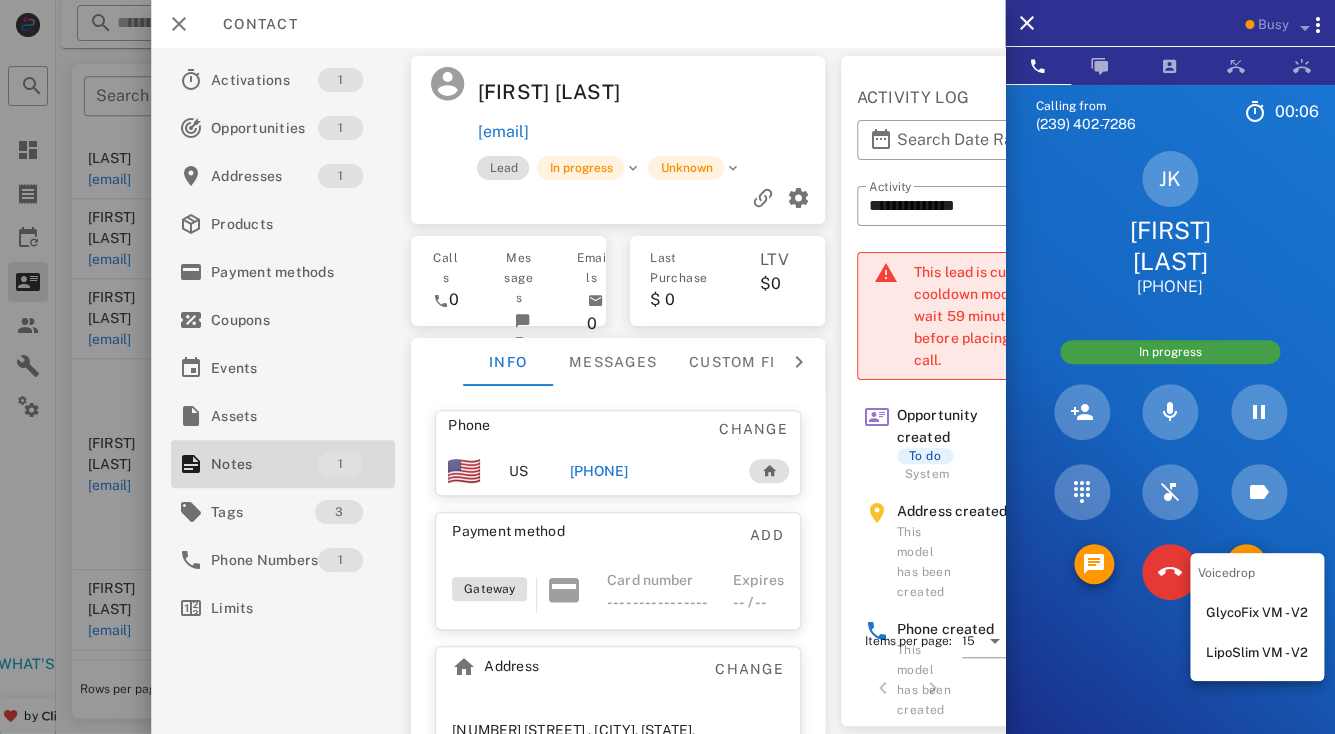 click on "GlycoFix VM - V2" at bounding box center (1257, 613) 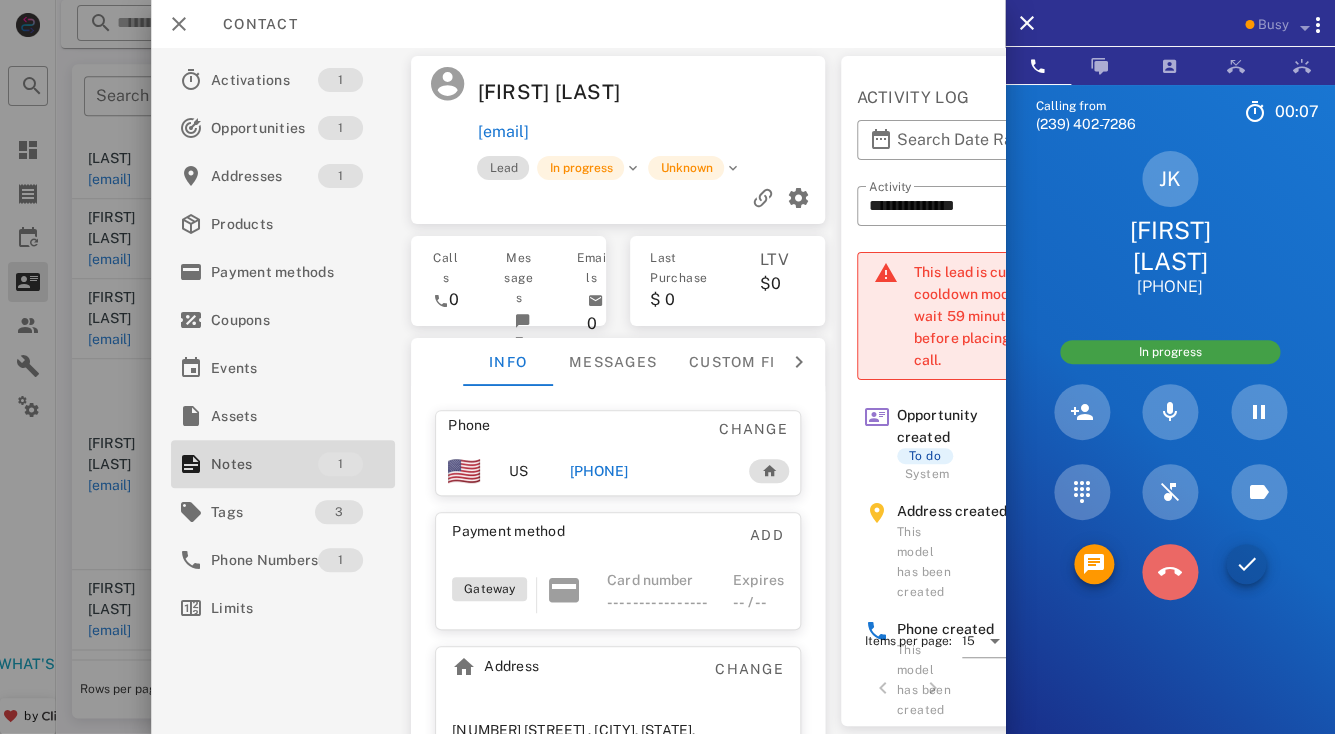 click at bounding box center (1170, 572) 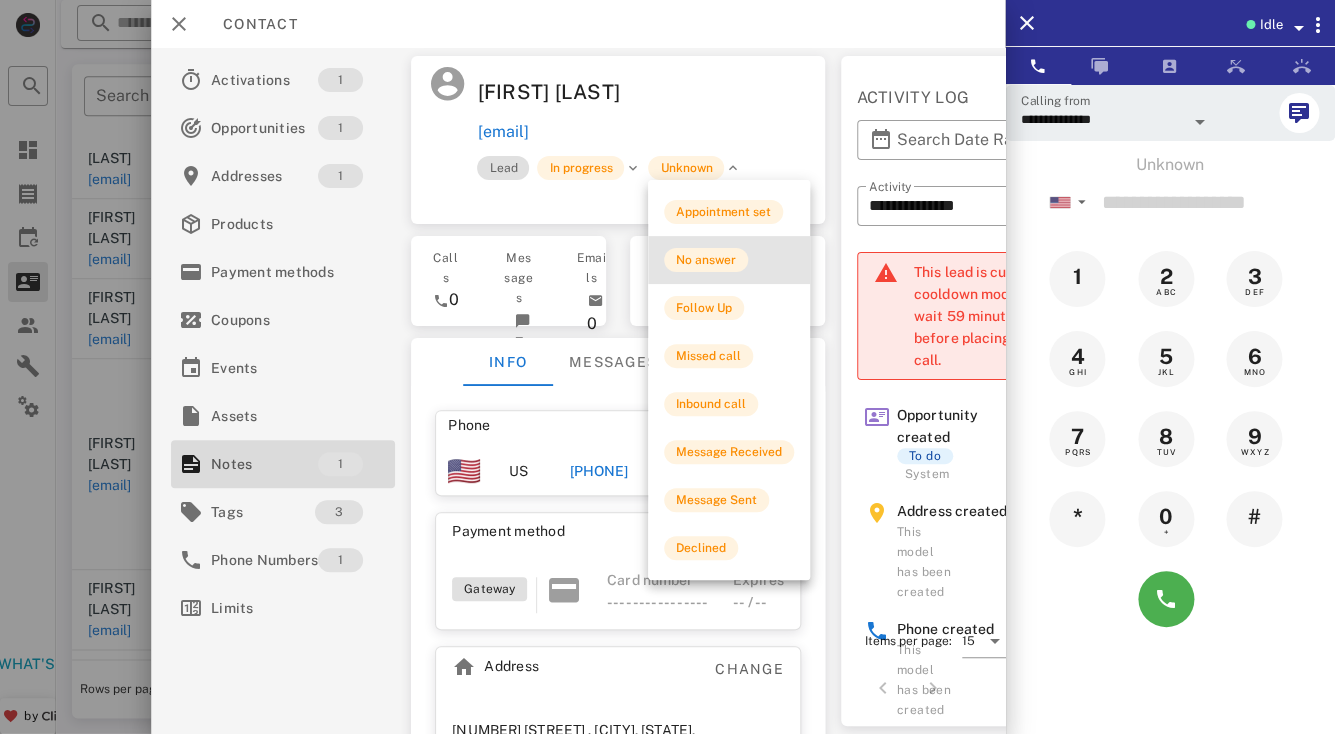 click on "No answer" at bounding box center (706, 260) 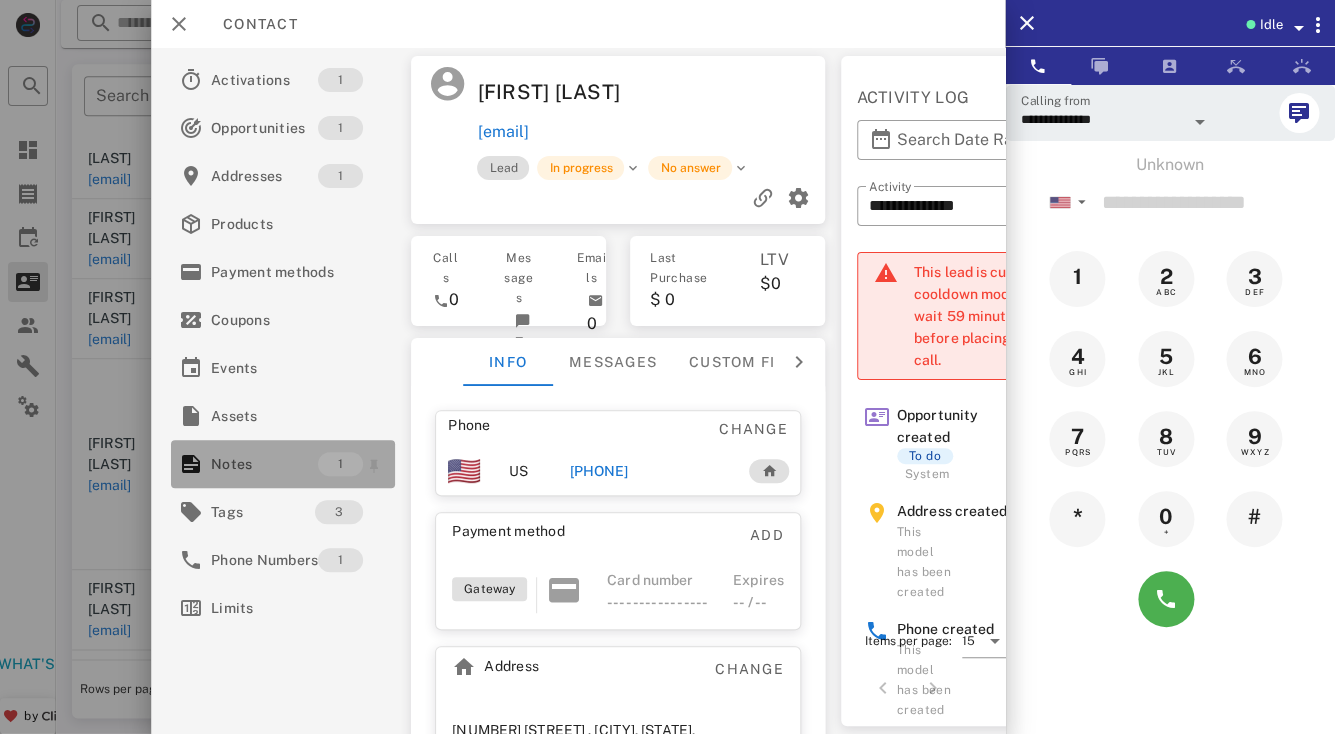 click on "Notes" at bounding box center (264, 464) 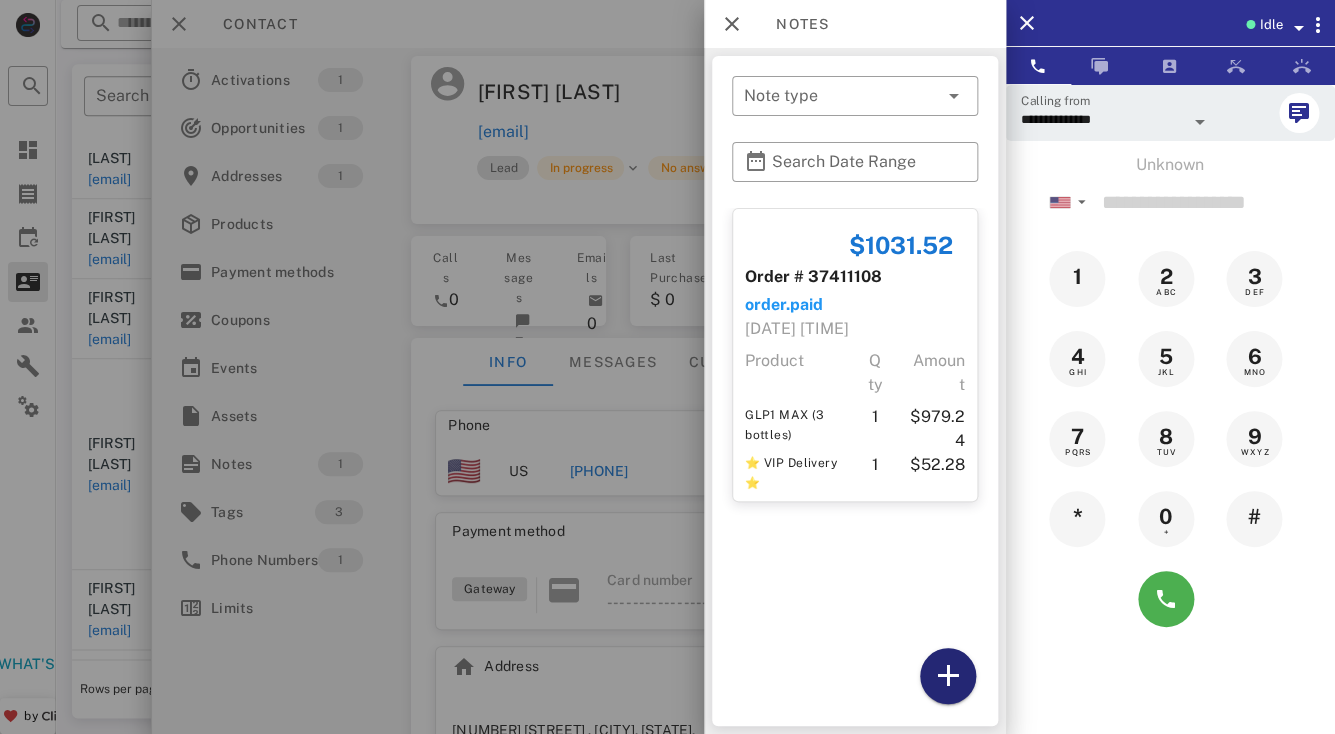 click at bounding box center (947, 676) 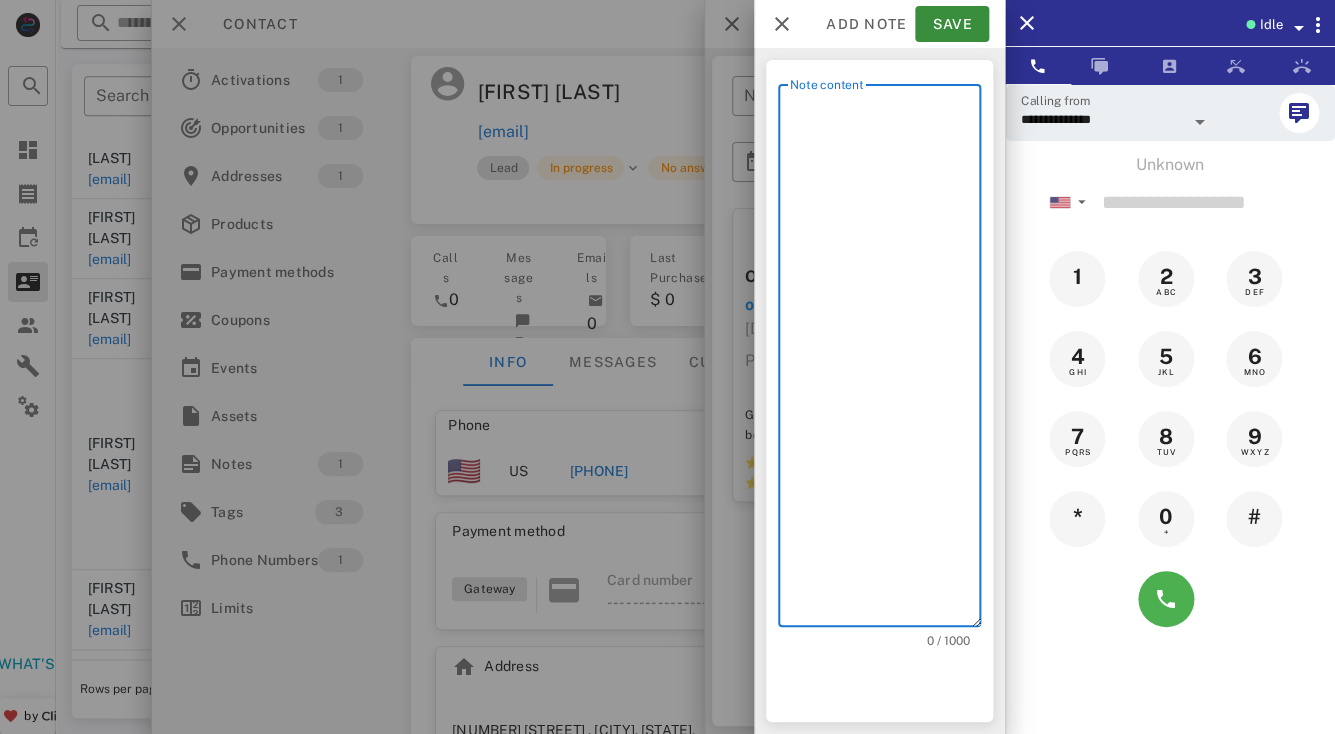 click on "Note content" at bounding box center (885, 360) 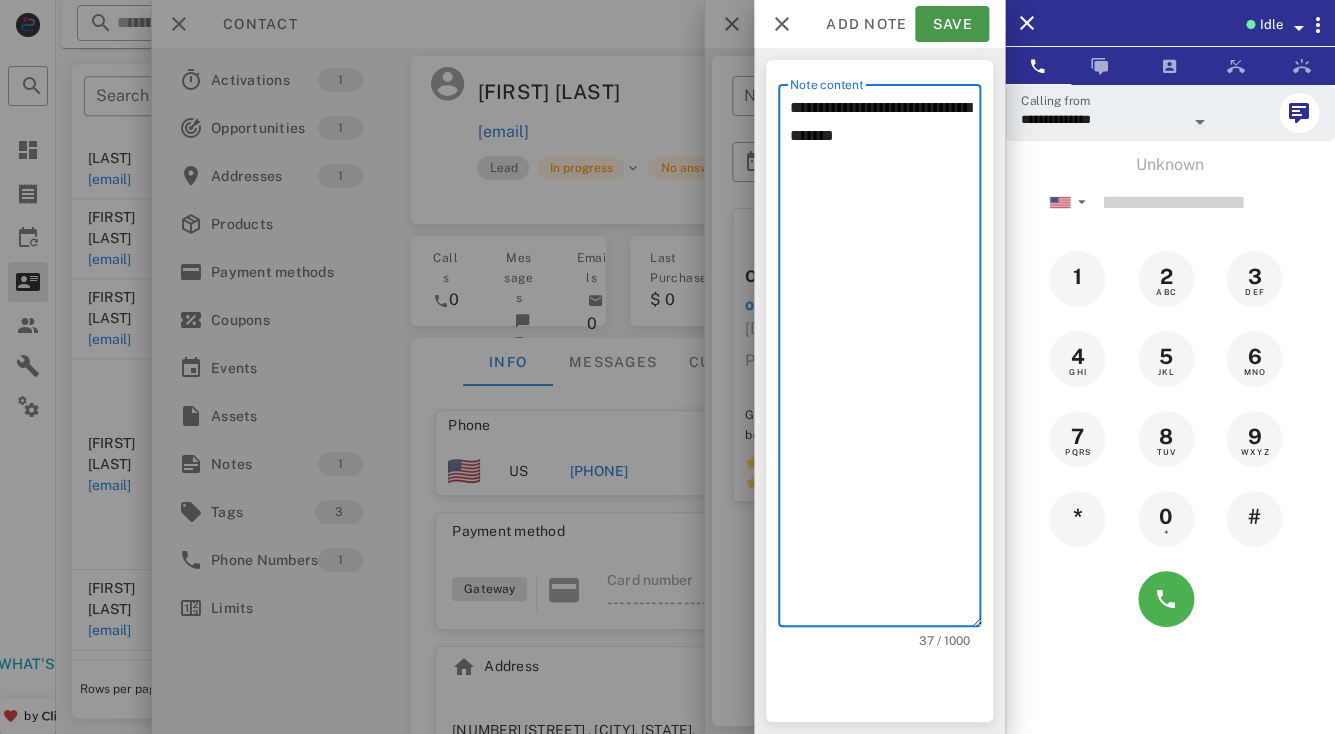 type on "**********" 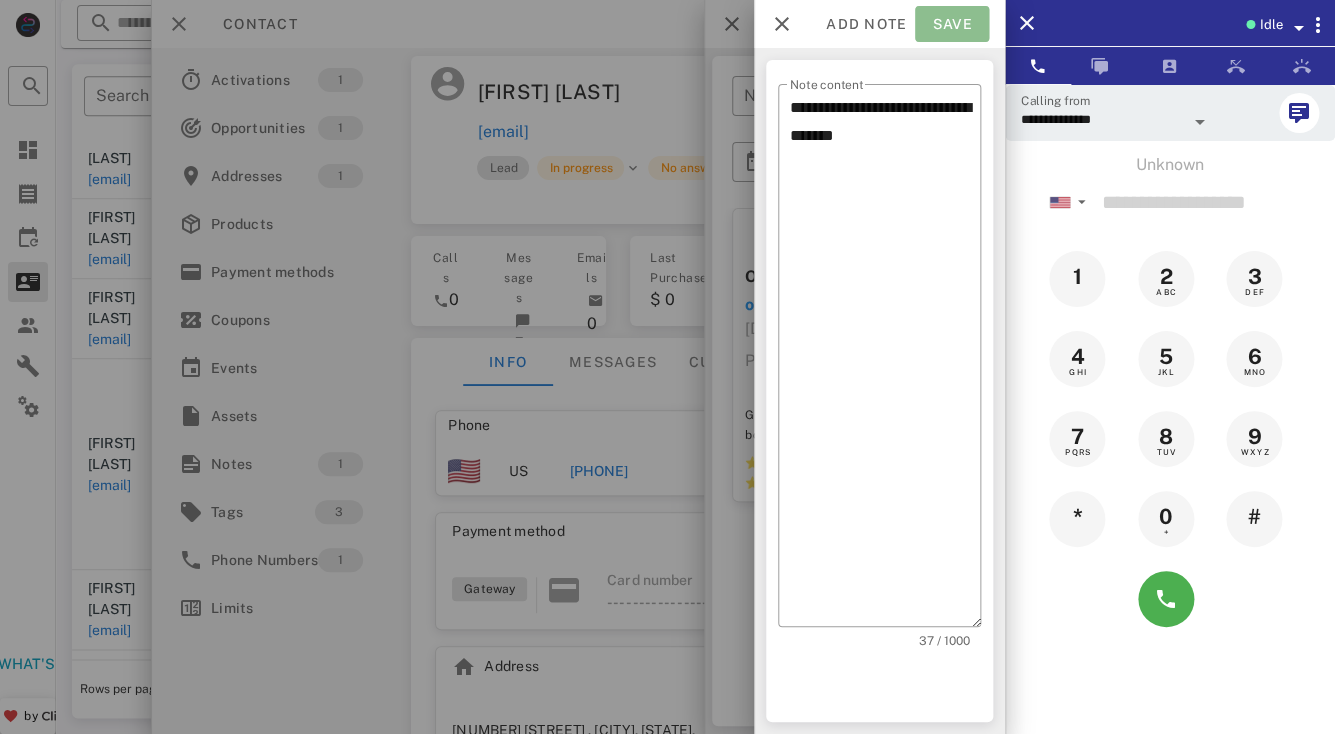 click on "Save" at bounding box center (952, 24) 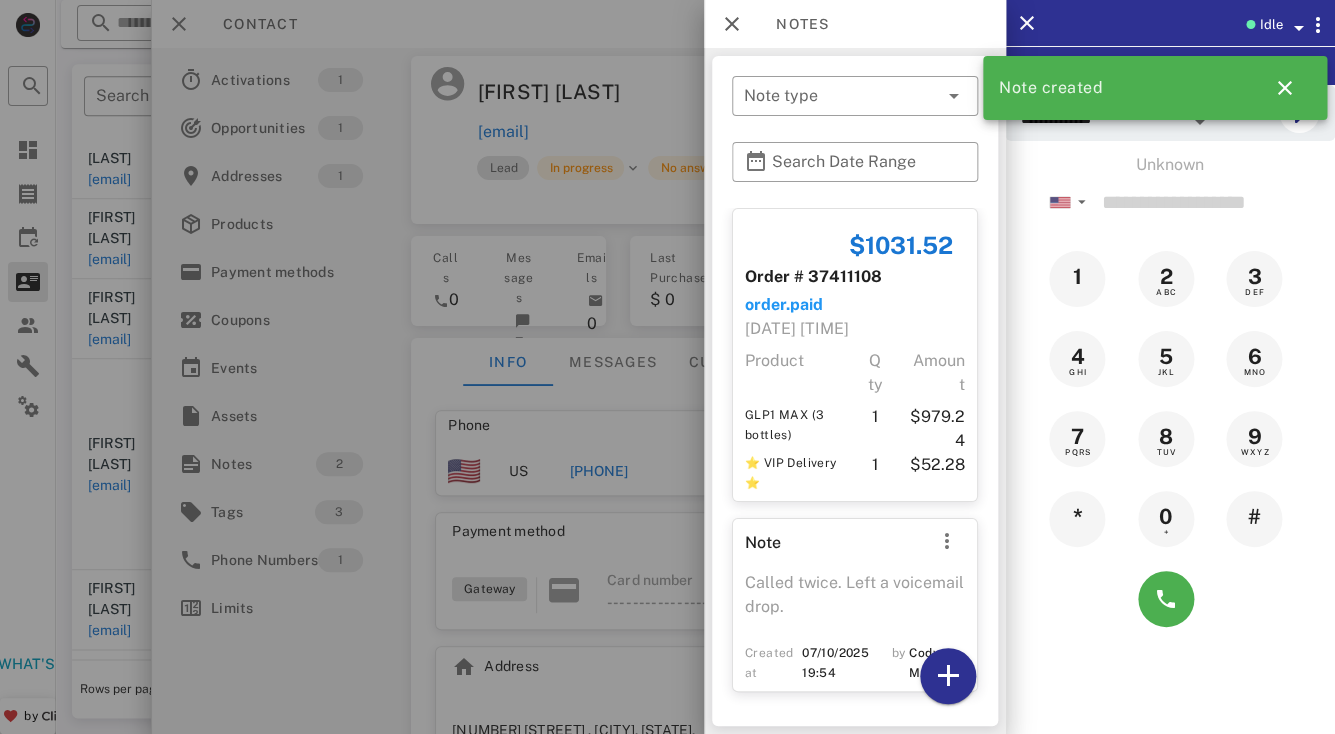 click at bounding box center (667, 367) 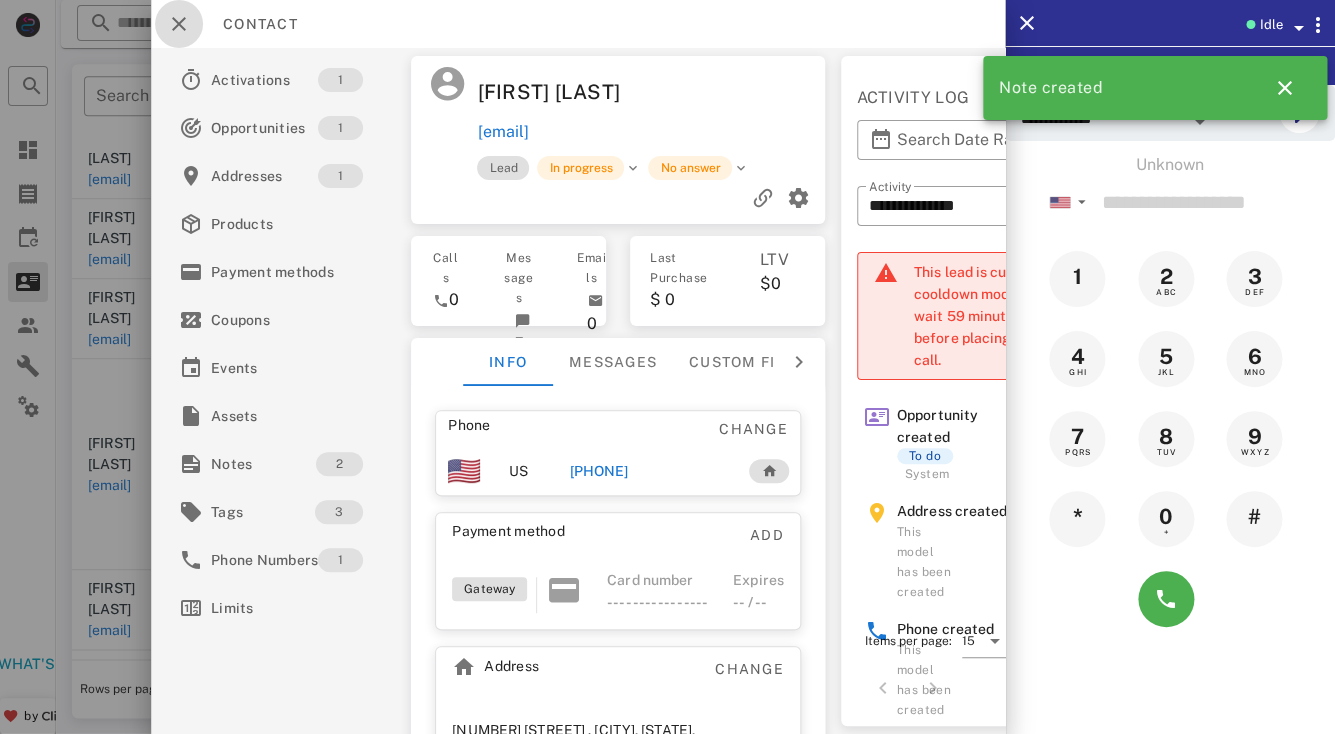 click at bounding box center [179, 24] 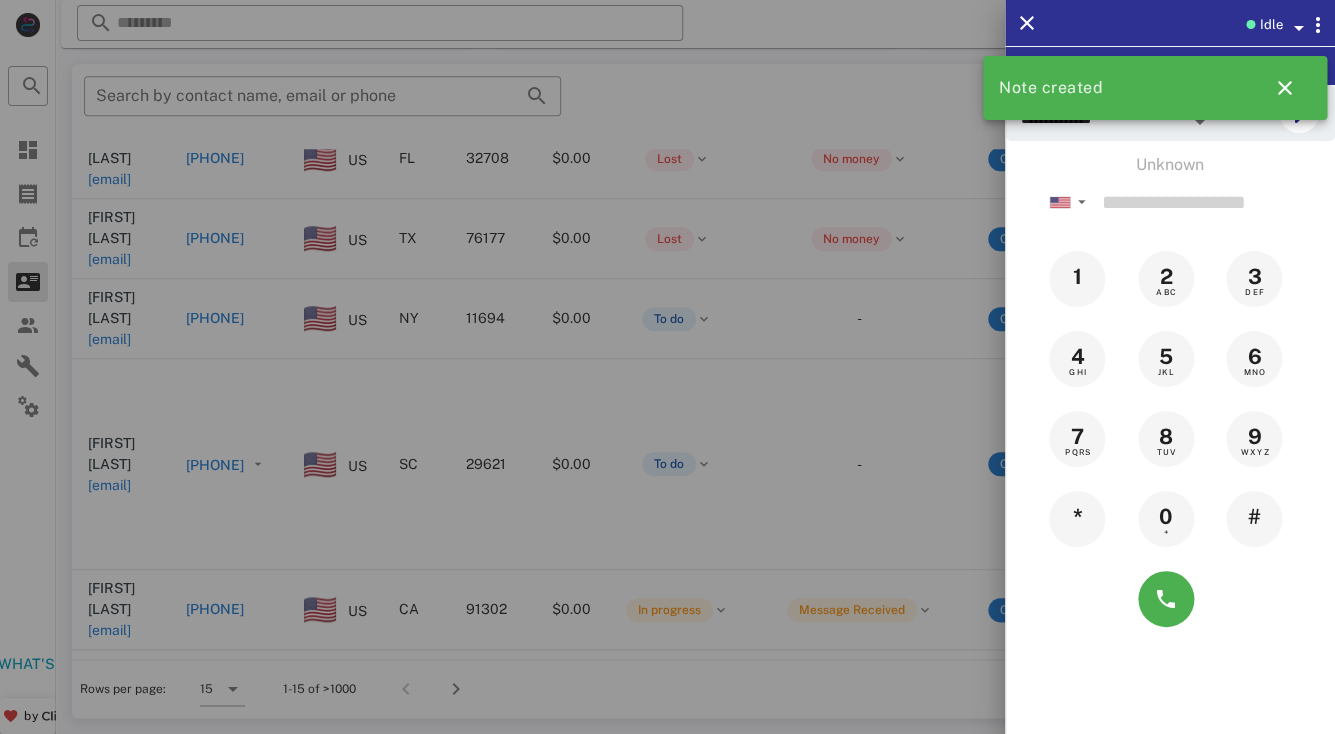 click at bounding box center (667, 367) 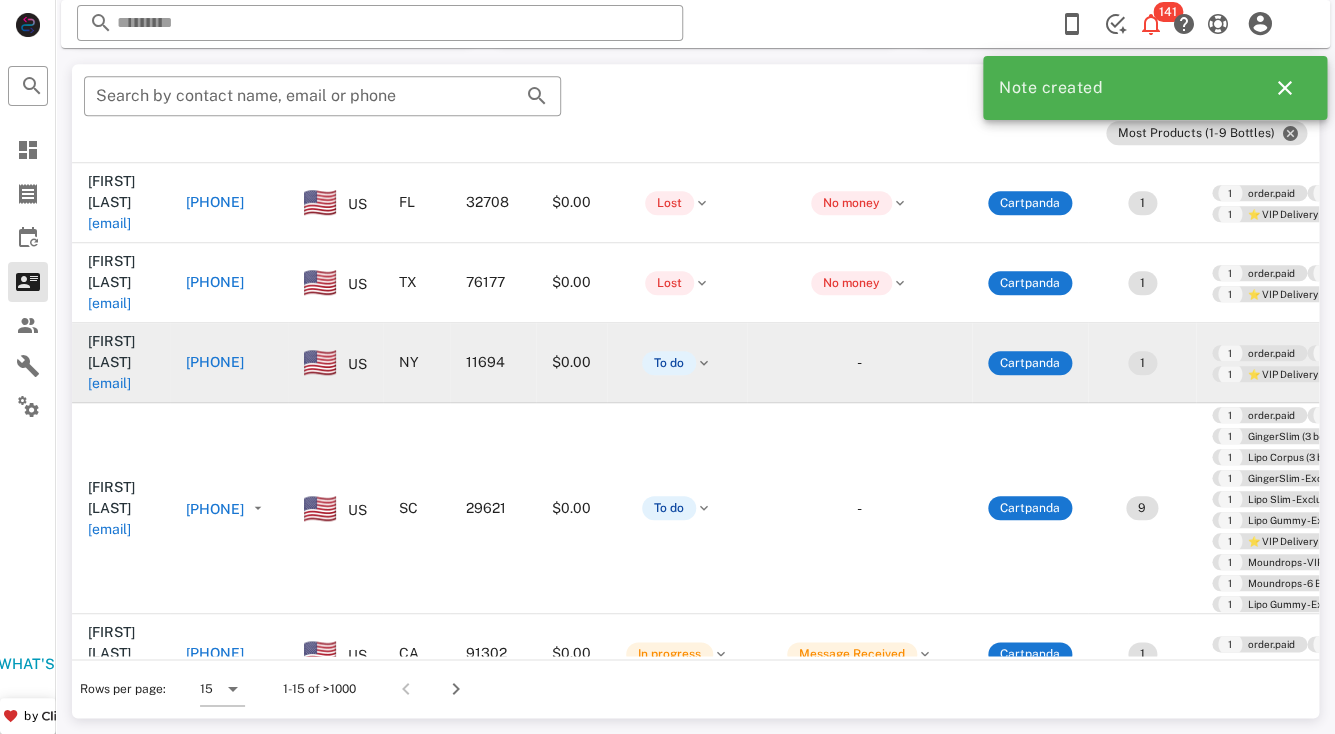 scroll, scrollTop: 45, scrollLeft: 0, axis: vertical 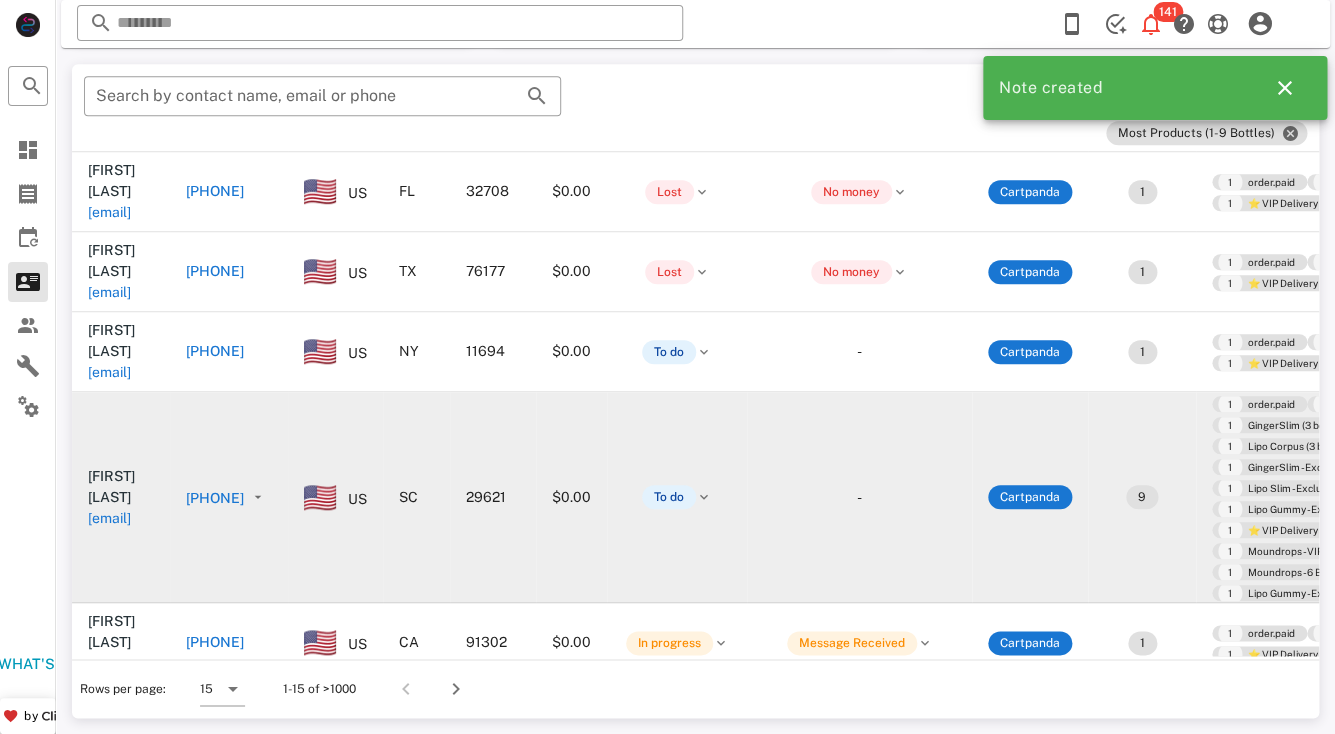 click on "scammie8@yahoo.com" at bounding box center [109, 518] 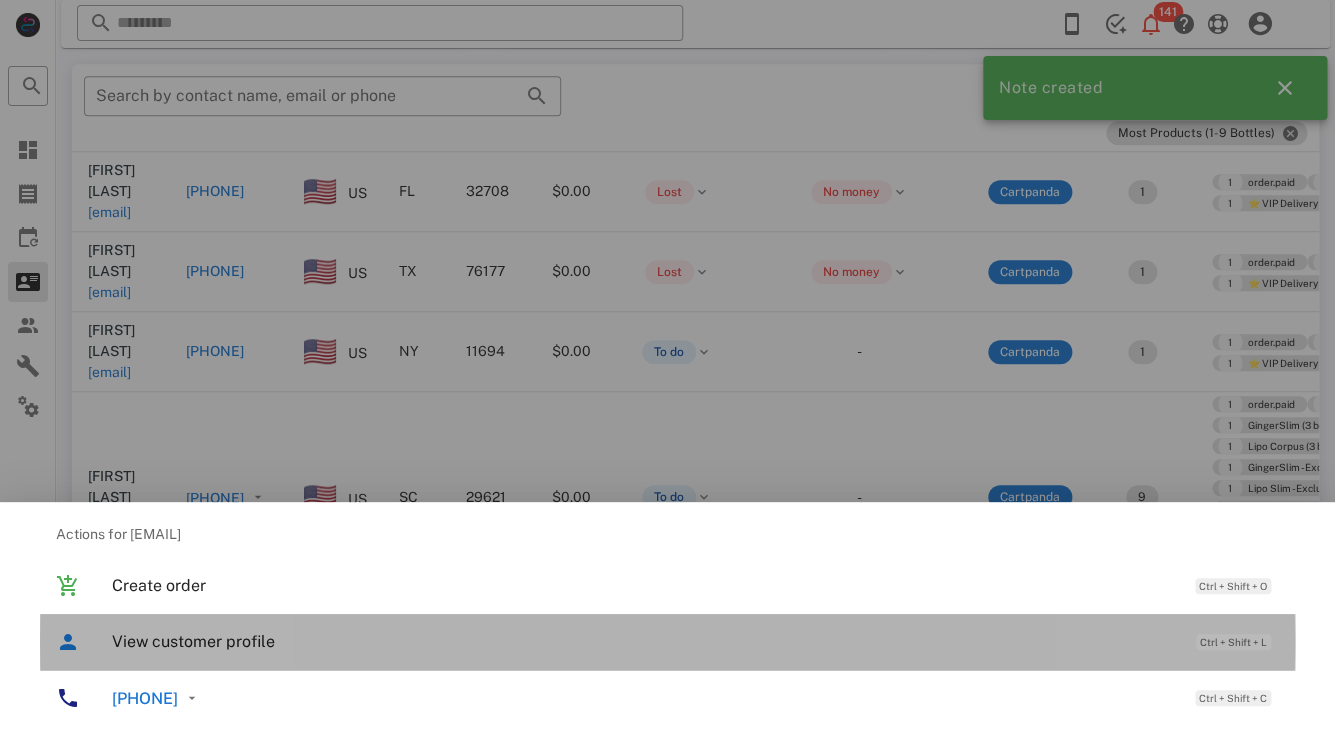 click on "View customer profile Ctrl + Shift + L" at bounding box center (695, 641) 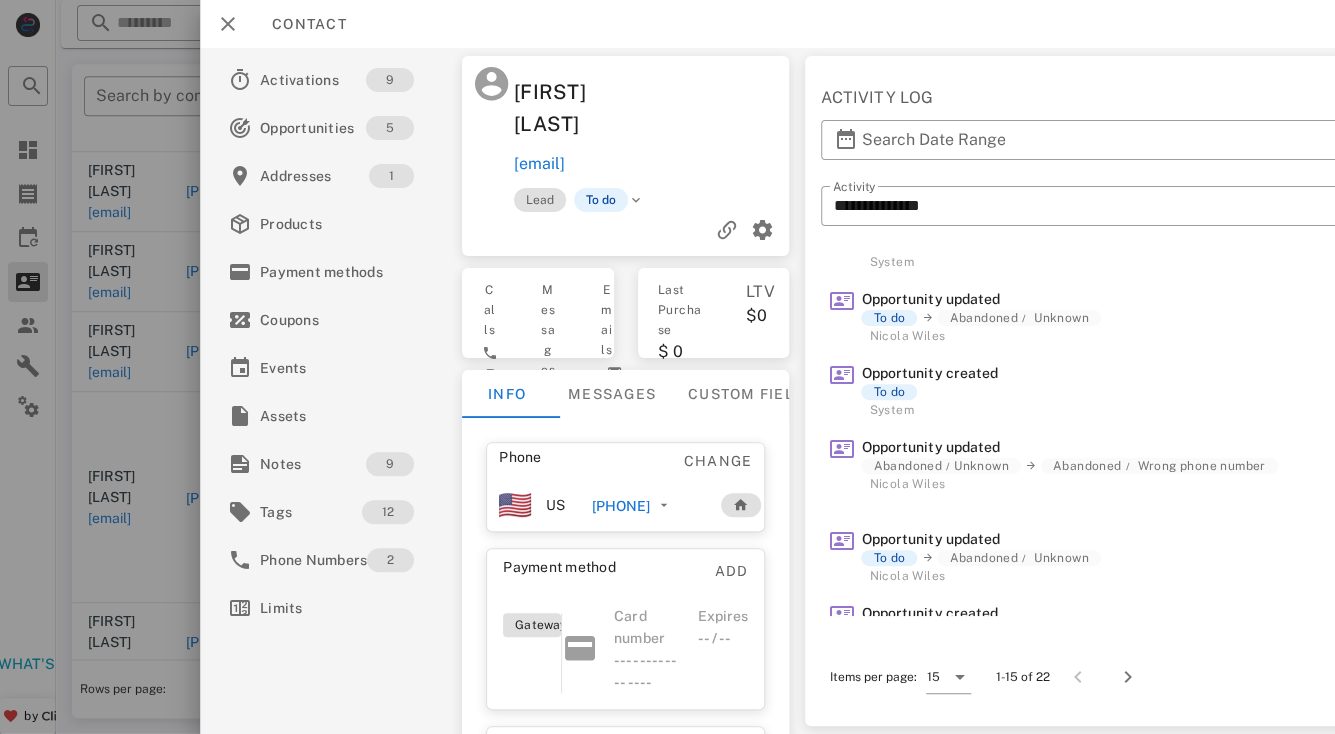 scroll, scrollTop: 45, scrollLeft: 0, axis: vertical 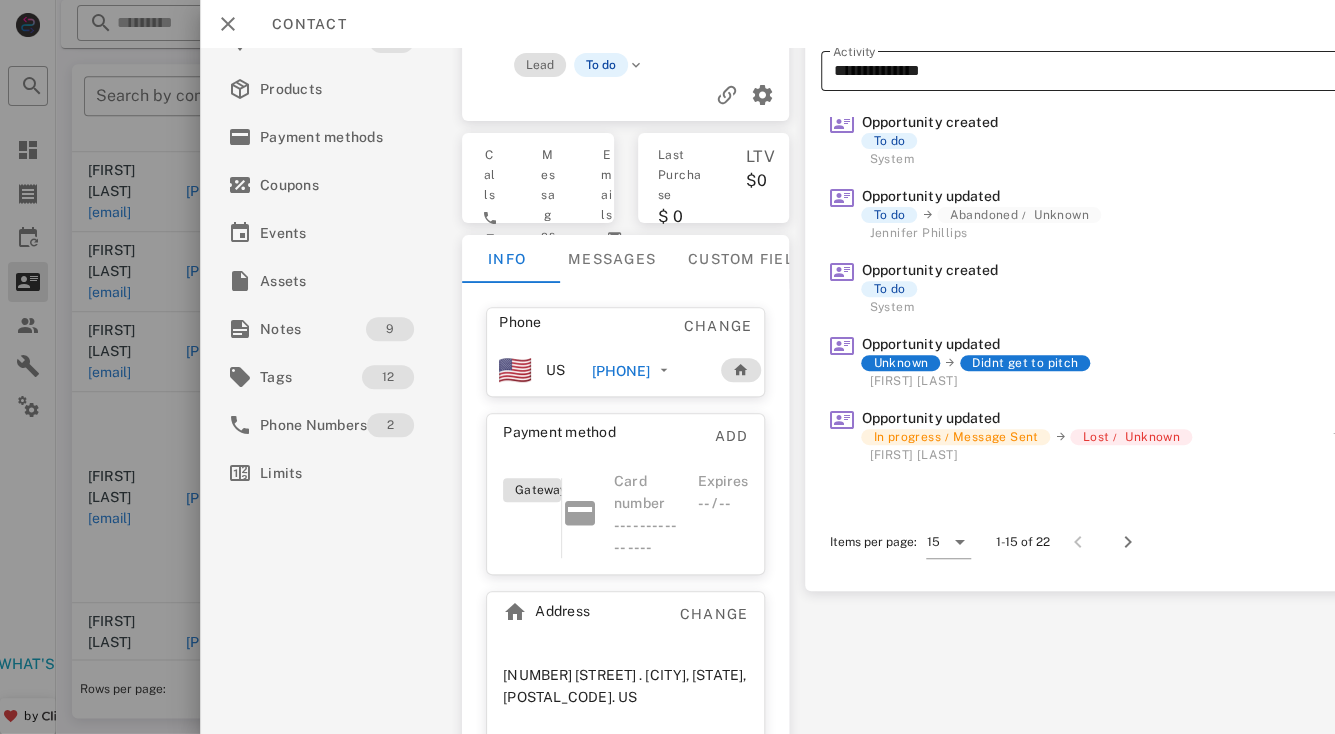 click on "**********" at bounding box center [1105, 71] 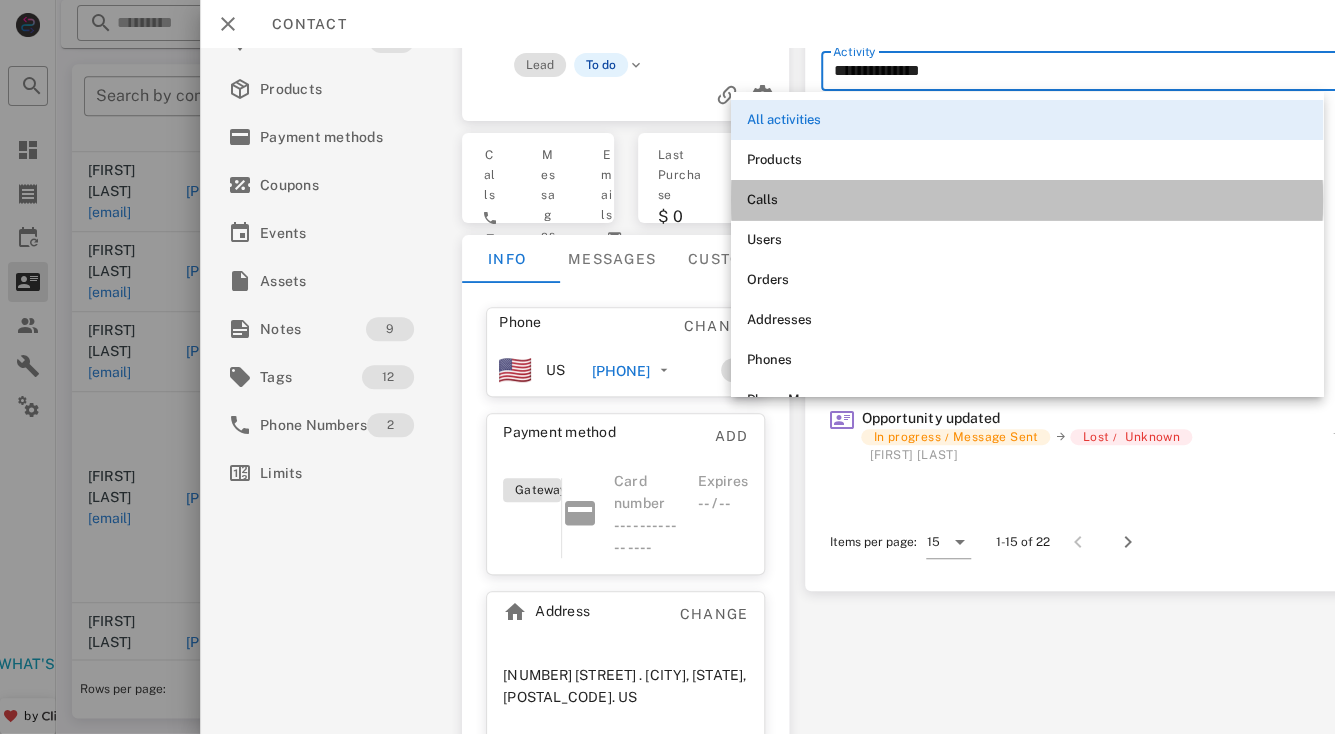 click on "Calls" at bounding box center (1027, 200) 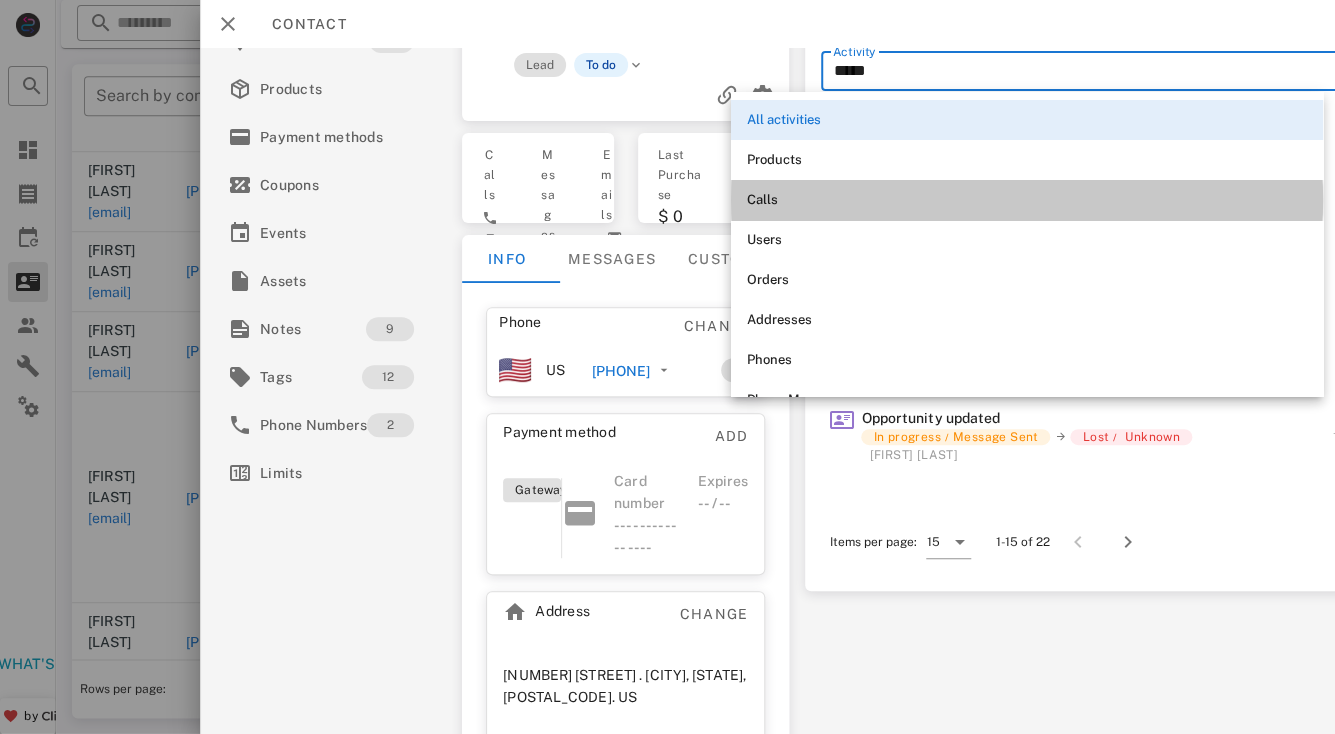 scroll, scrollTop: 69, scrollLeft: 0, axis: vertical 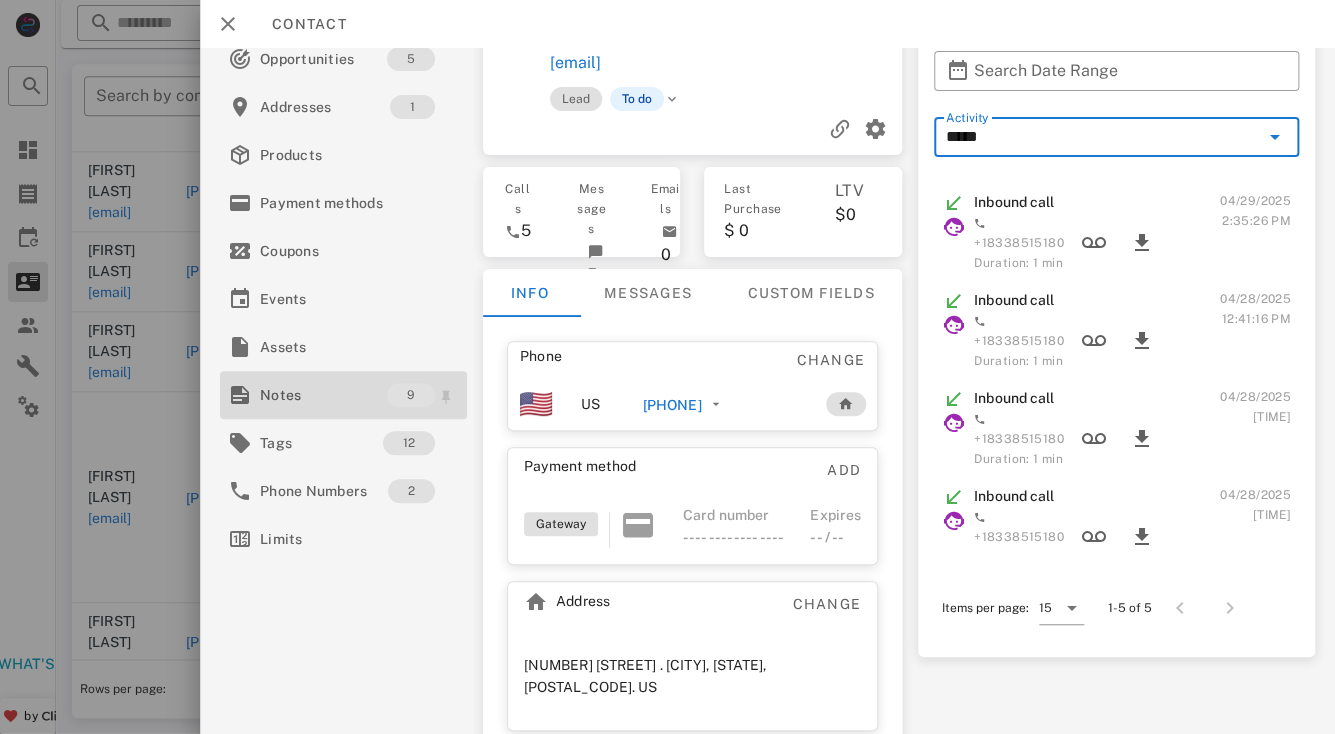 click on "Notes" at bounding box center (323, 395) 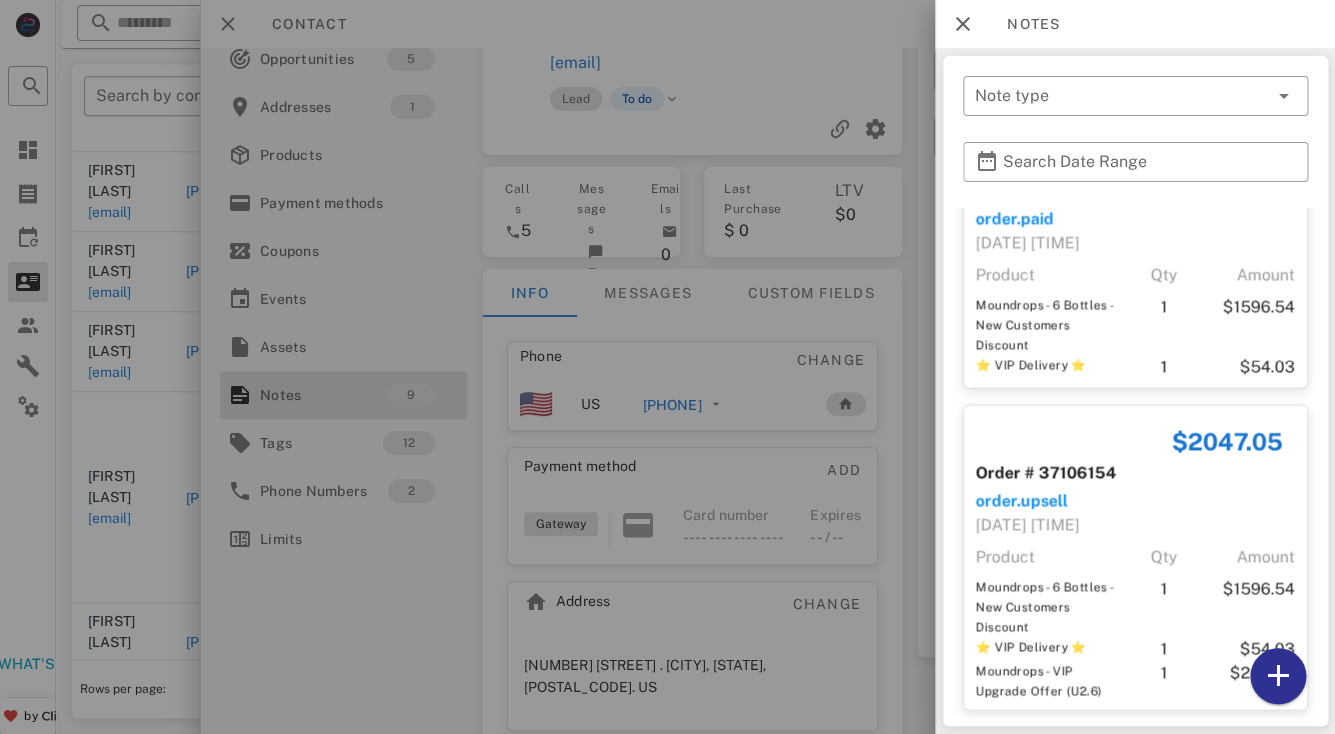 scroll, scrollTop: 1240, scrollLeft: 0, axis: vertical 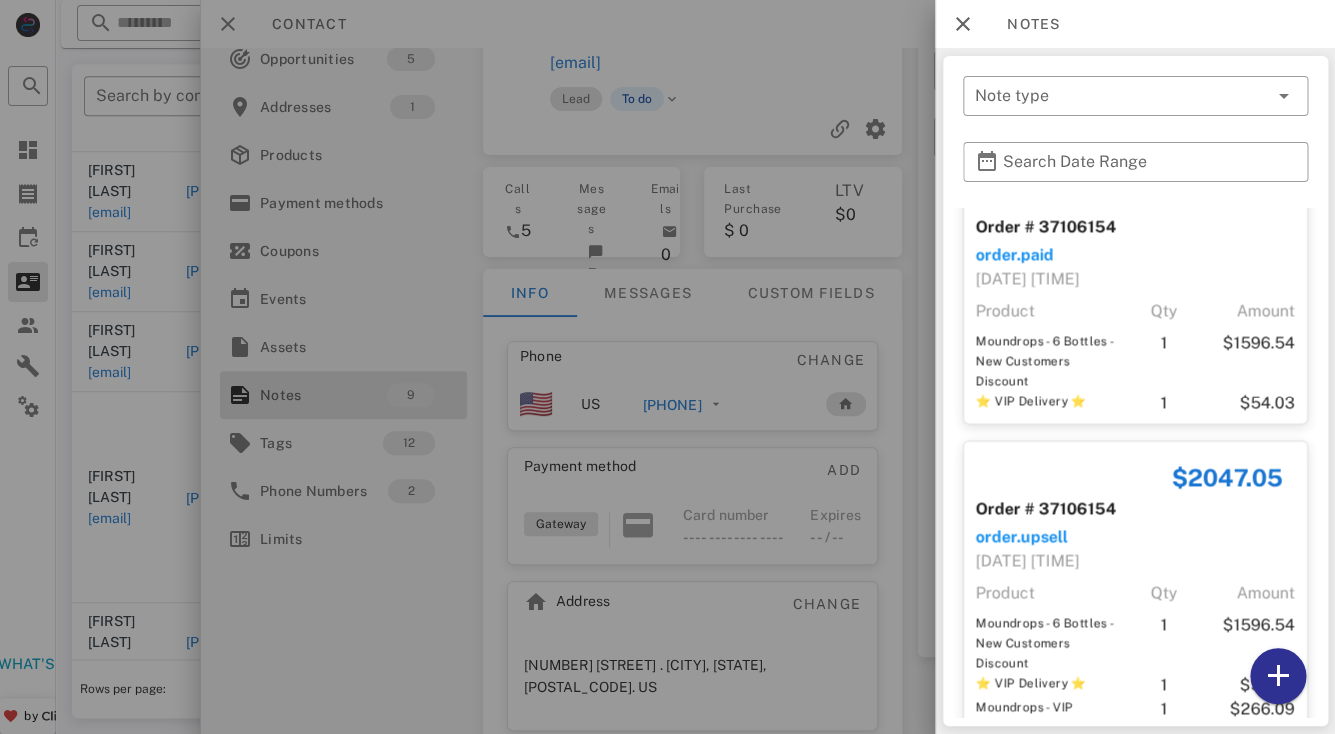 click at bounding box center [667, 367] 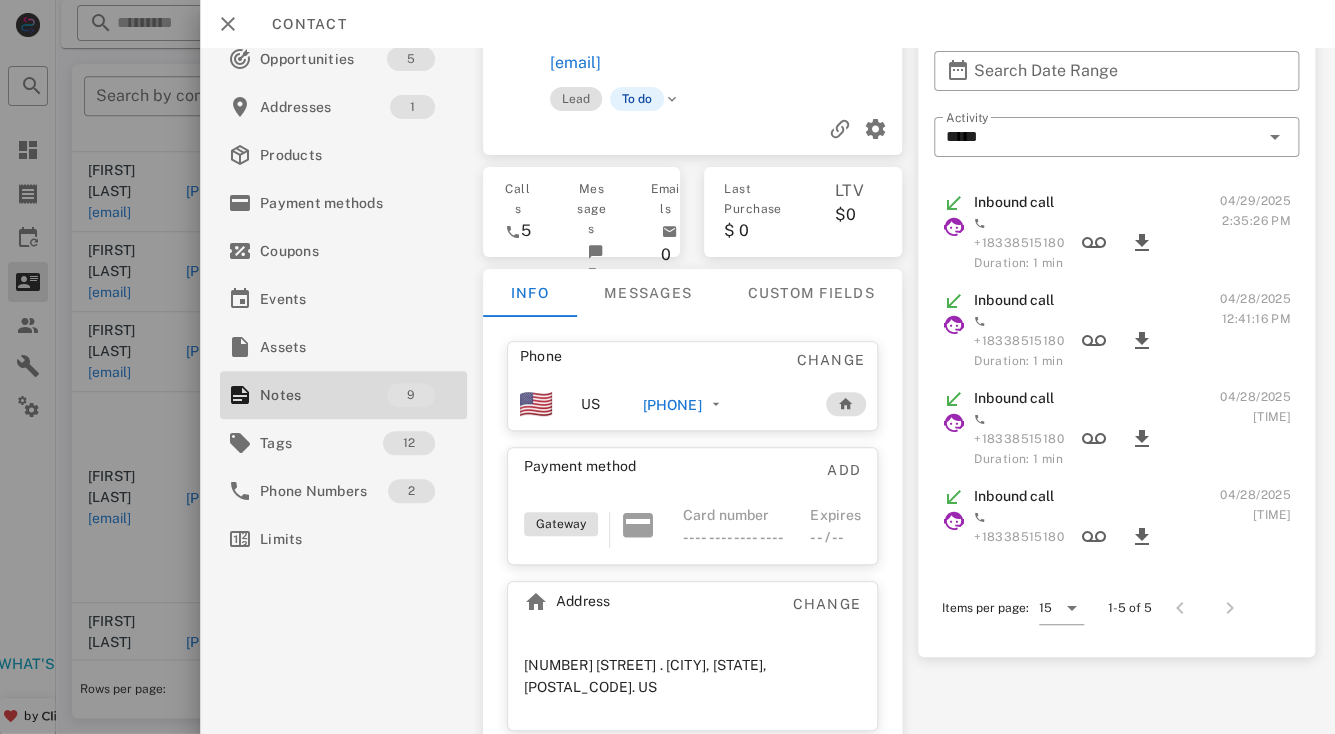 click on "137 Shipyard Circle .
Anderson, SC, 29621.
US" at bounding box center [692, 676] 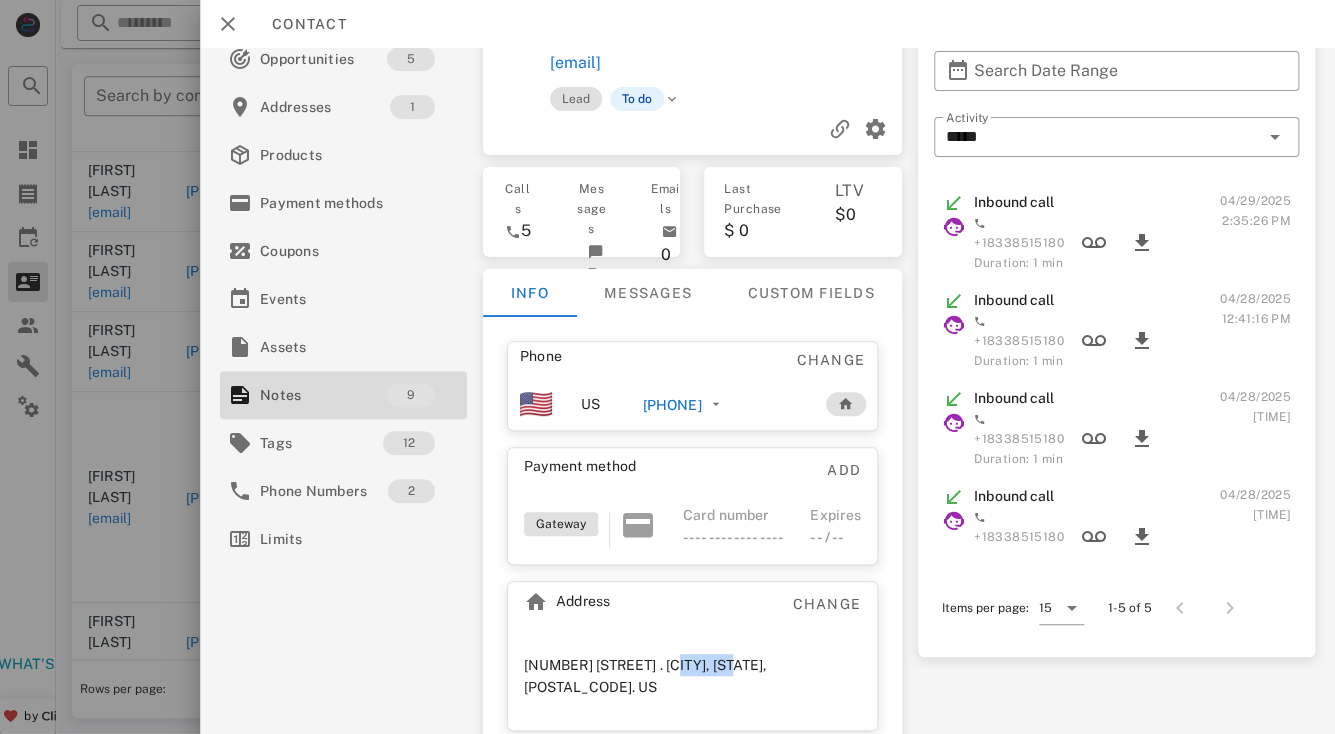 click on "137 Shipyard Circle .
Anderson, SC, 29621.
US" at bounding box center [692, 676] 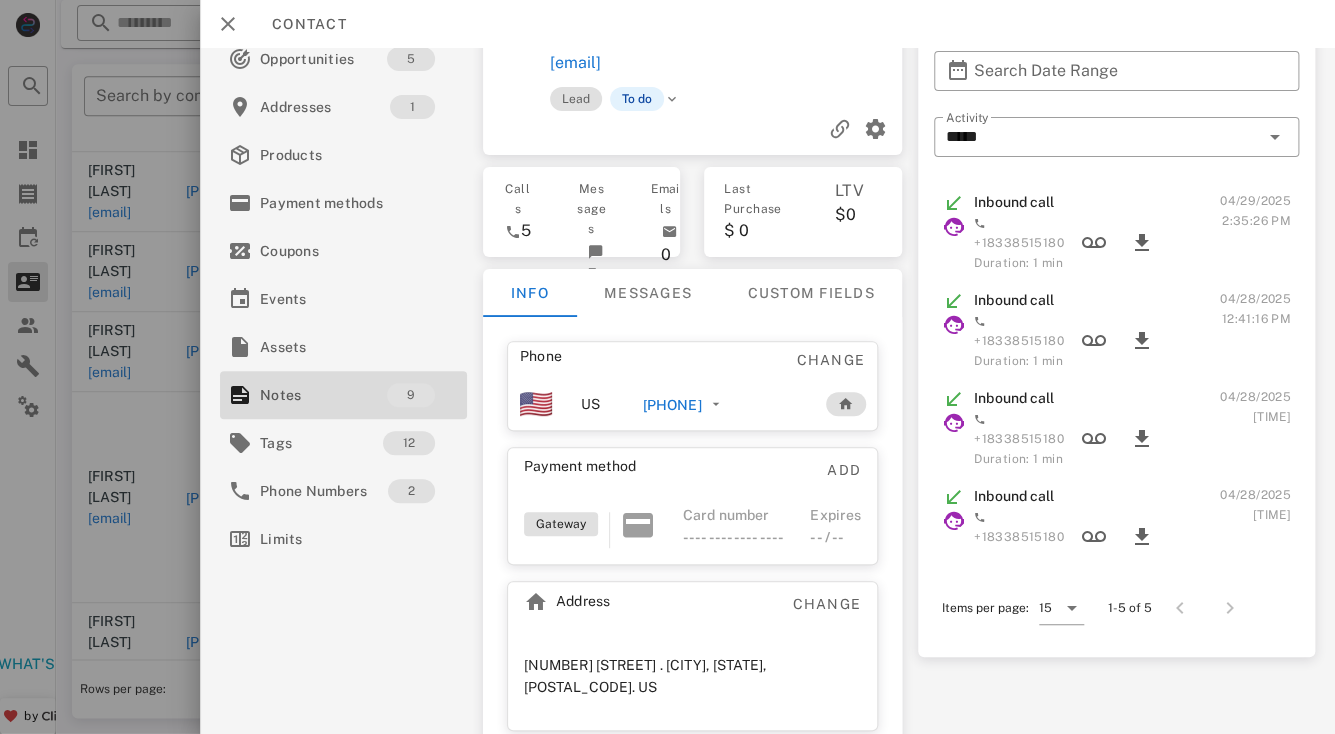 click on "137 Shipyard Circle .
Anderson, SC, 29621.
US" at bounding box center [692, 676] 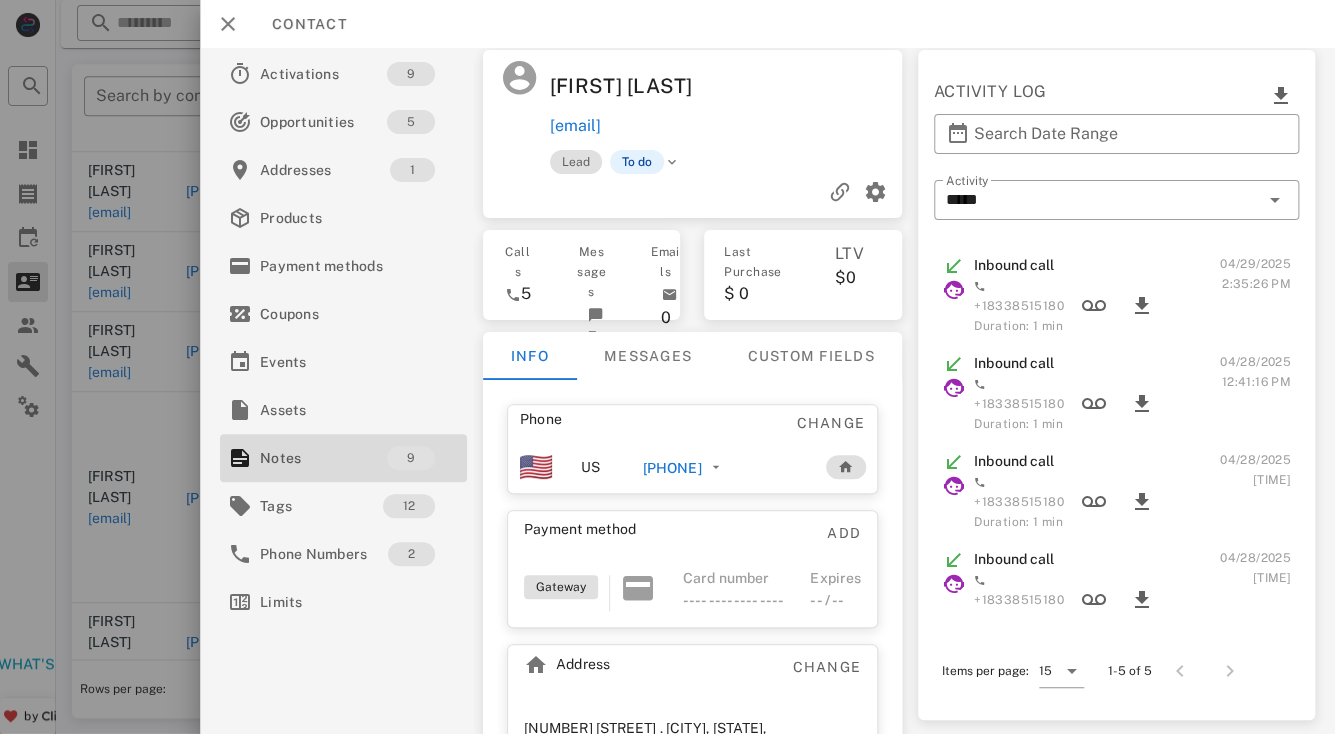 scroll, scrollTop: 8, scrollLeft: 0, axis: vertical 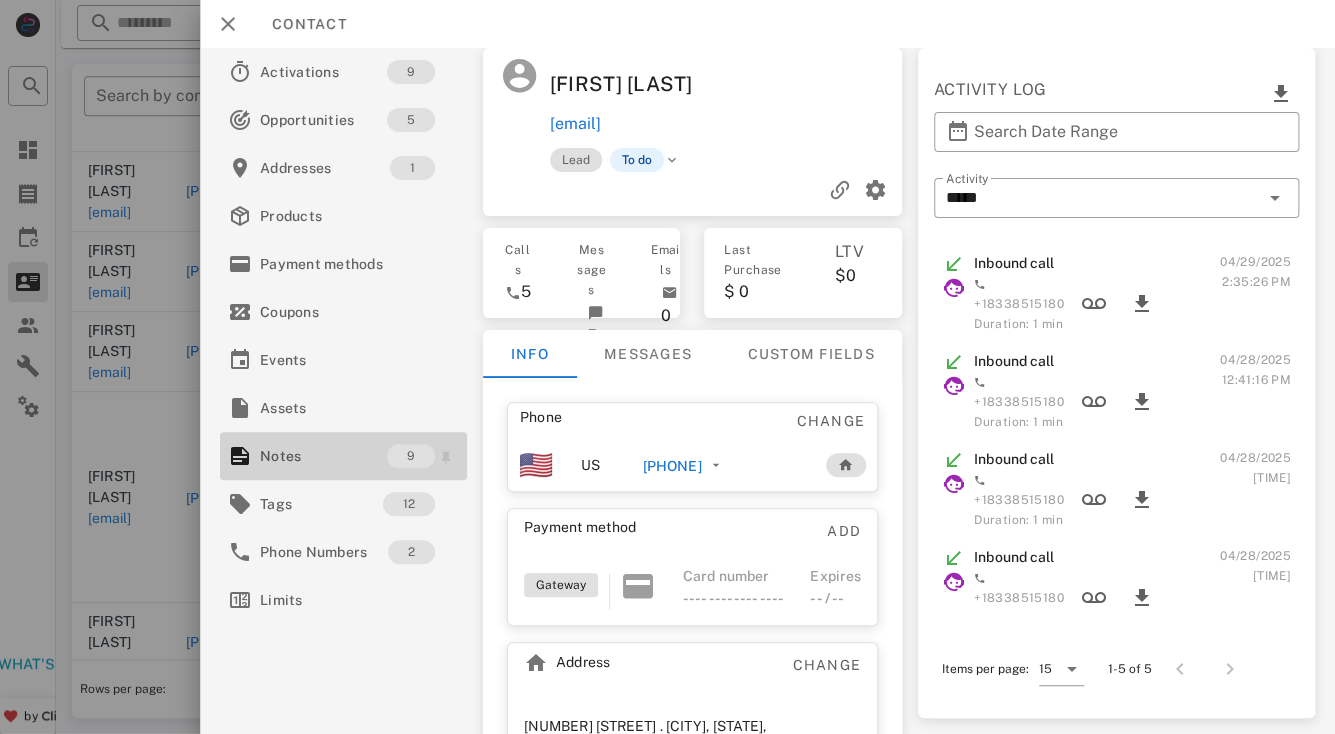 click on "Notes" at bounding box center (323, 456) 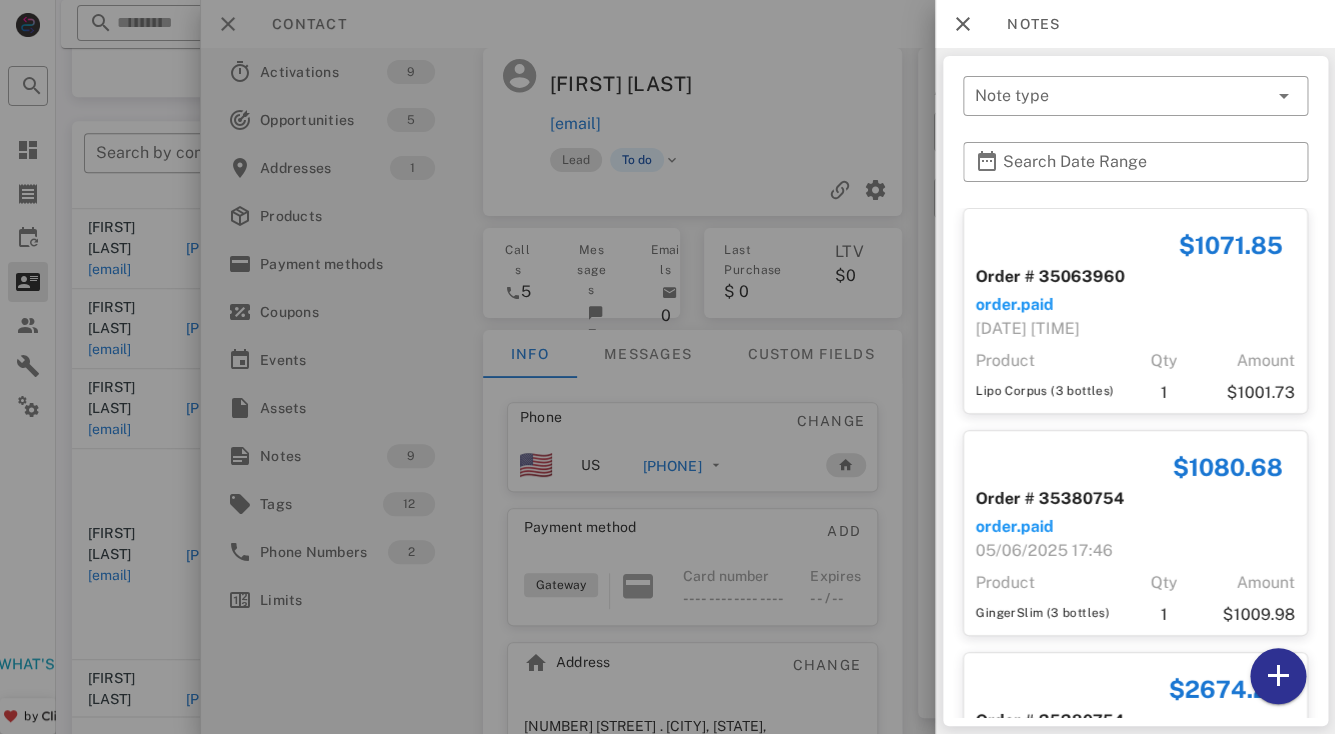 scroll, scrollTop: 317, scrollLeft: 0, axis: vertical 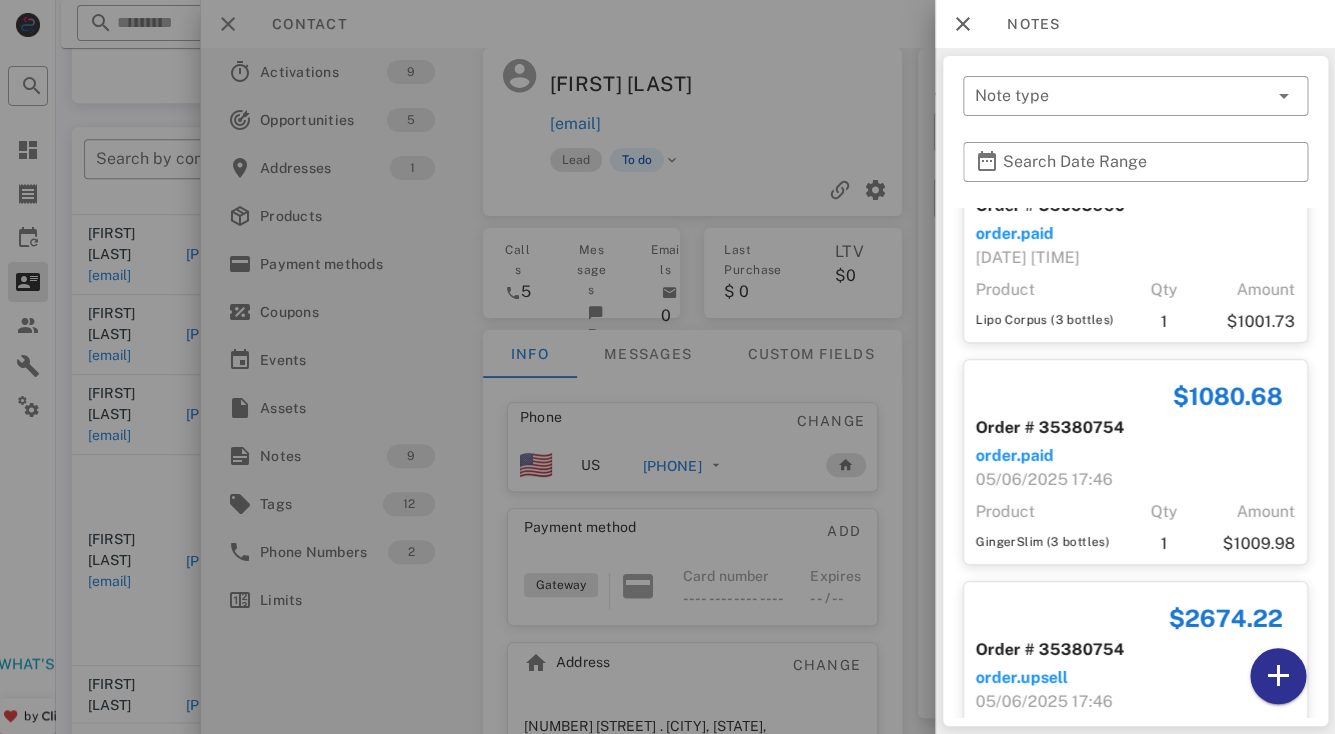 click at bounding box center [667, 367] 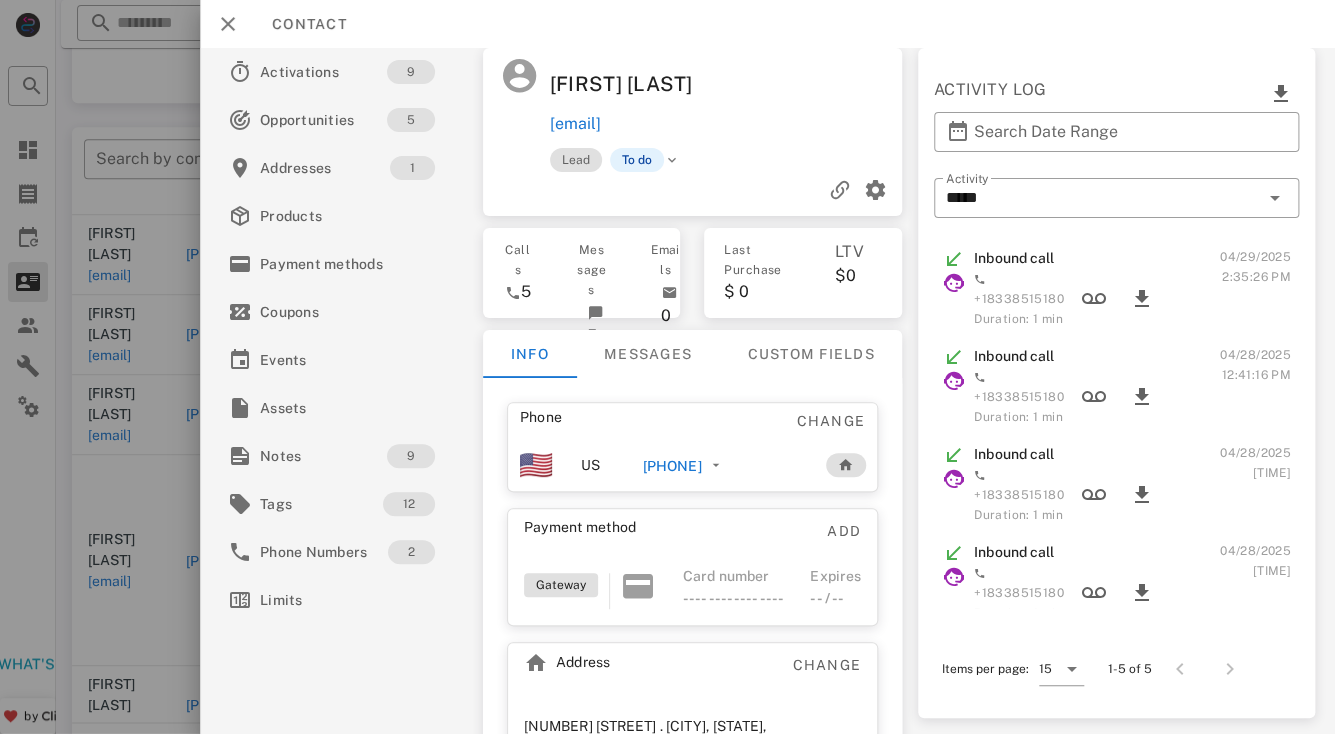 scroll, scrollTop: 0, scrollLeft: 0, axis: both 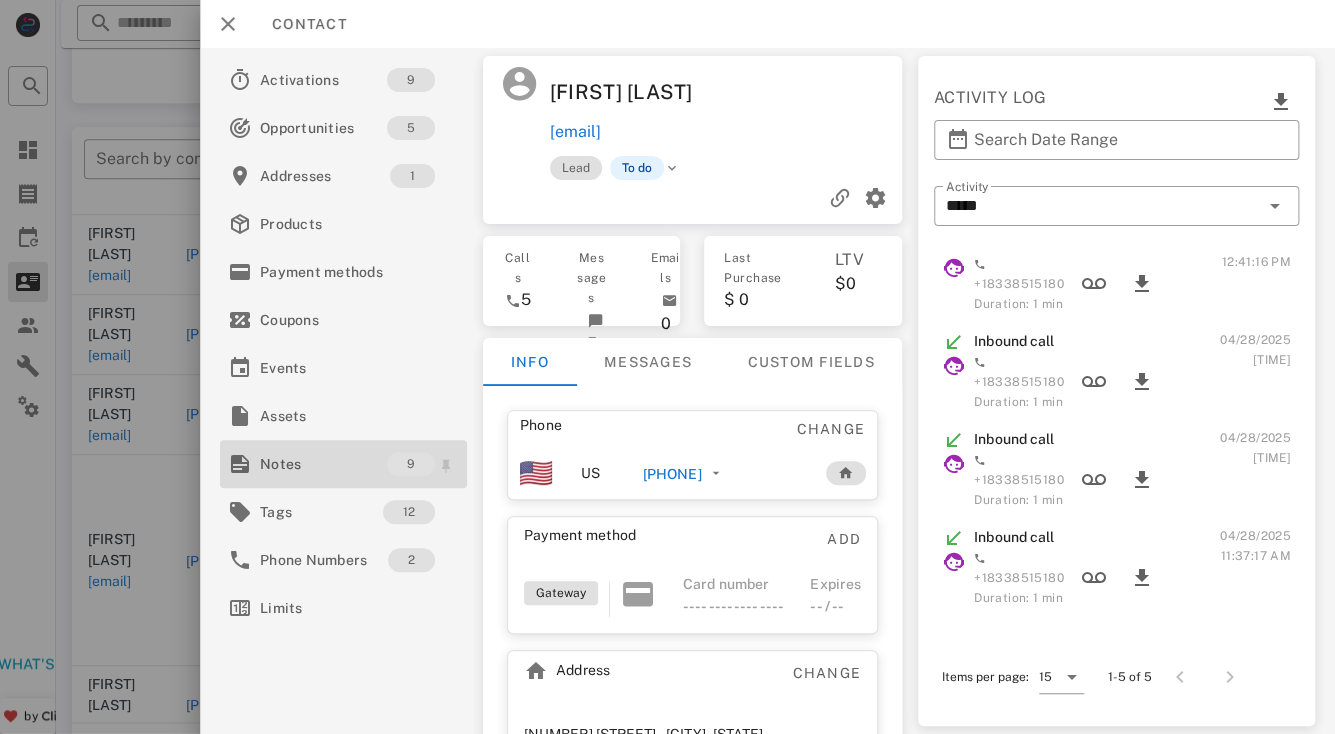 click on "Notes" at bounding box center (323, 464) 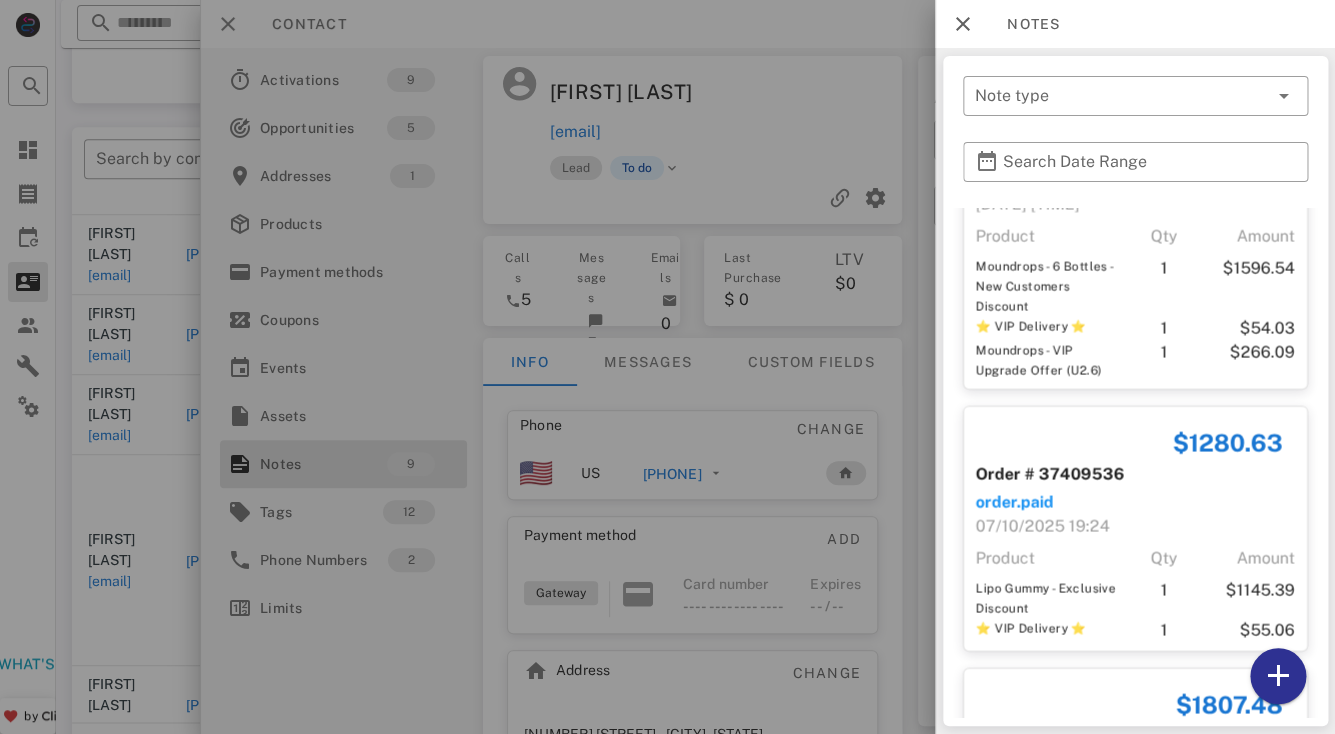 scroll, scrollTop: 0, scrollLeft: 0, axis: both 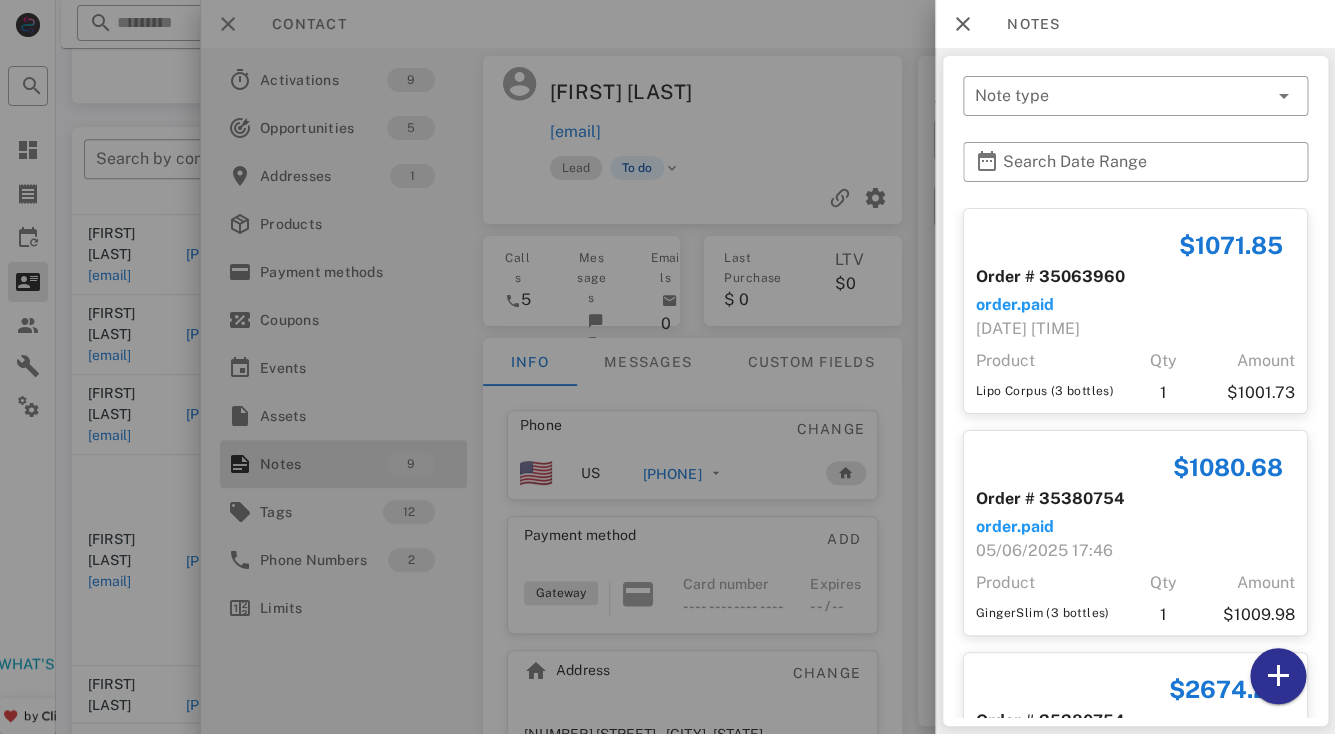 click at bounding box center [667, 367] 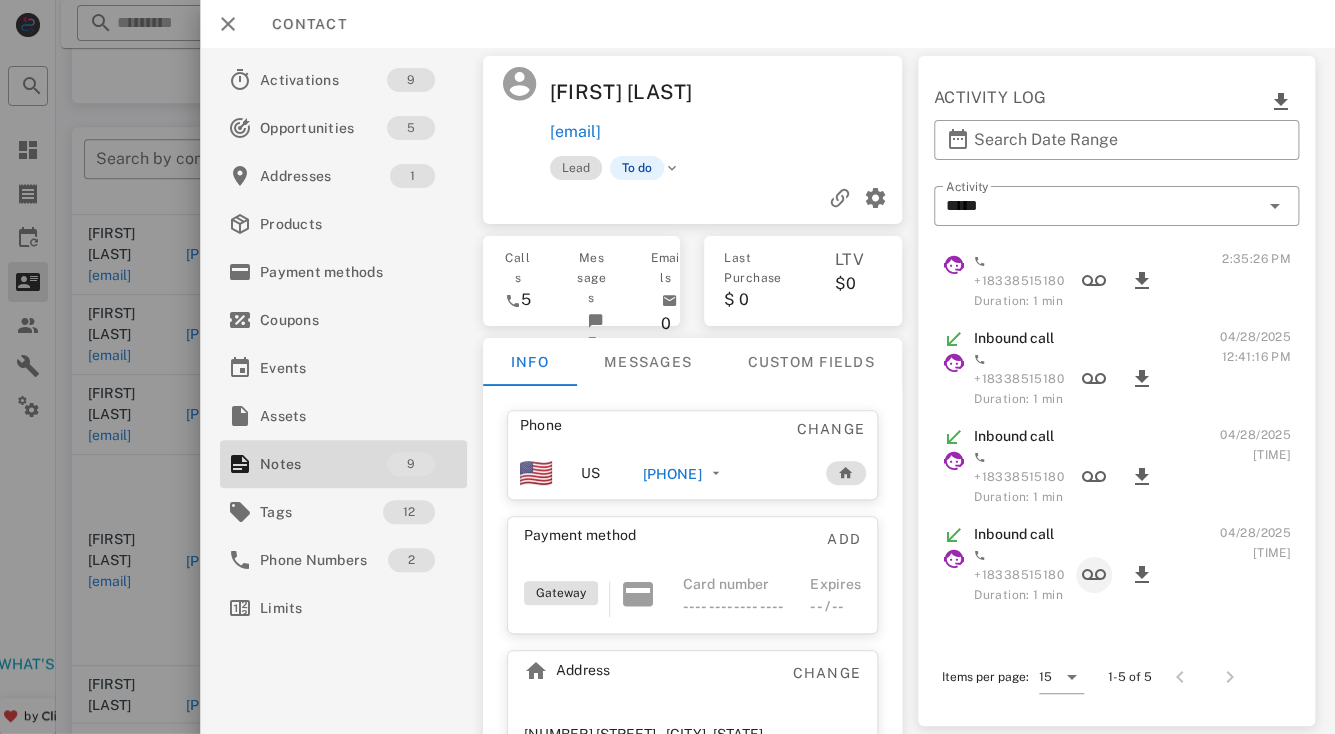 scroll, scrollTop: 0, scrollLeft: 0, axis: both 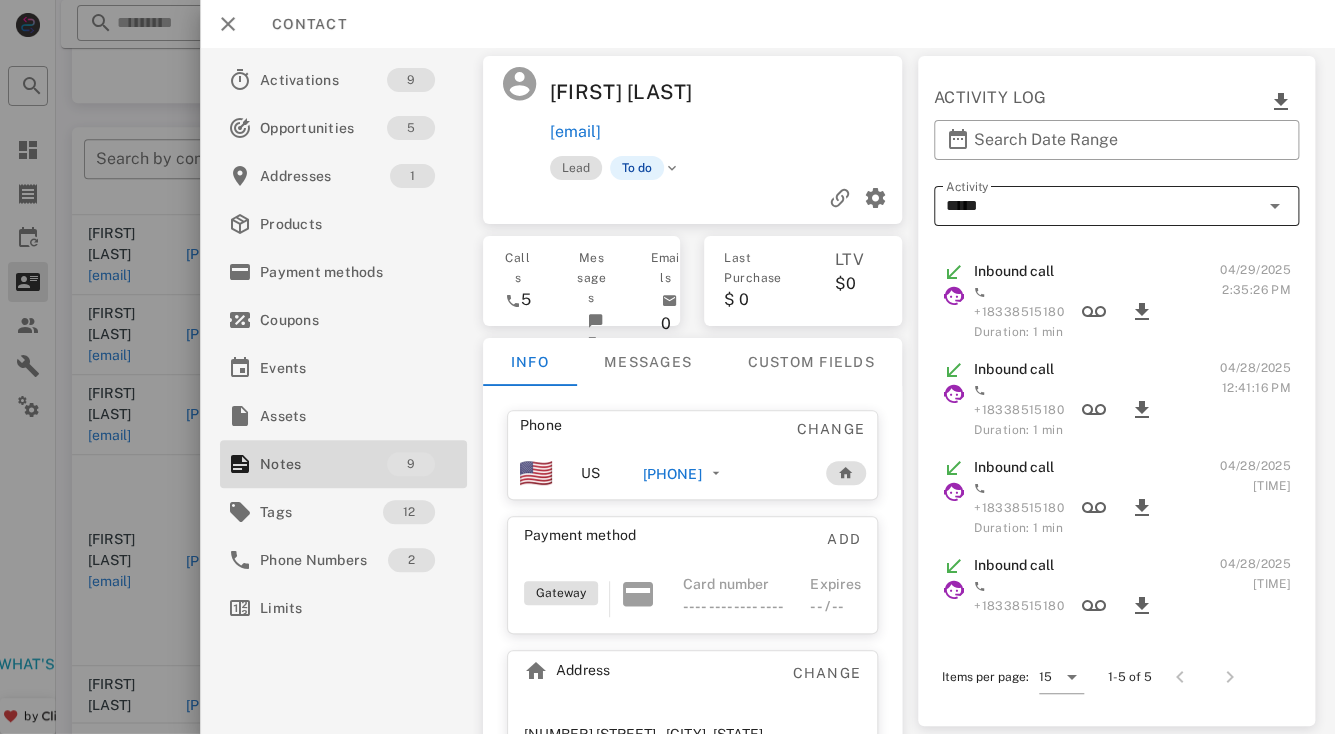 click on "Activity *****" at bounding box center (1116, 206) 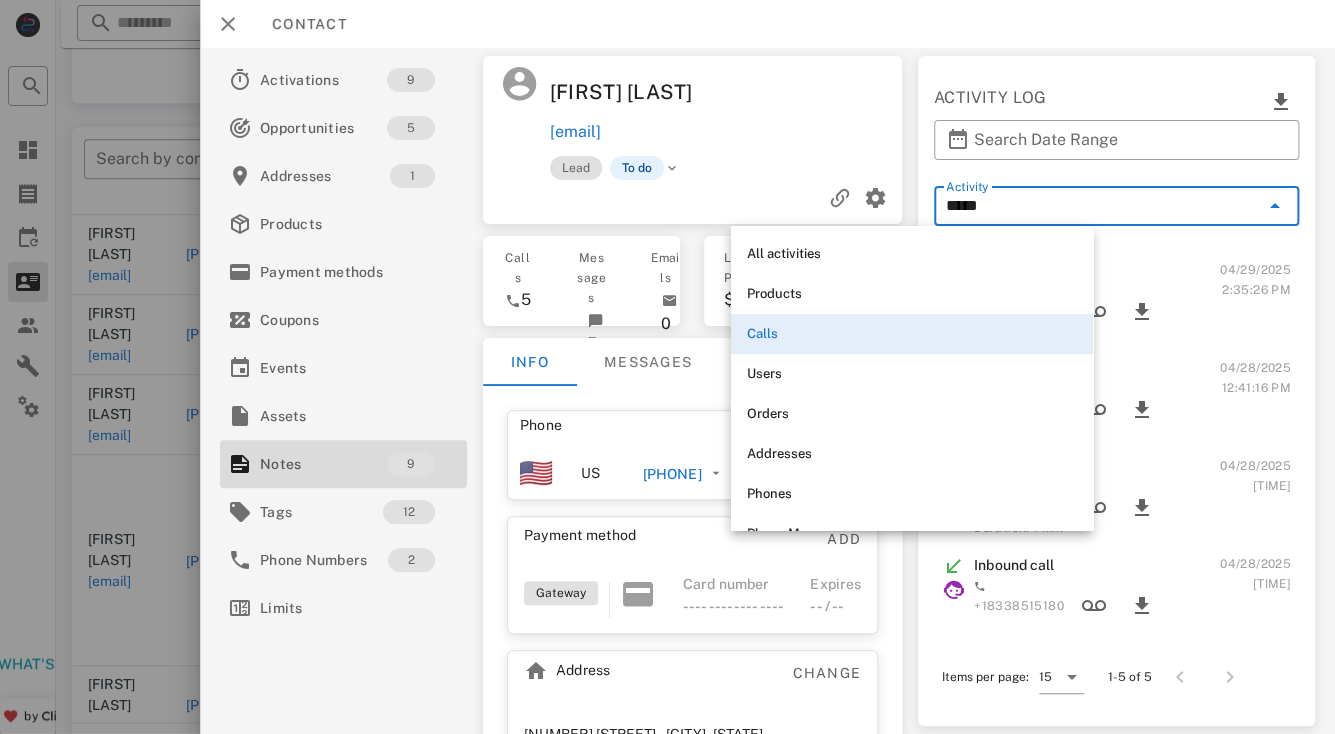 click on "All activities" at bounding box center (912, 254) 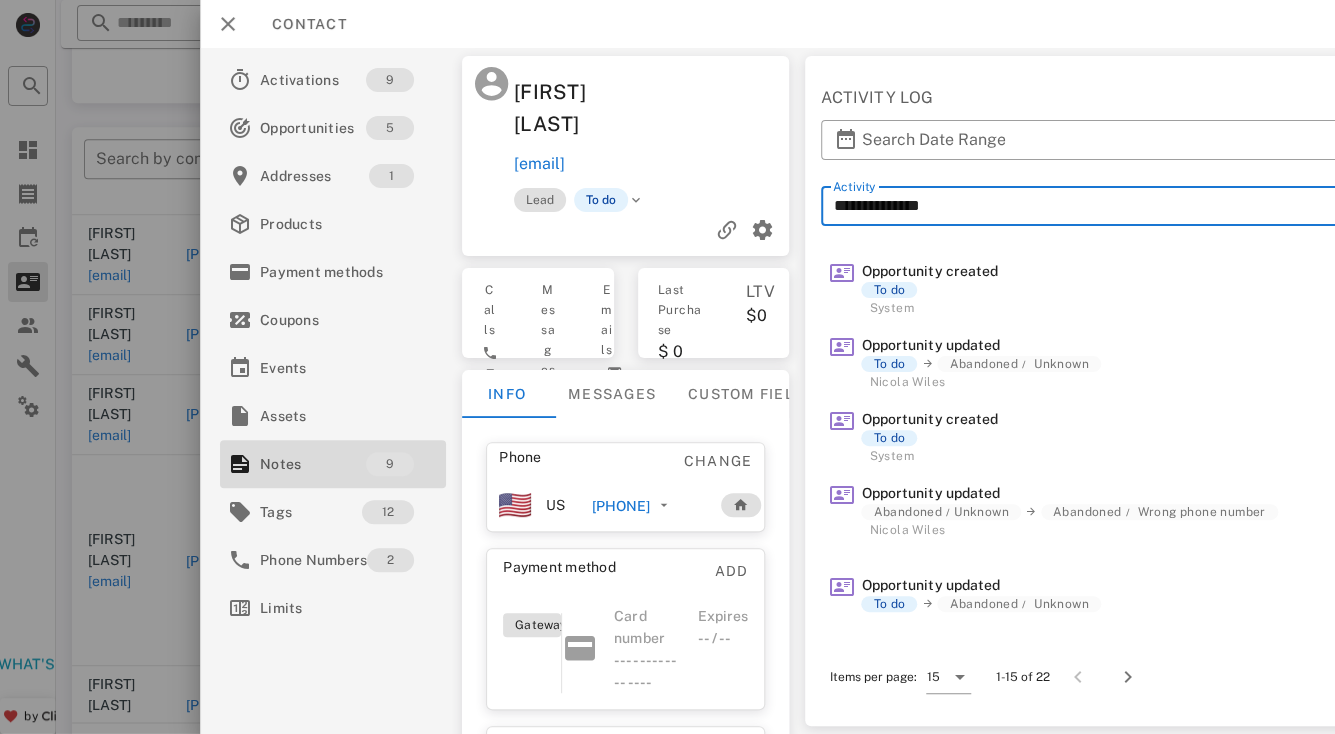 click on "+11678860737" at bounding box center [621, 506] 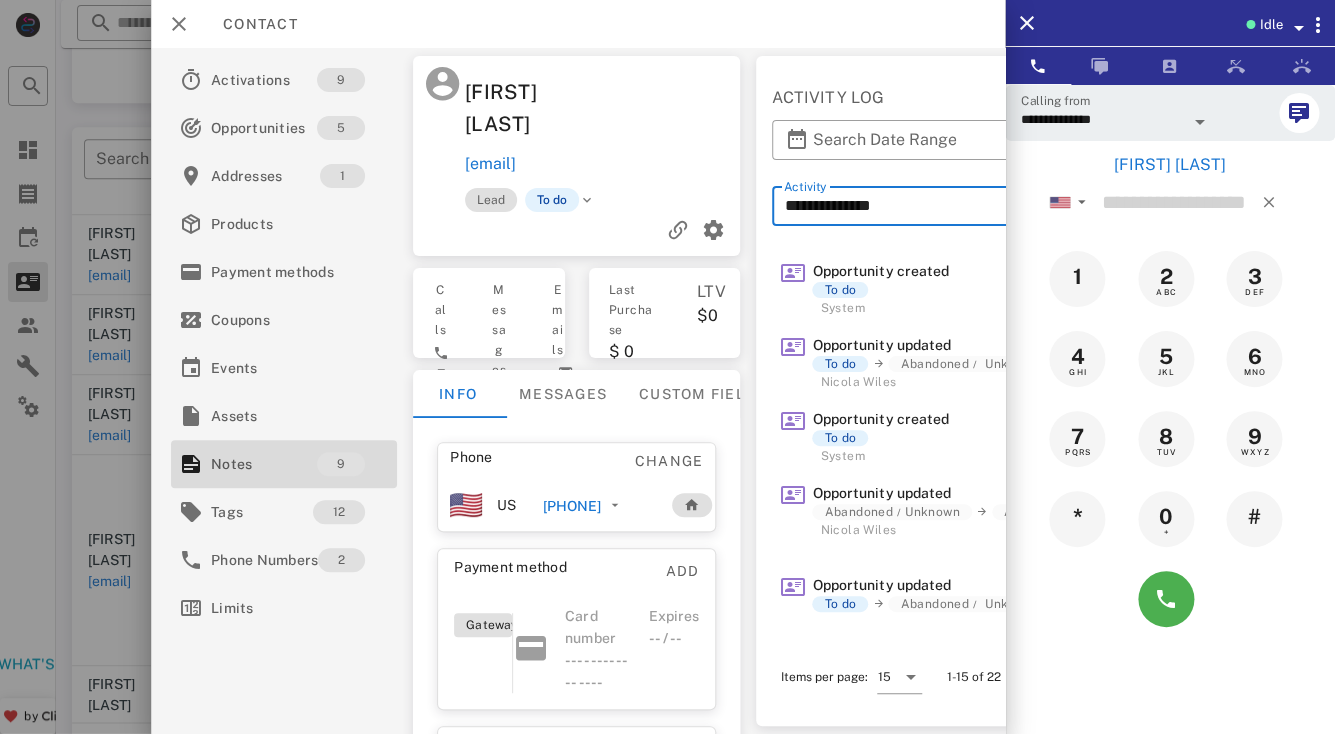 type on "**********" 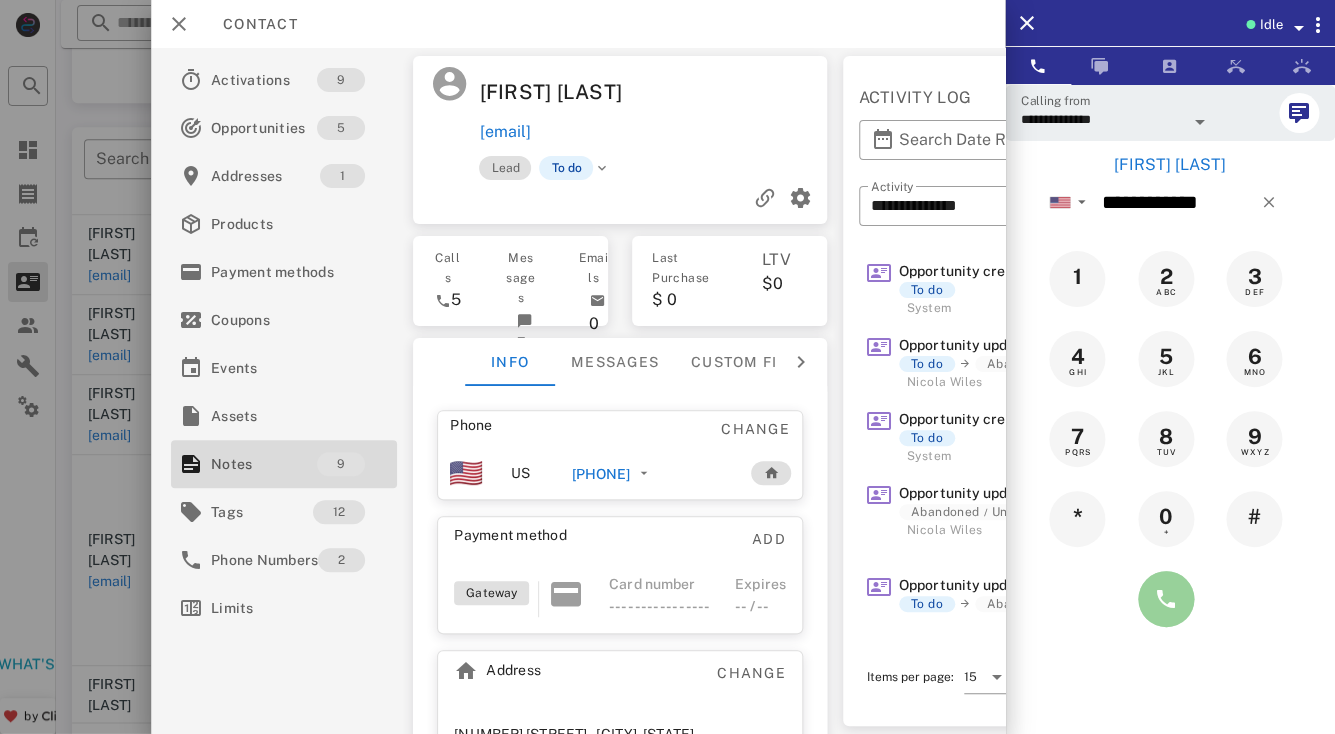 click at bounding box center [1166, 599] 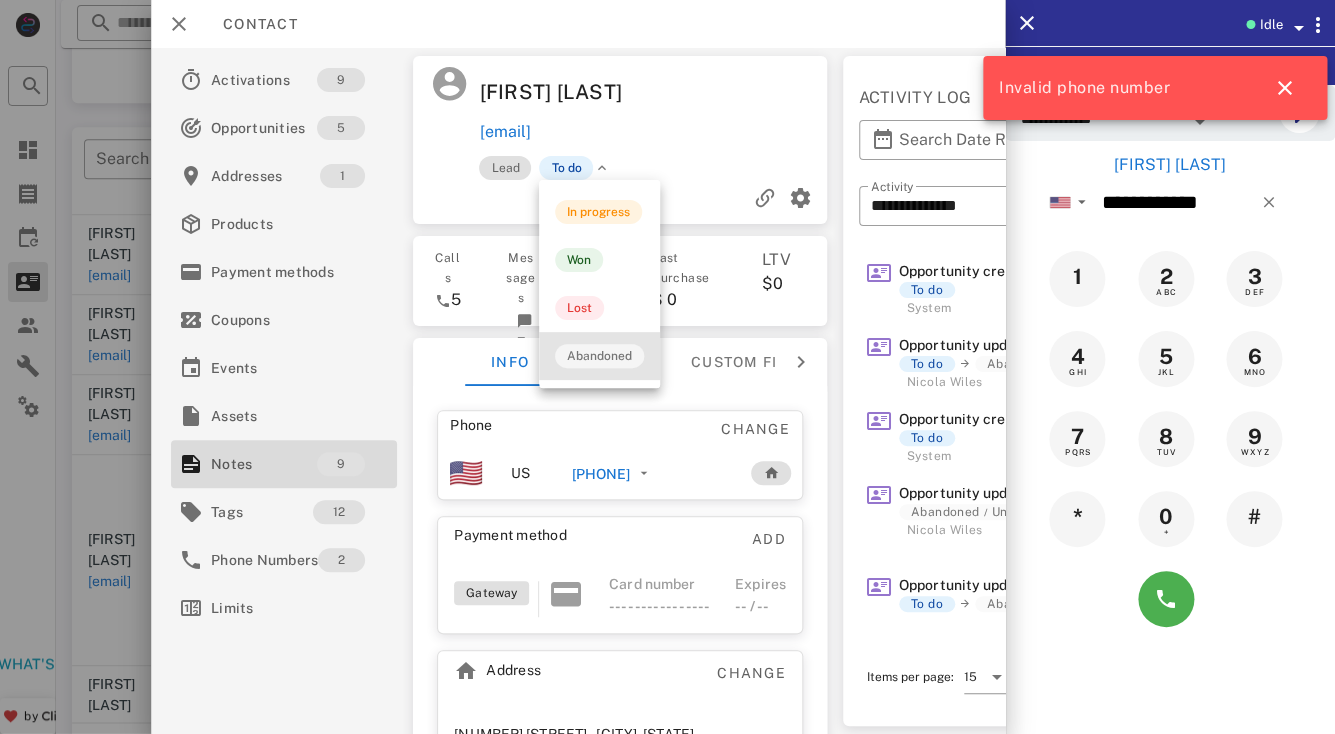 click on "Abandoned" at bounding box center [599, 356] 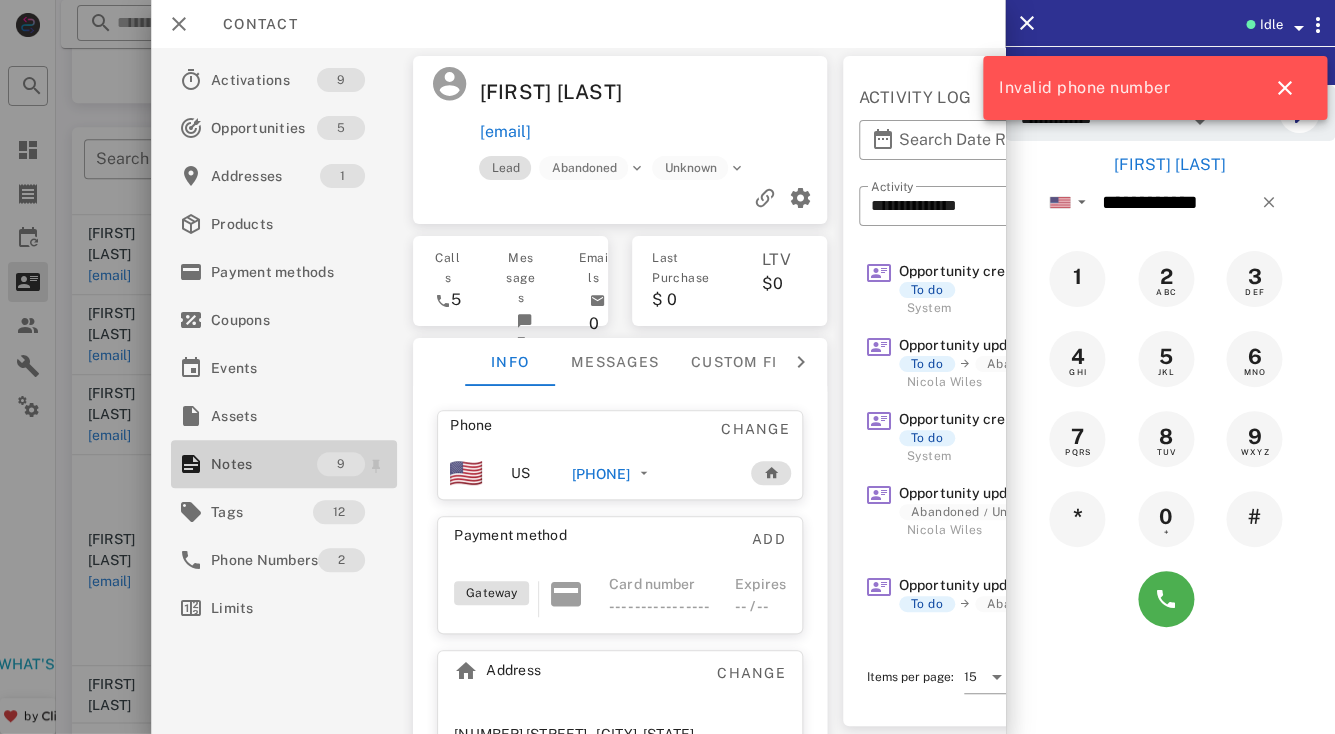 click on "Notes" at bounding box center [264, 464] 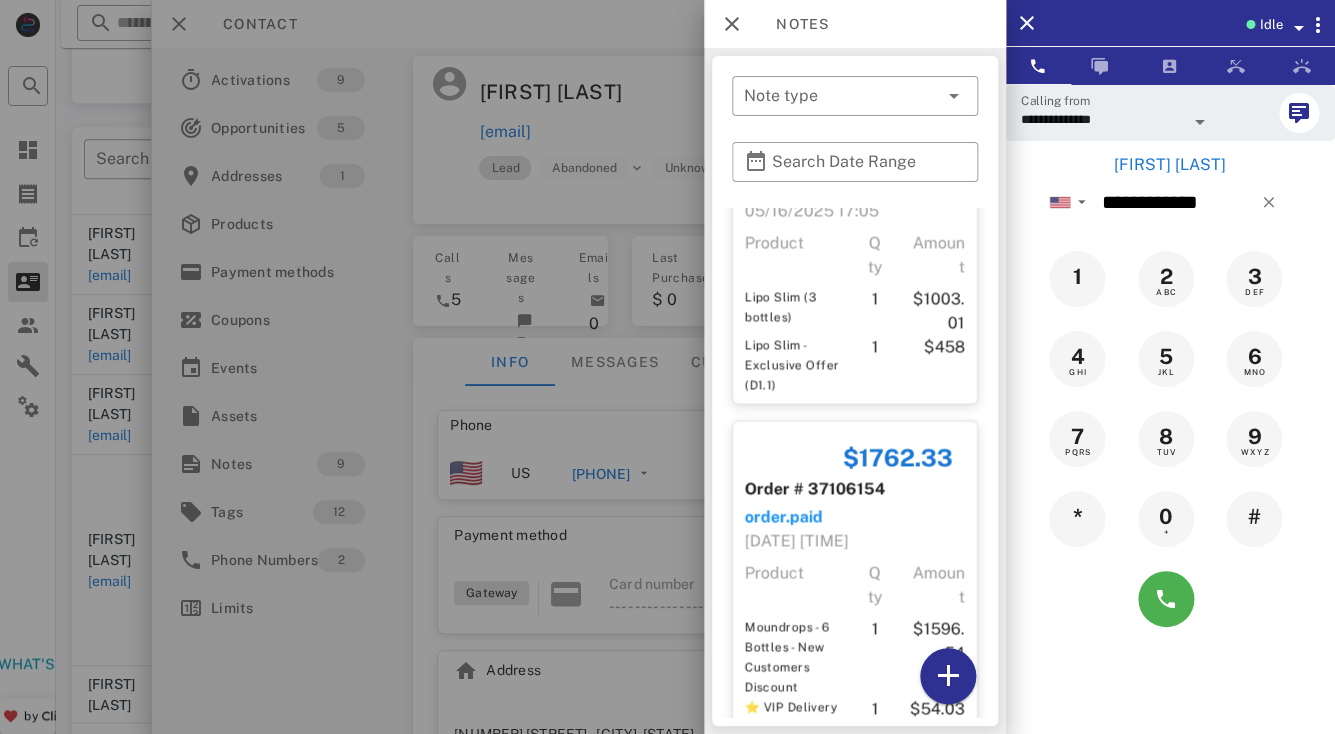 scroll, scrollTop: 1281, scrollLeft: 0, axis: vertical 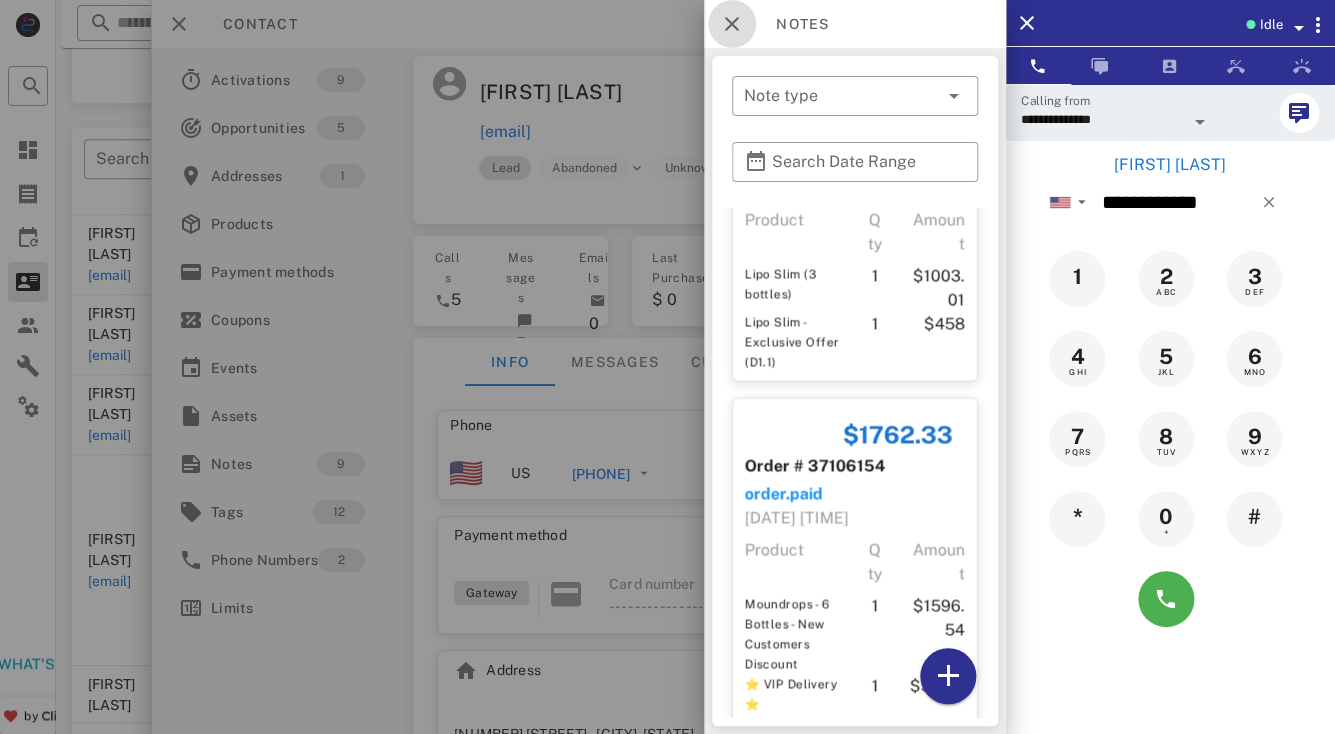 click at bounding box center [732, 24] 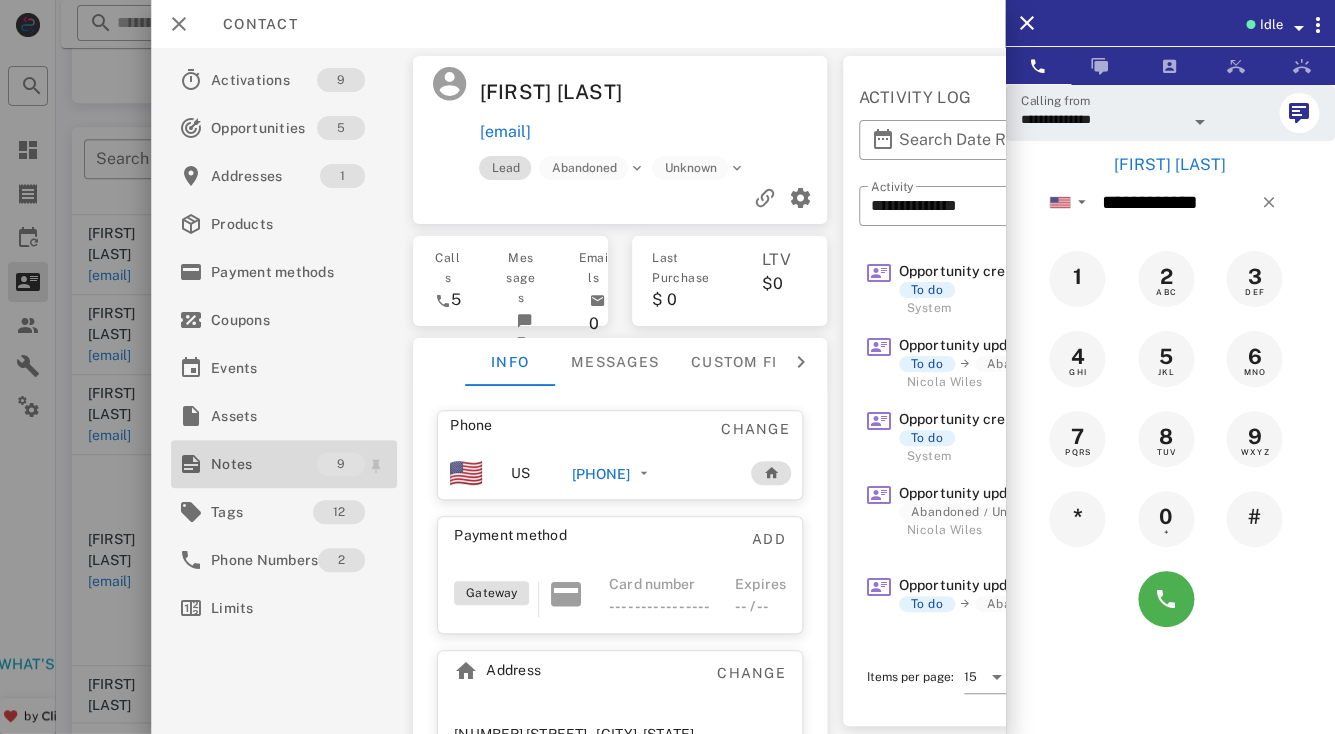 click on "Notes" at bounding box center [264, 464] 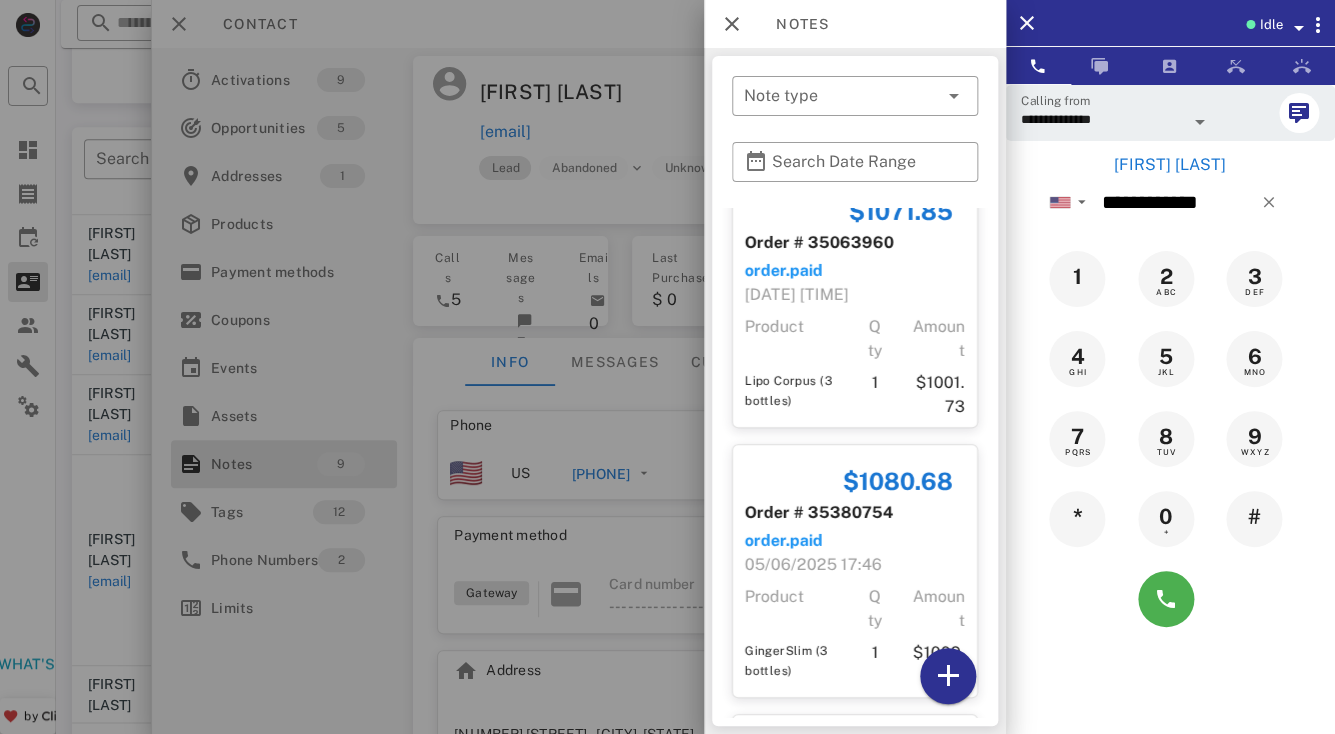 scroll, scrollTop: 31, scrollLeft: 0, axis: vertical 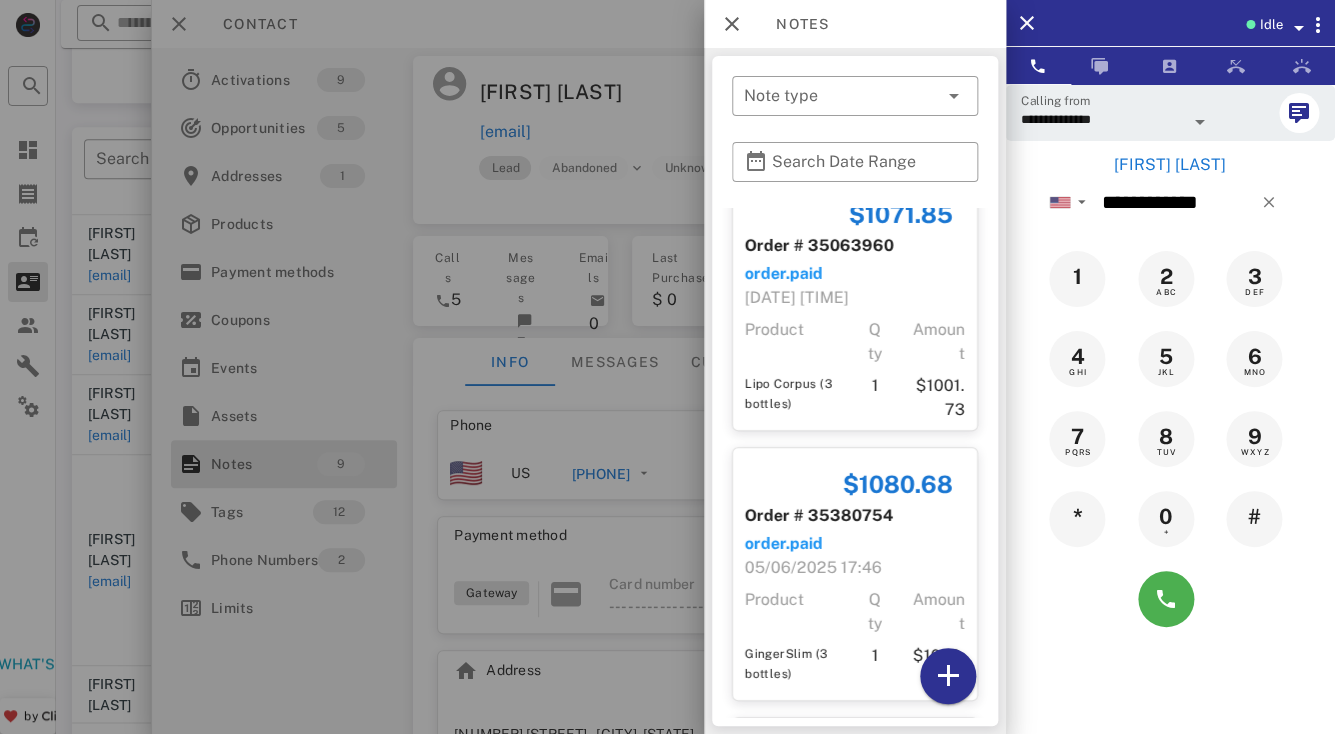 click on "Product" at bounding box center (794, 342) 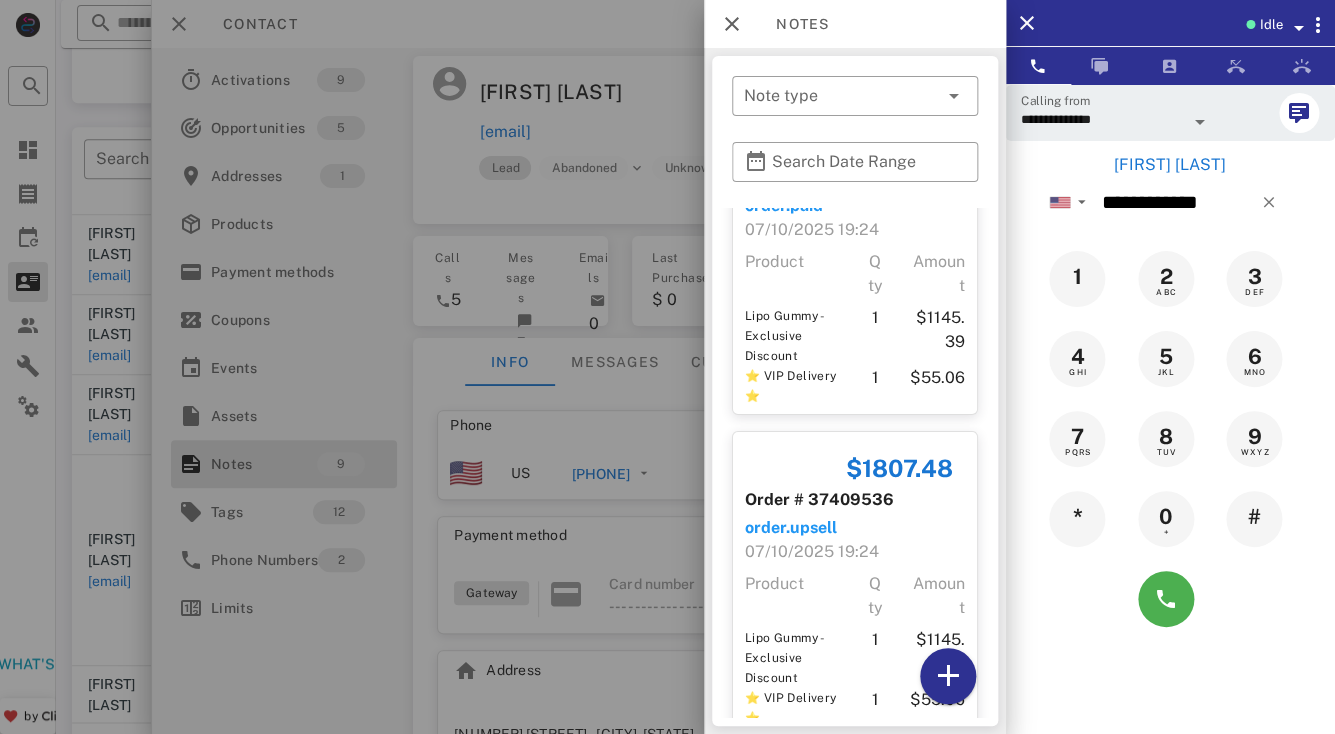 scroll, scrollTop: 2422, scrollLeft: 0, axis: vertical 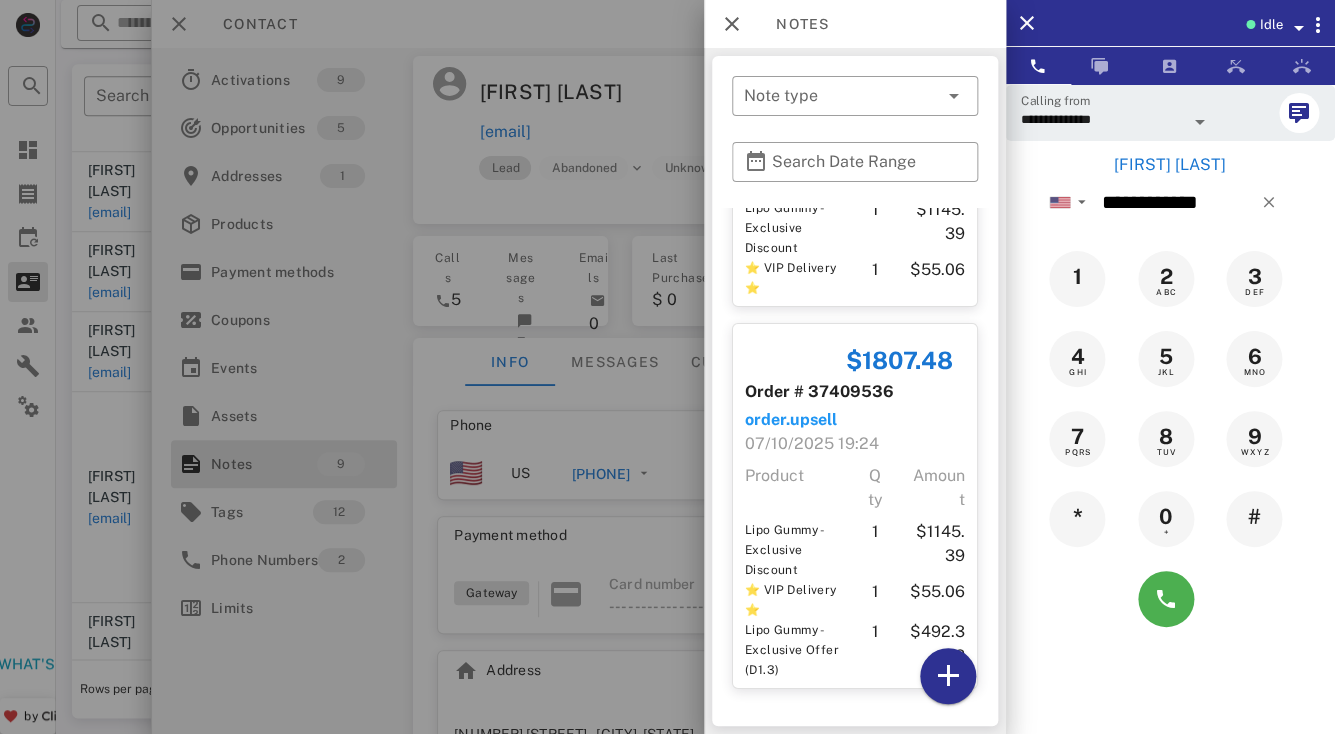 click at bounding box center [667, 367] 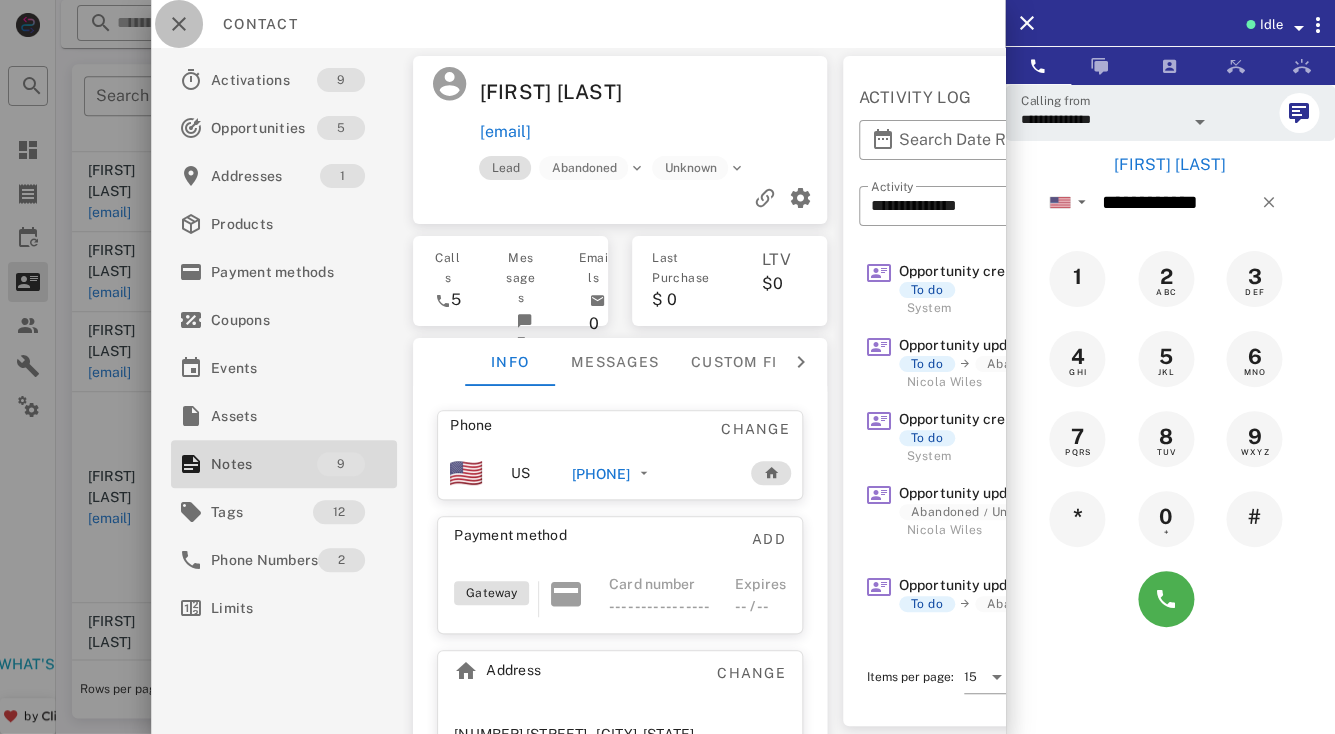 click at bounding box center (179, 24) 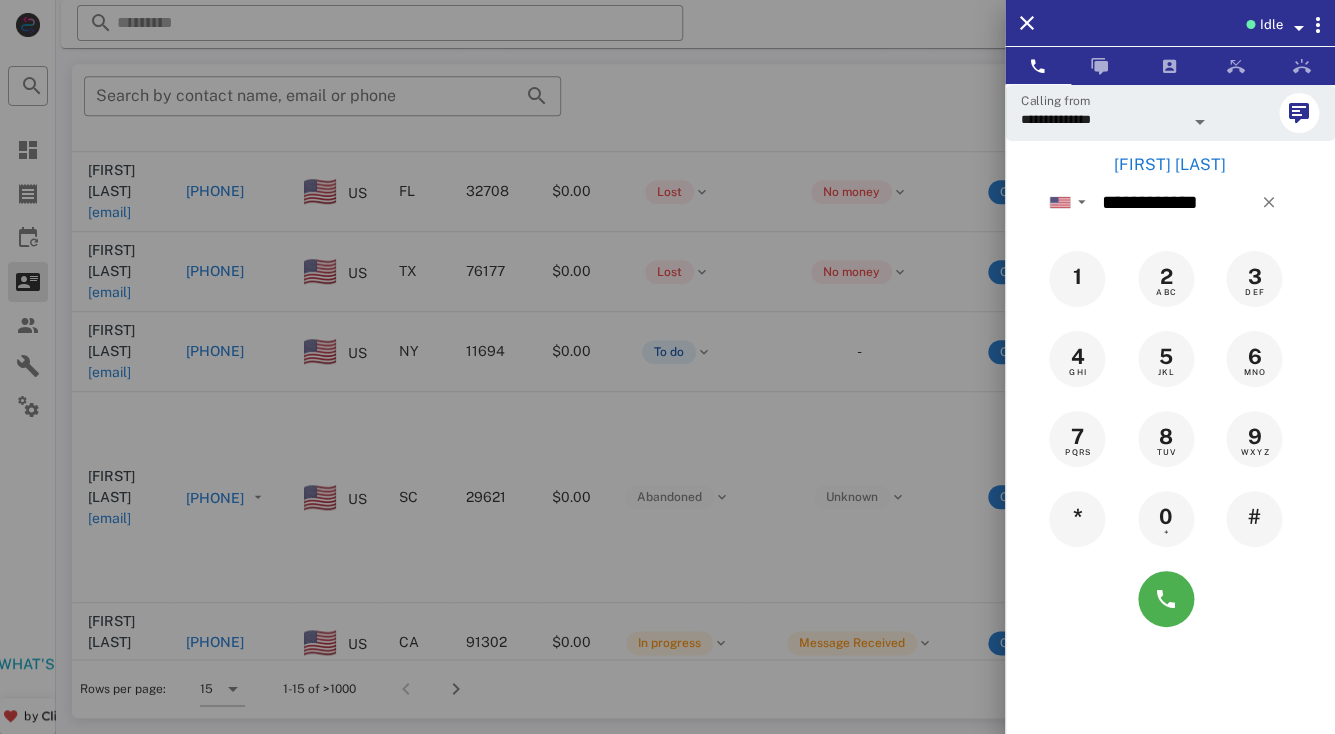 click at bounding box center (667, 367) 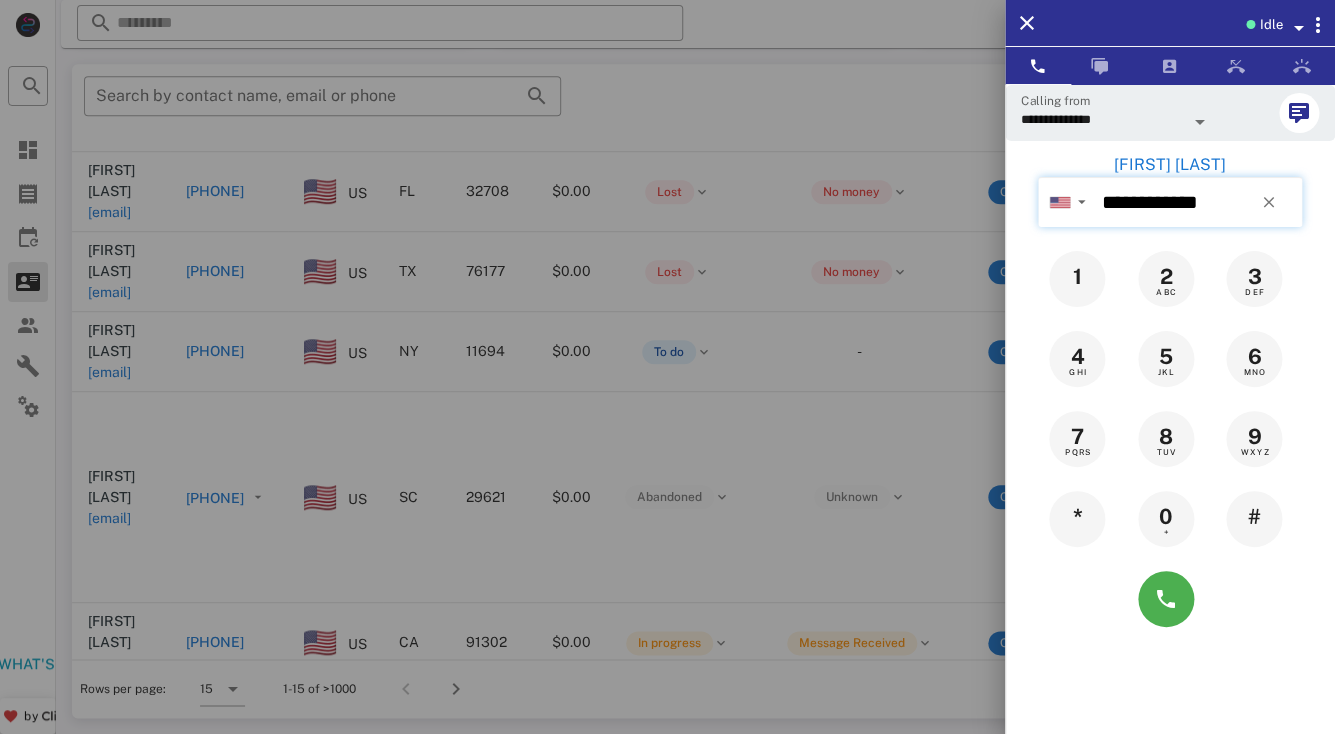 type 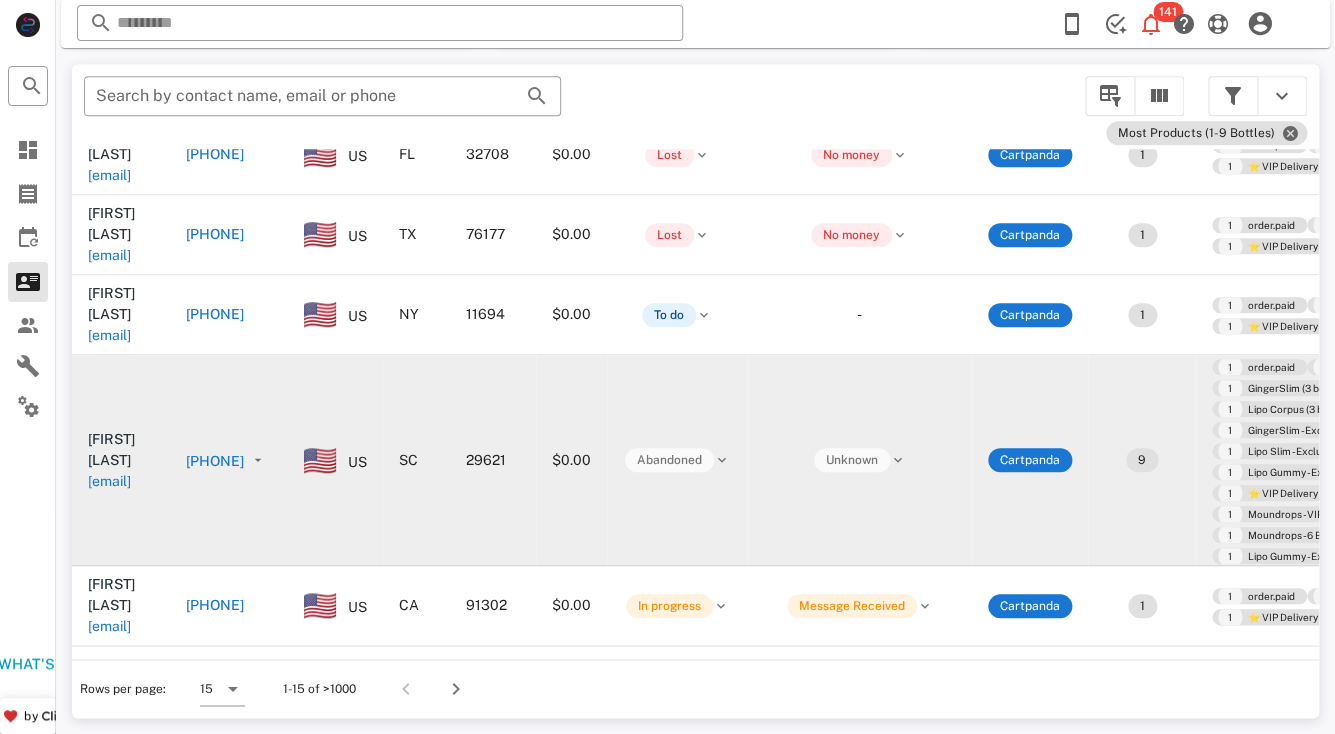 scroll, scrollTop: 118, scrollLeft: 0, axis: vertical 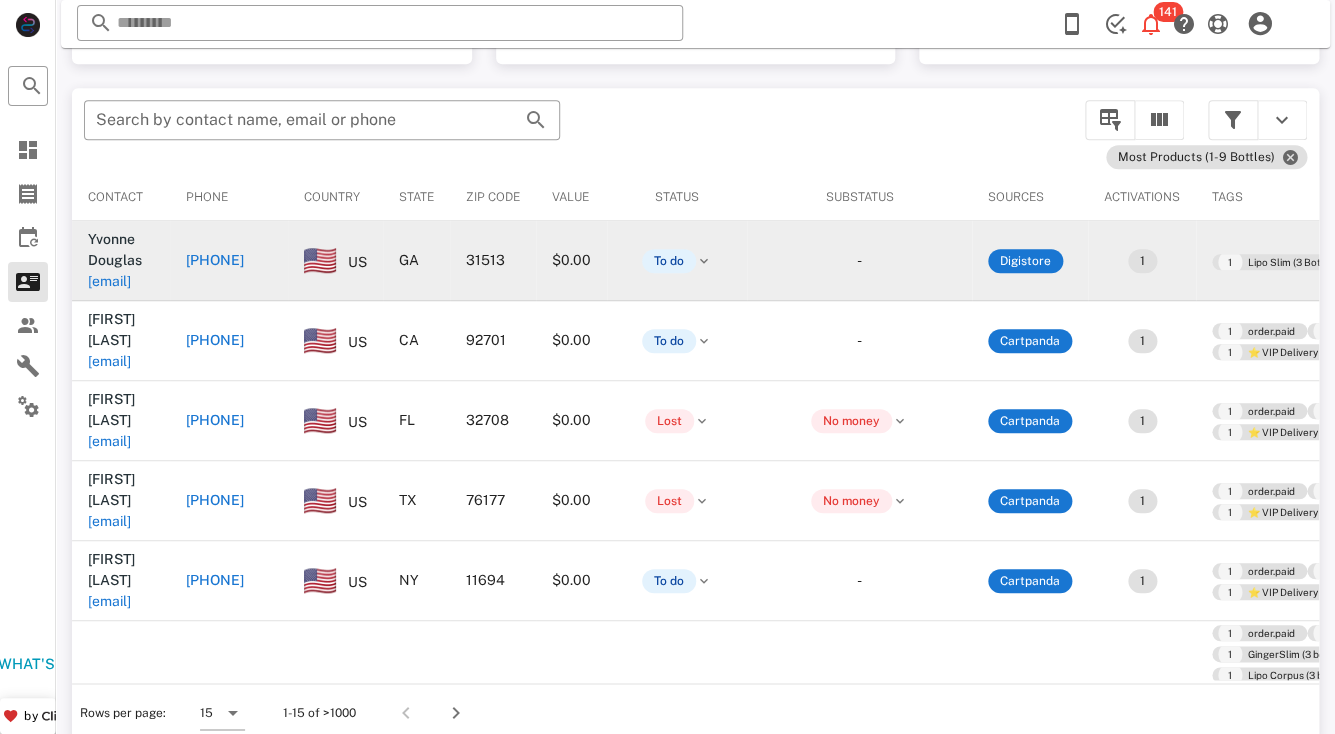 click on "[EMAIL]" at bounding box center (109, 281) 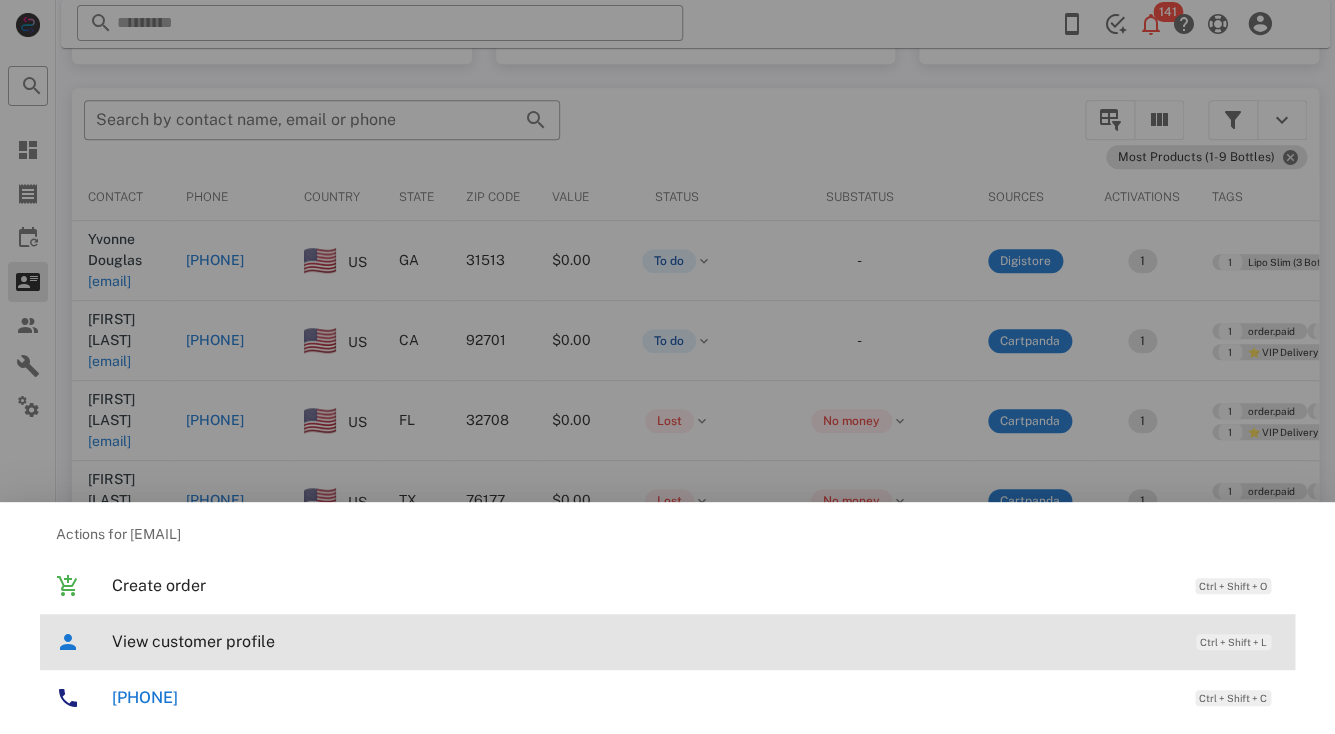 click on "View customer profile" at bounding box center [644, 641] 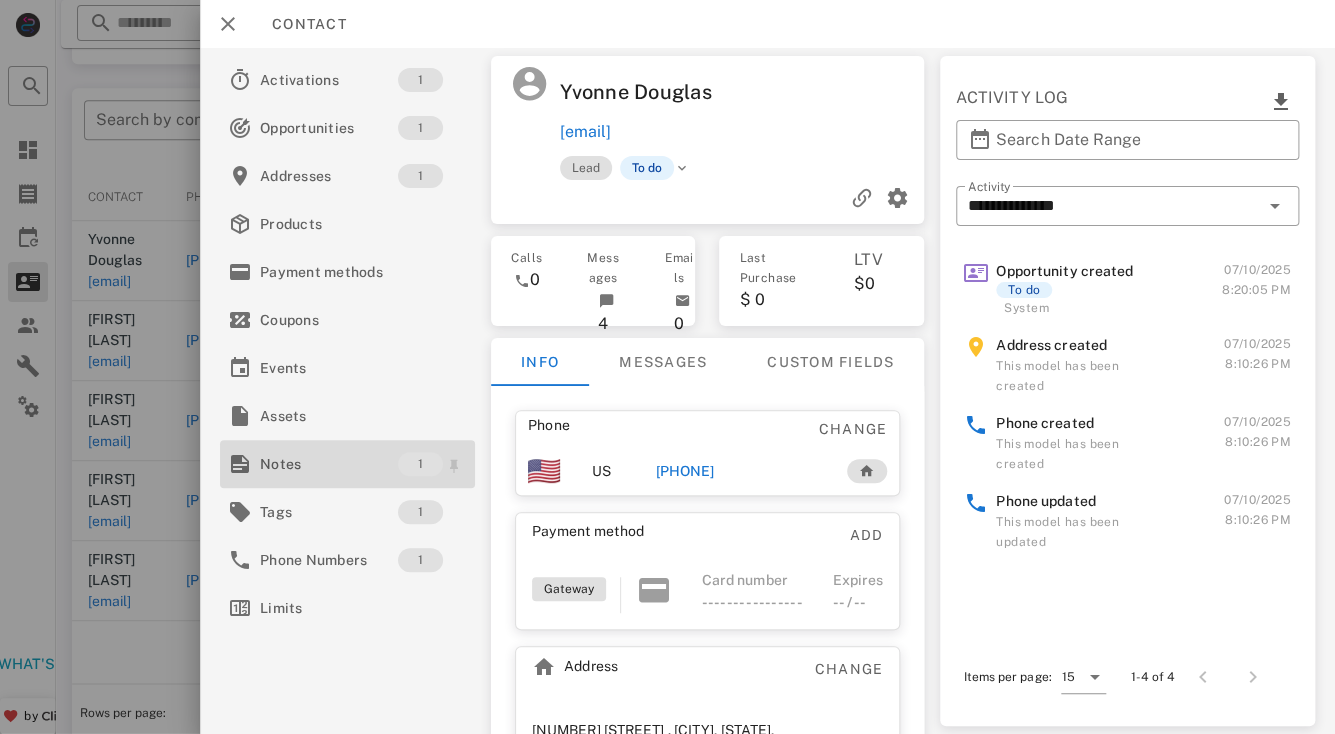 click on "Notes" at bounding box center (329, 464) 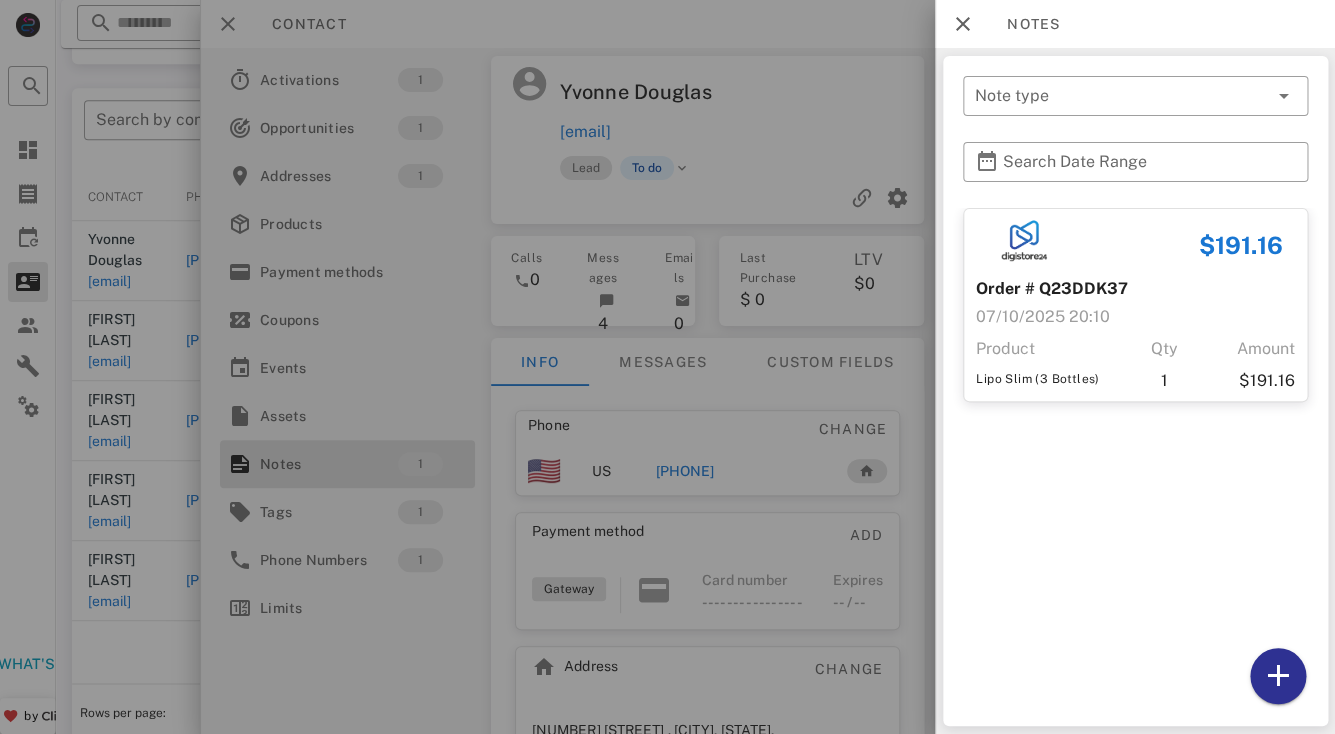 click at bounding box center [667, 367] 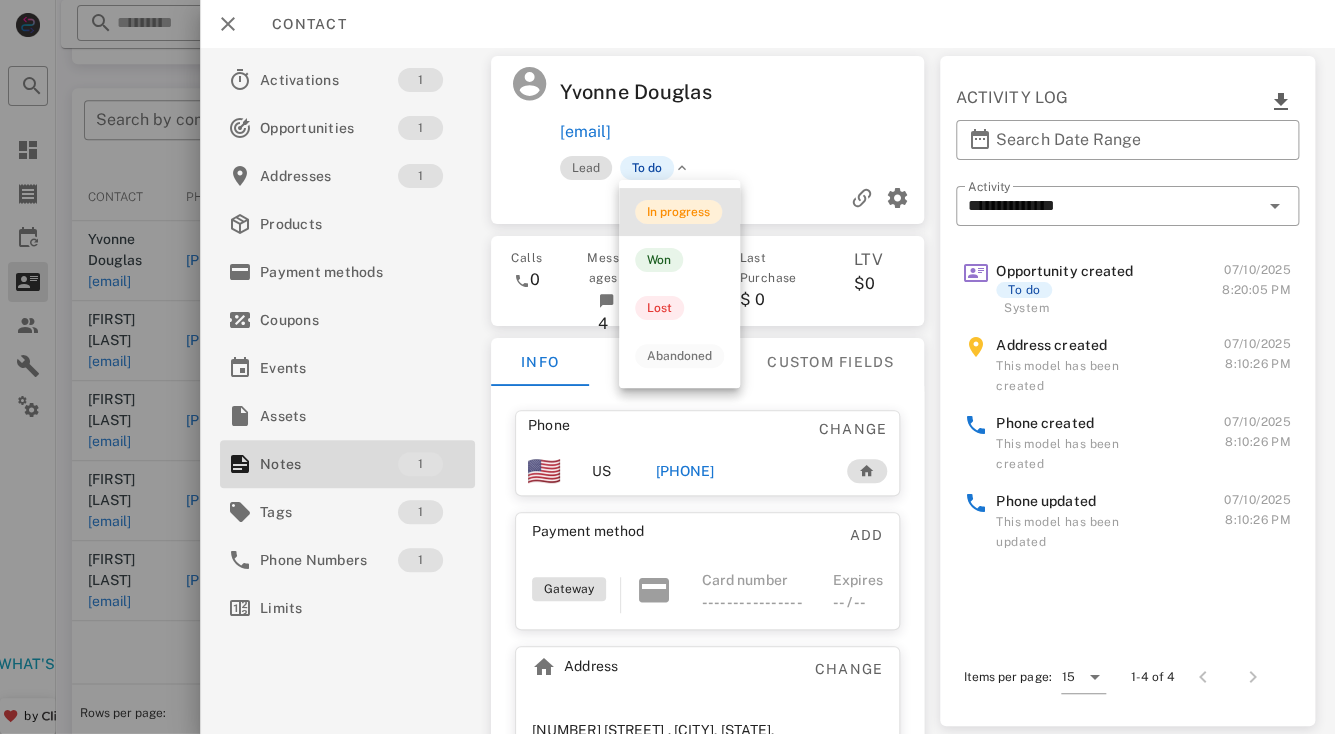 click on "In progress" at bounding box center [678, 212] 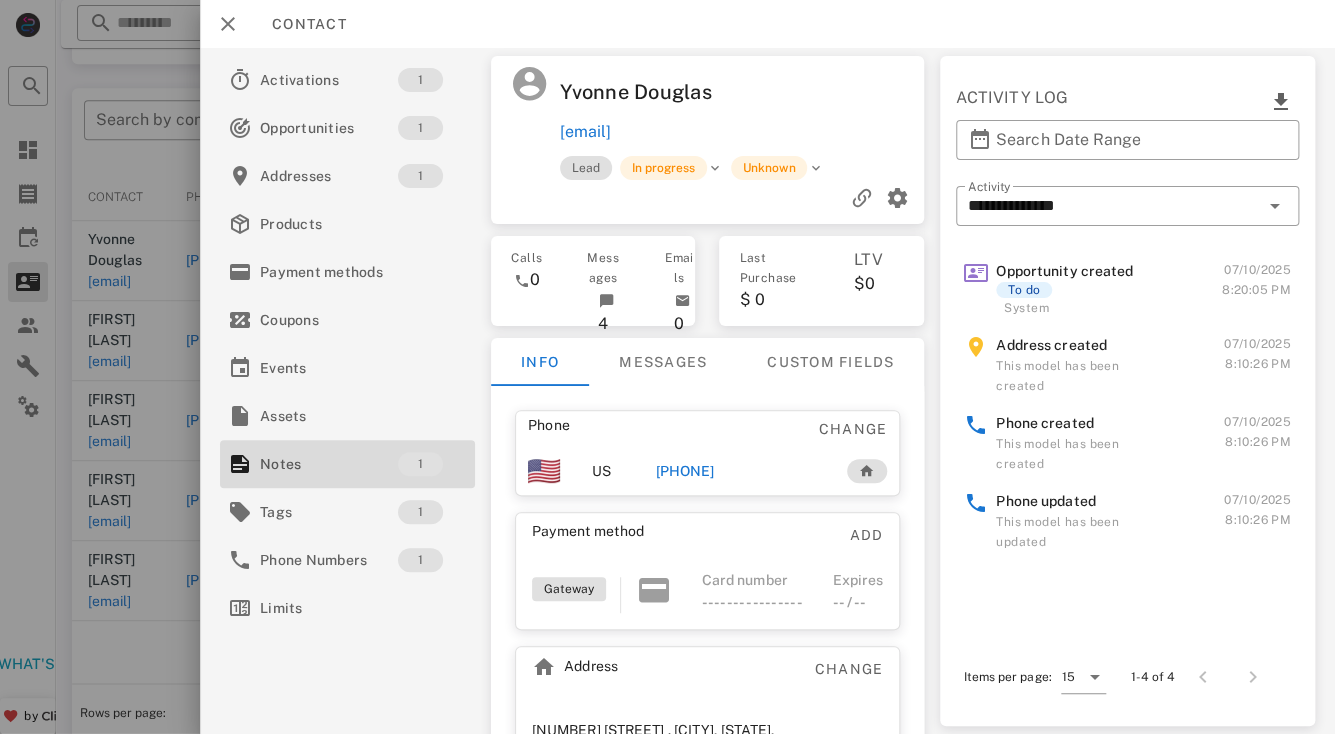 click on "Yvonne Douglas" at bounding box center (650, 92) 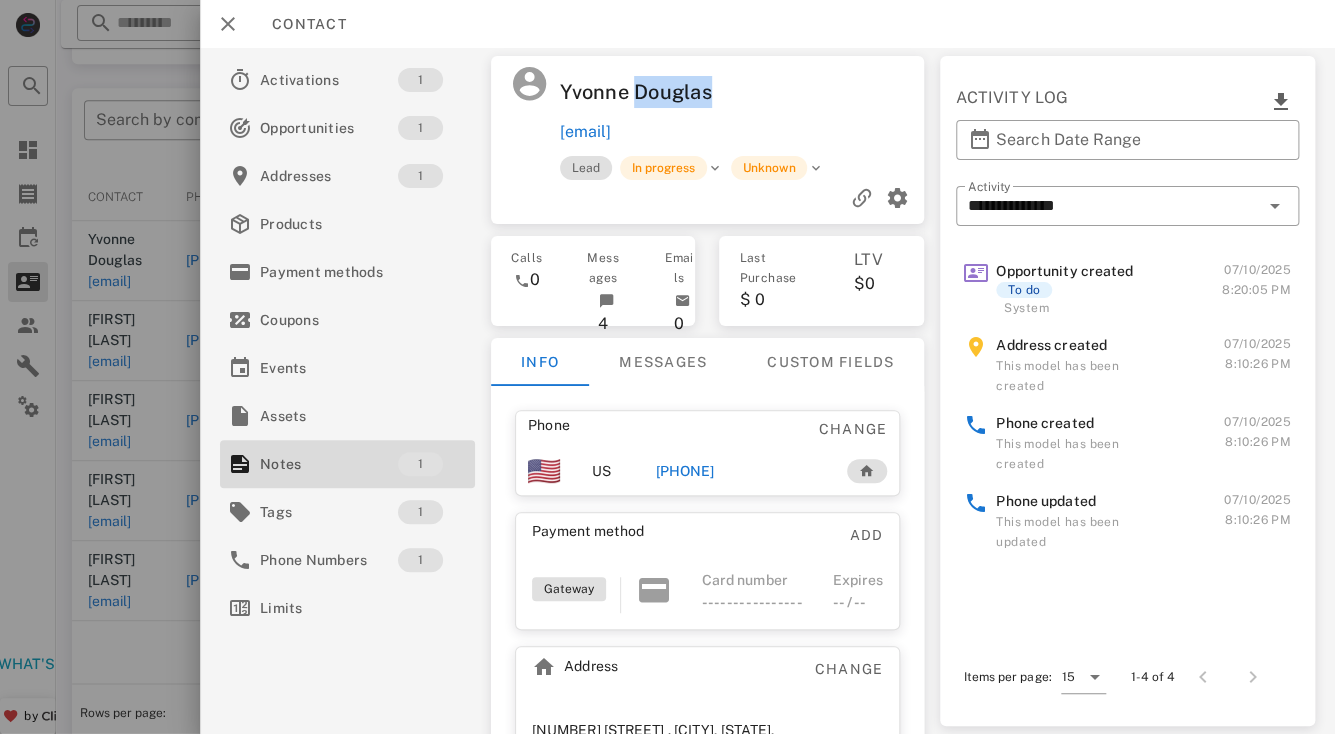 click on "Yvonne Douglas" at bounding box center [650, 92] 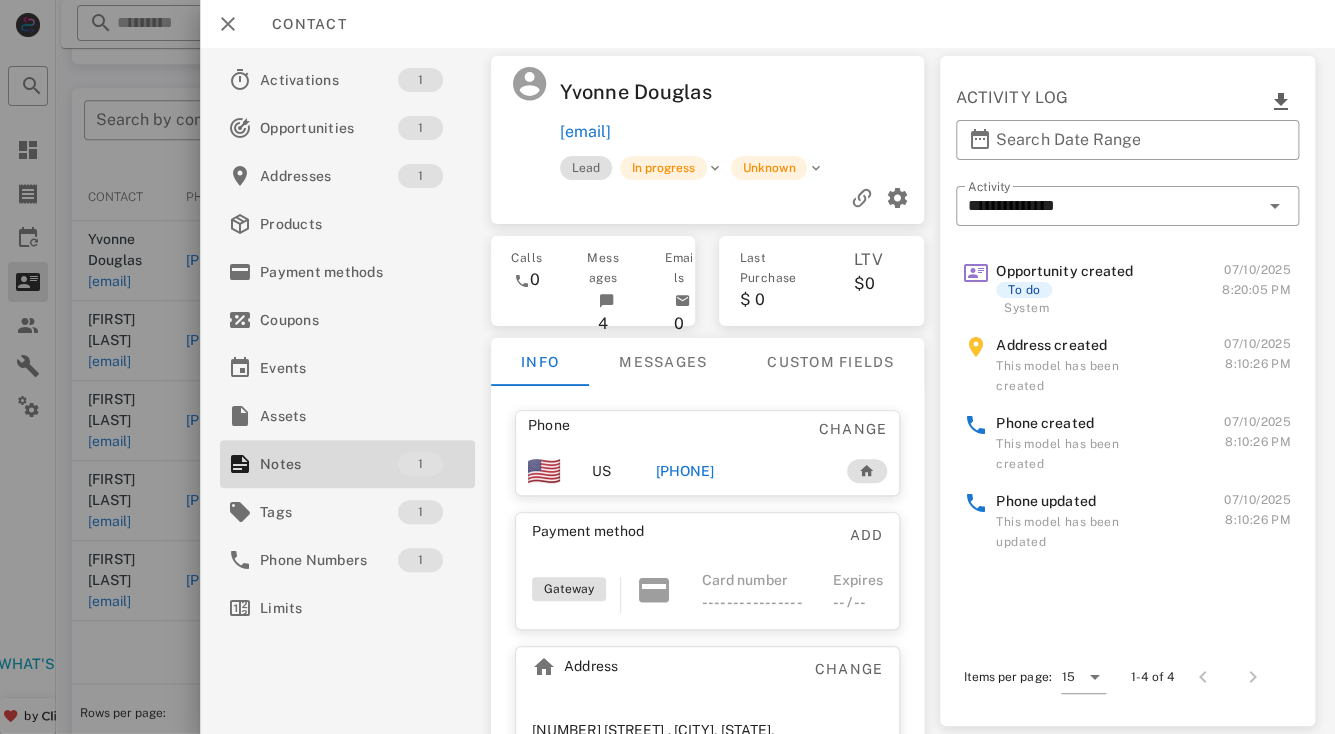 click on "Yvonne Douglas" at bounding box center [650, 92] 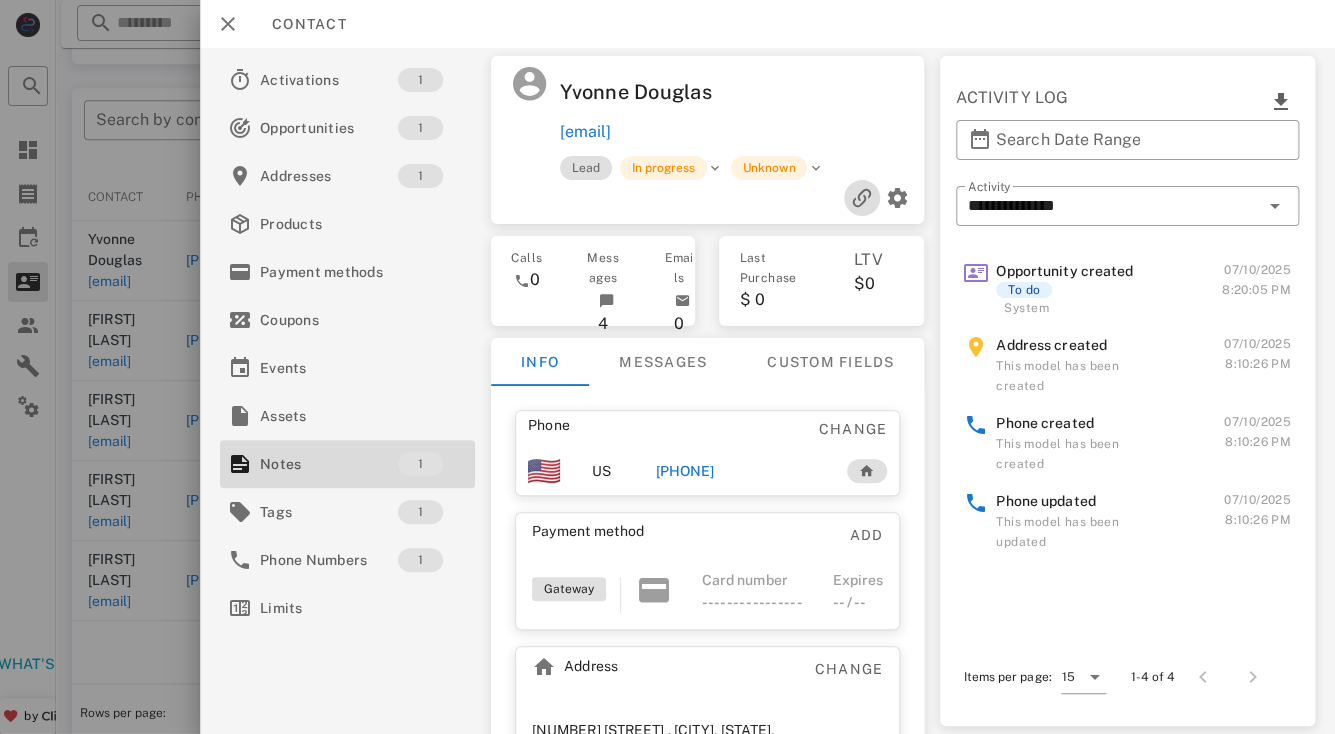 click at bounding box center [862, 198] 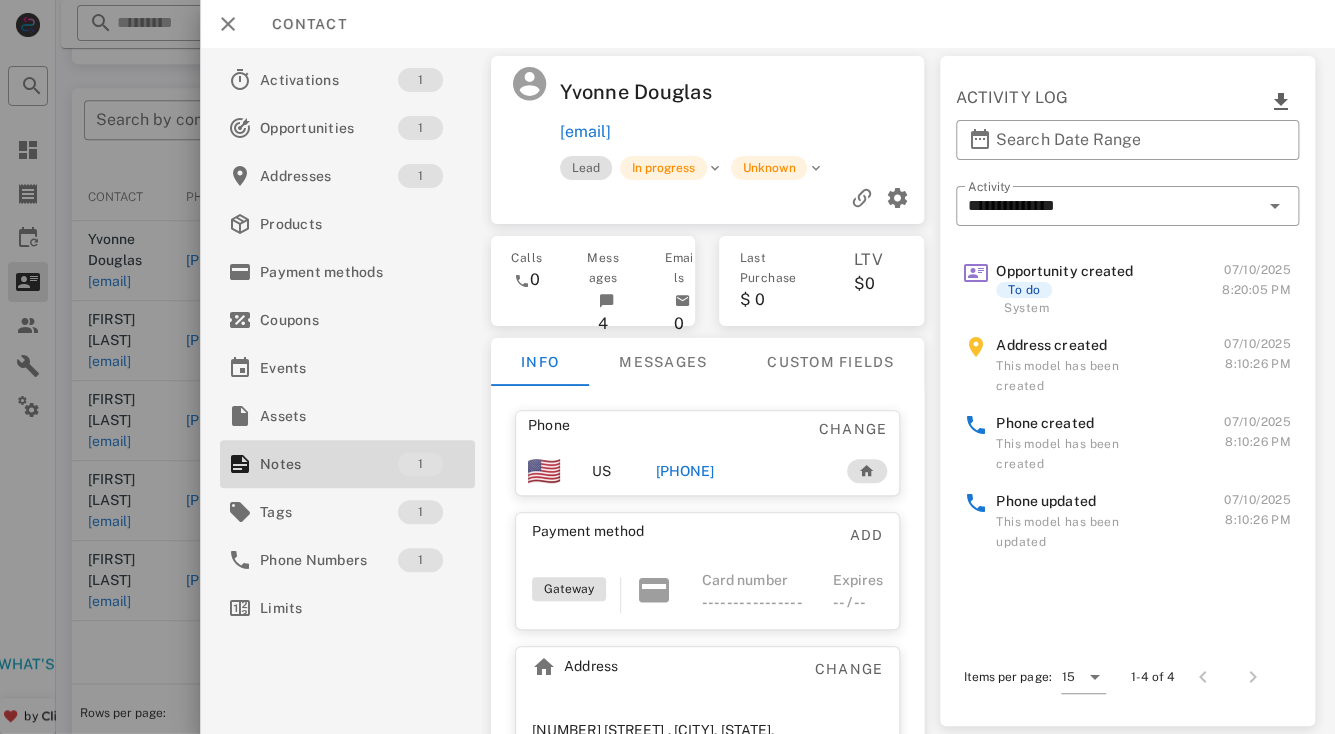 click on "[PHONE]" at bounding box center [685, 471] 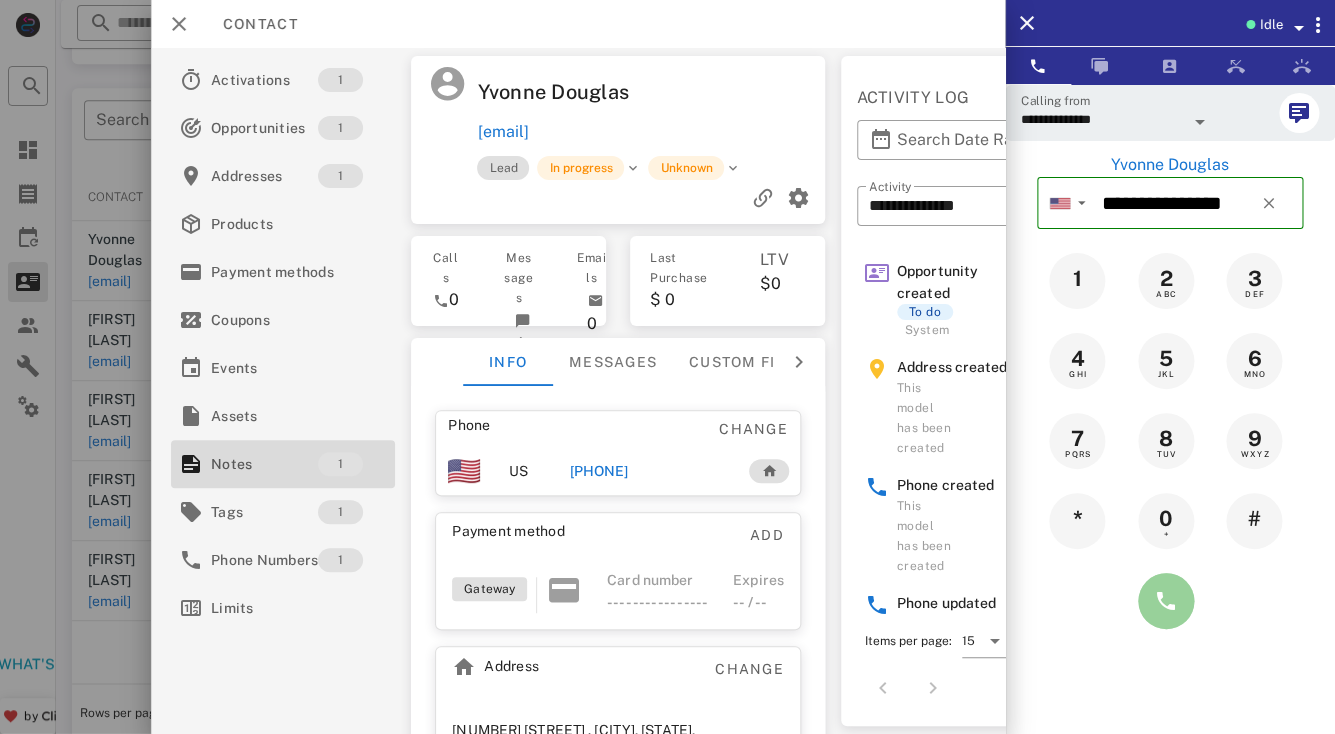 click at bounding box center (1166, 601) 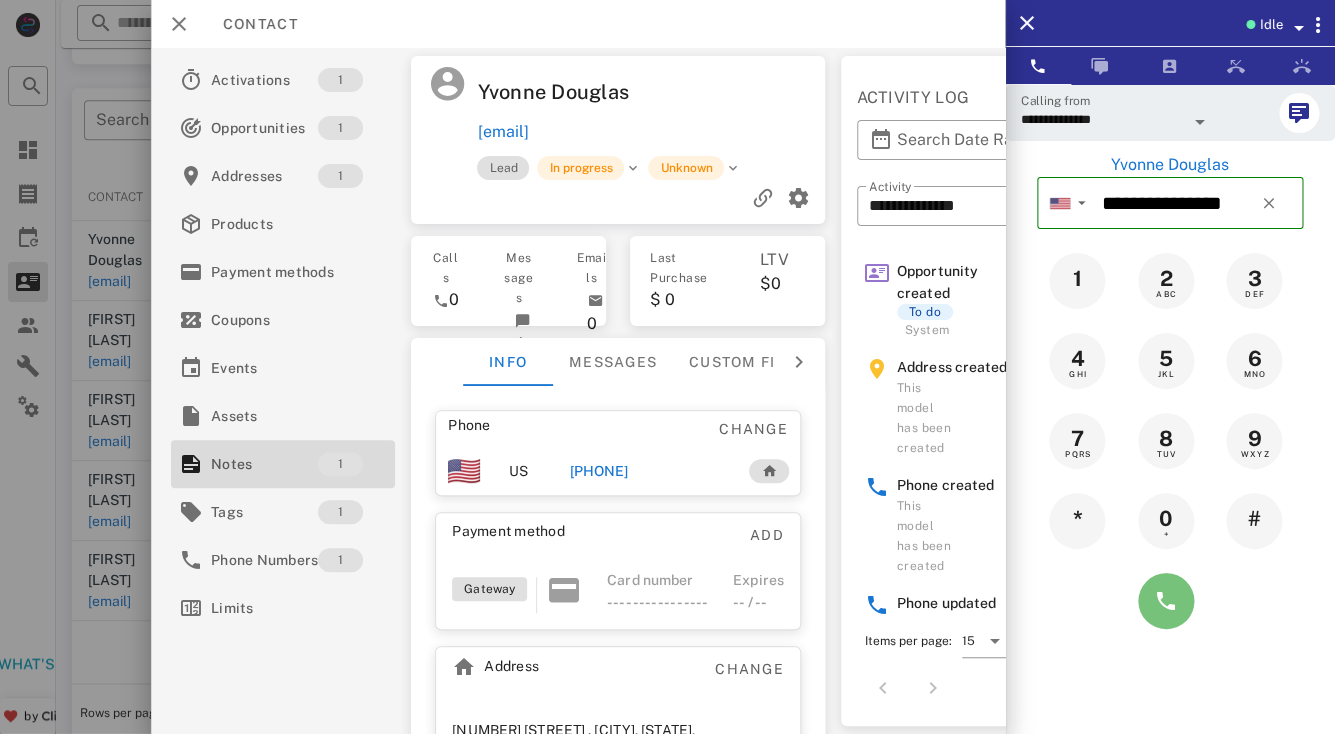type 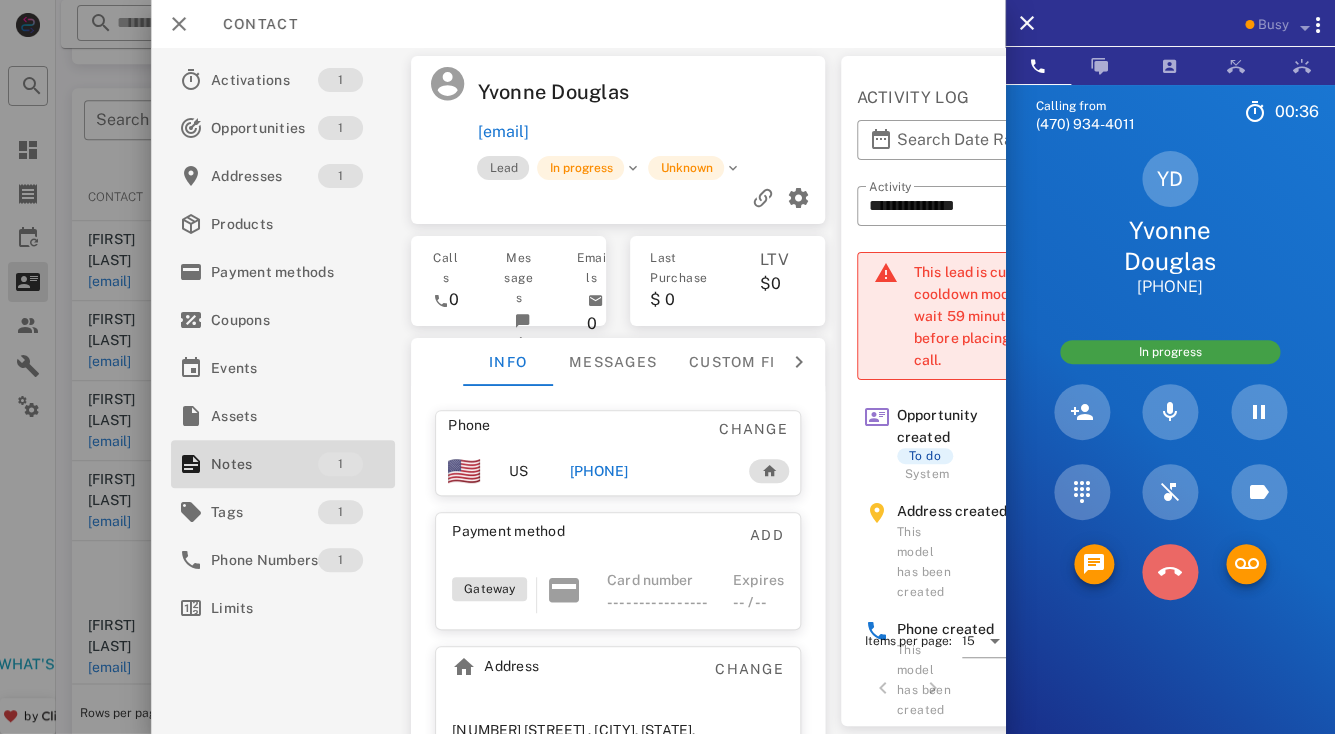 click at bounding box center (1170, 572) 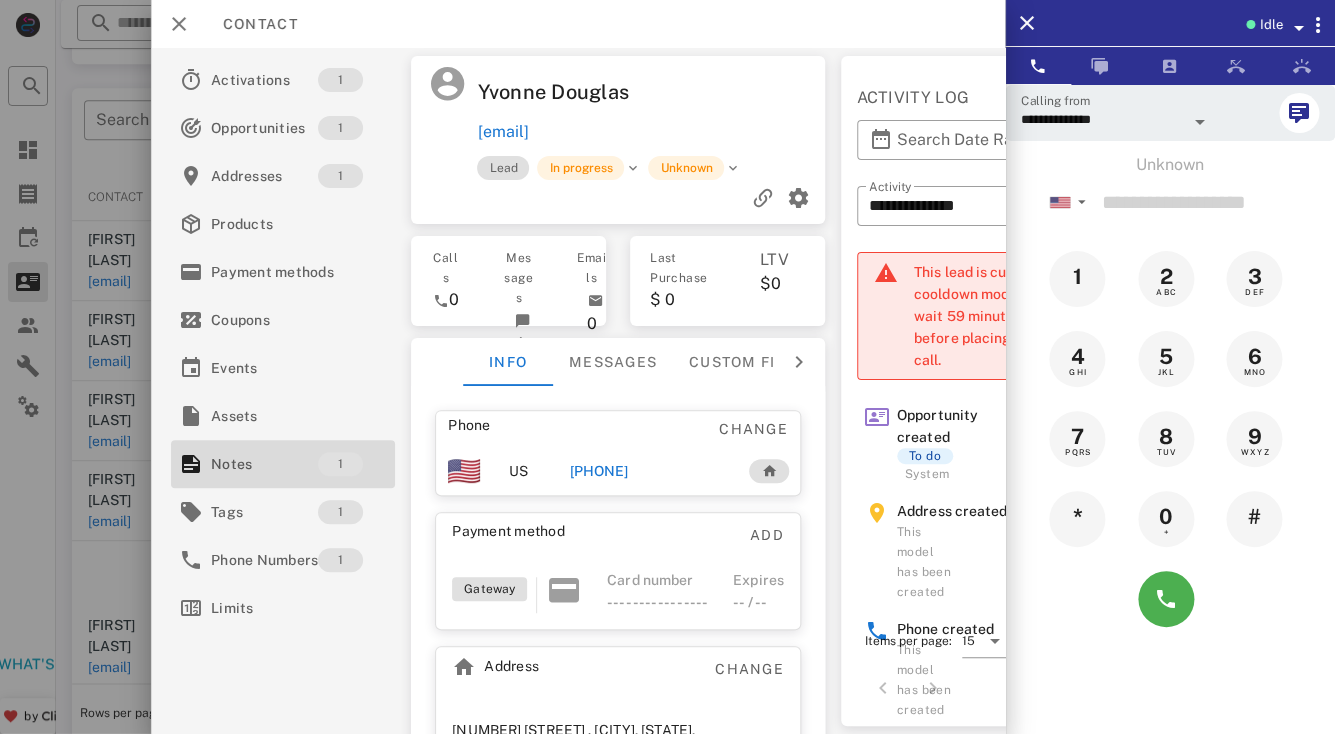 click on "[PHONE]" at bounding box center (598, 471) 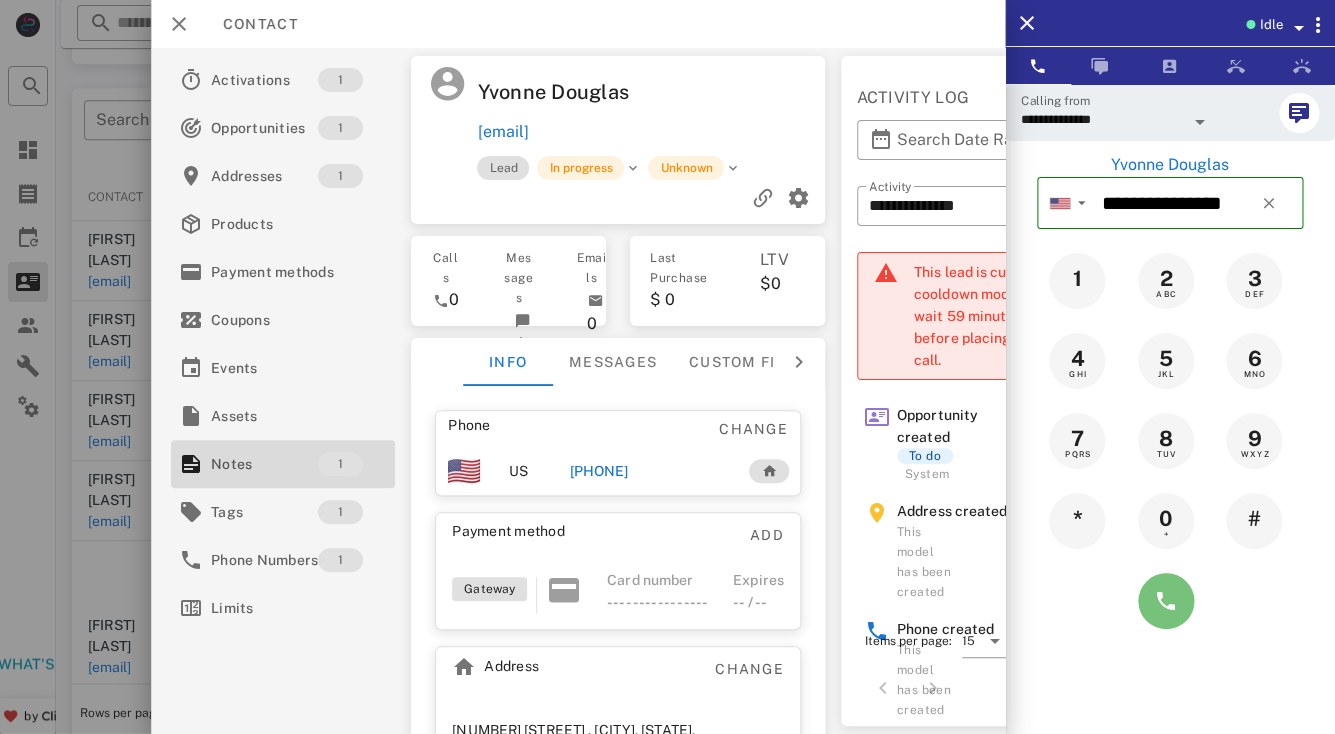 click at bounding box center (1166, 601) 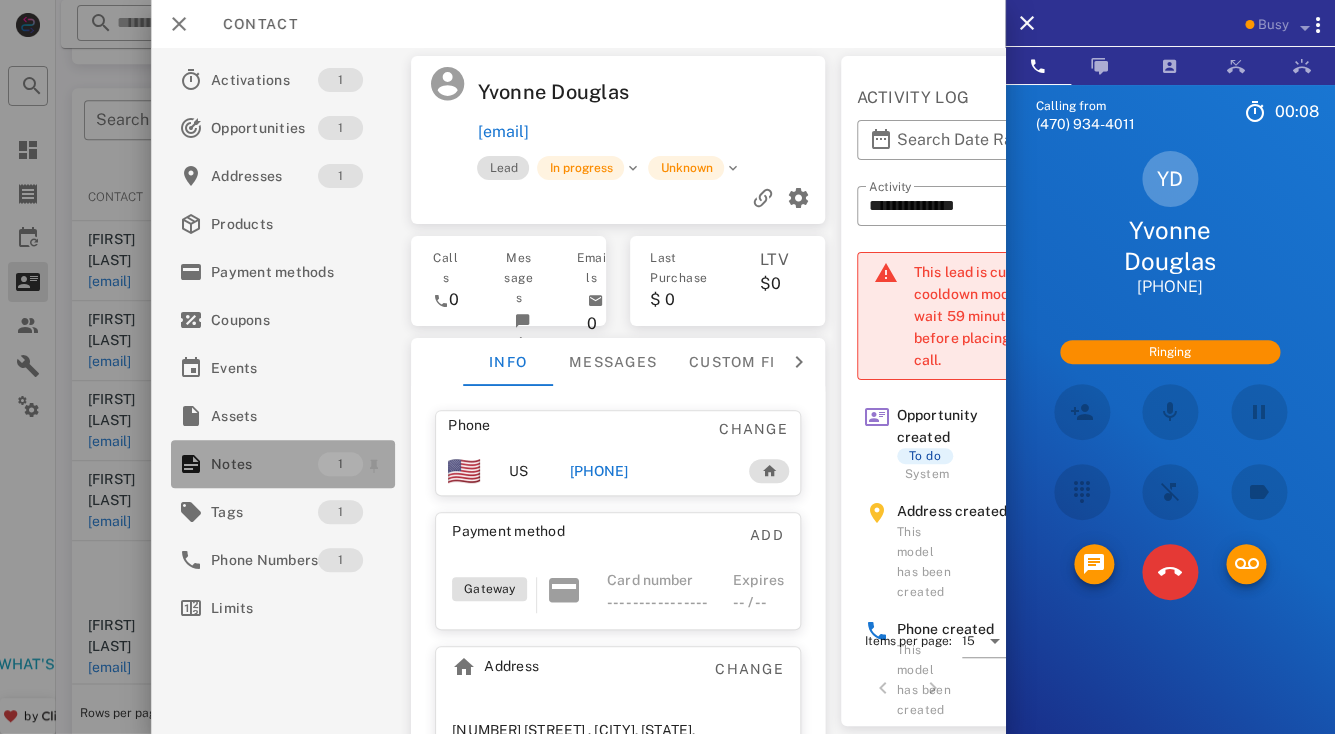 click on "Notes" at bounding box center (264, 464) 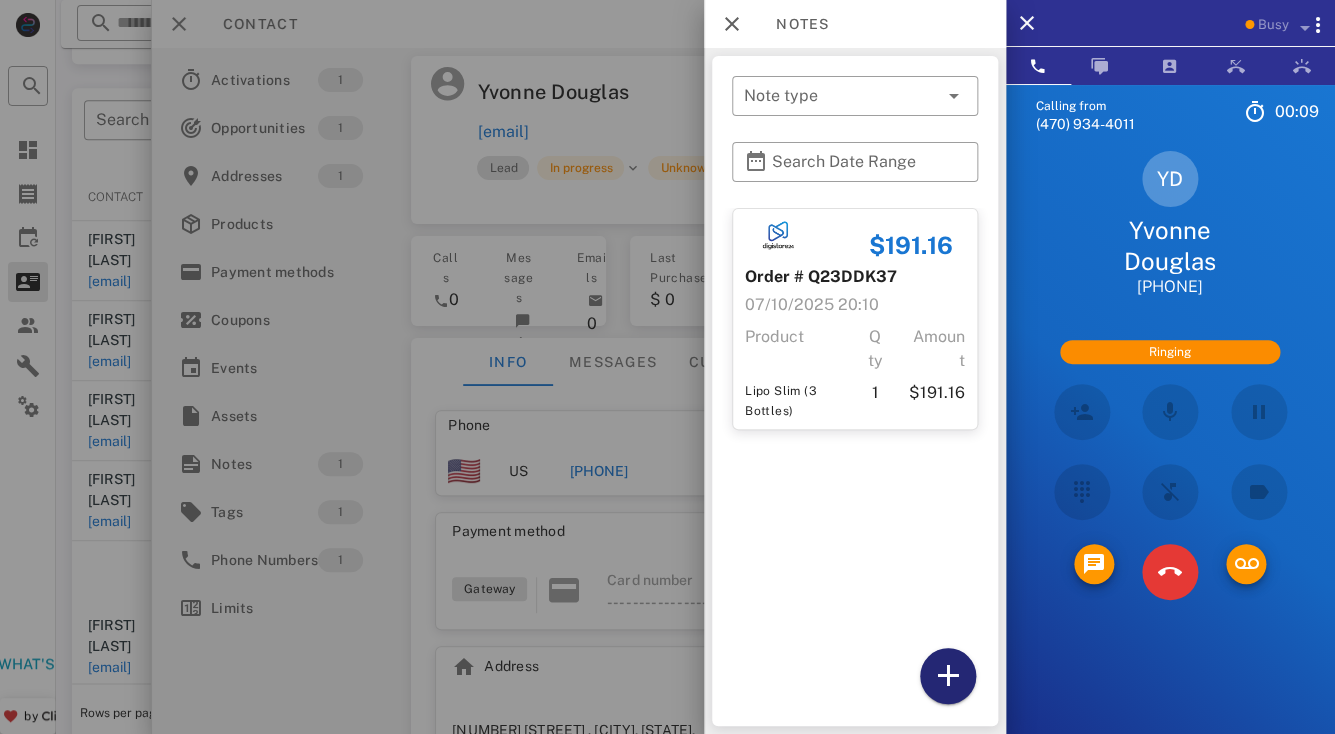 click at bounding box center (947, 676) 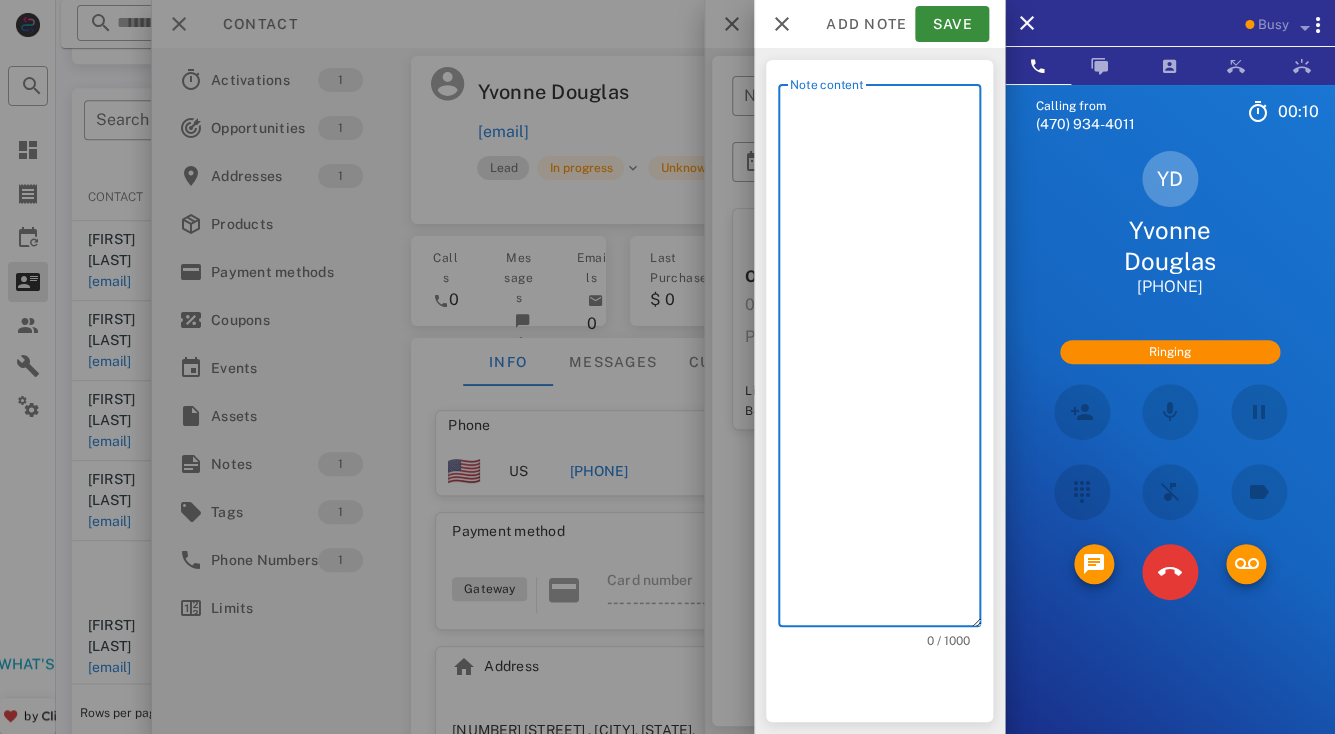 click on "Note content" at bounding box center (885, 360) 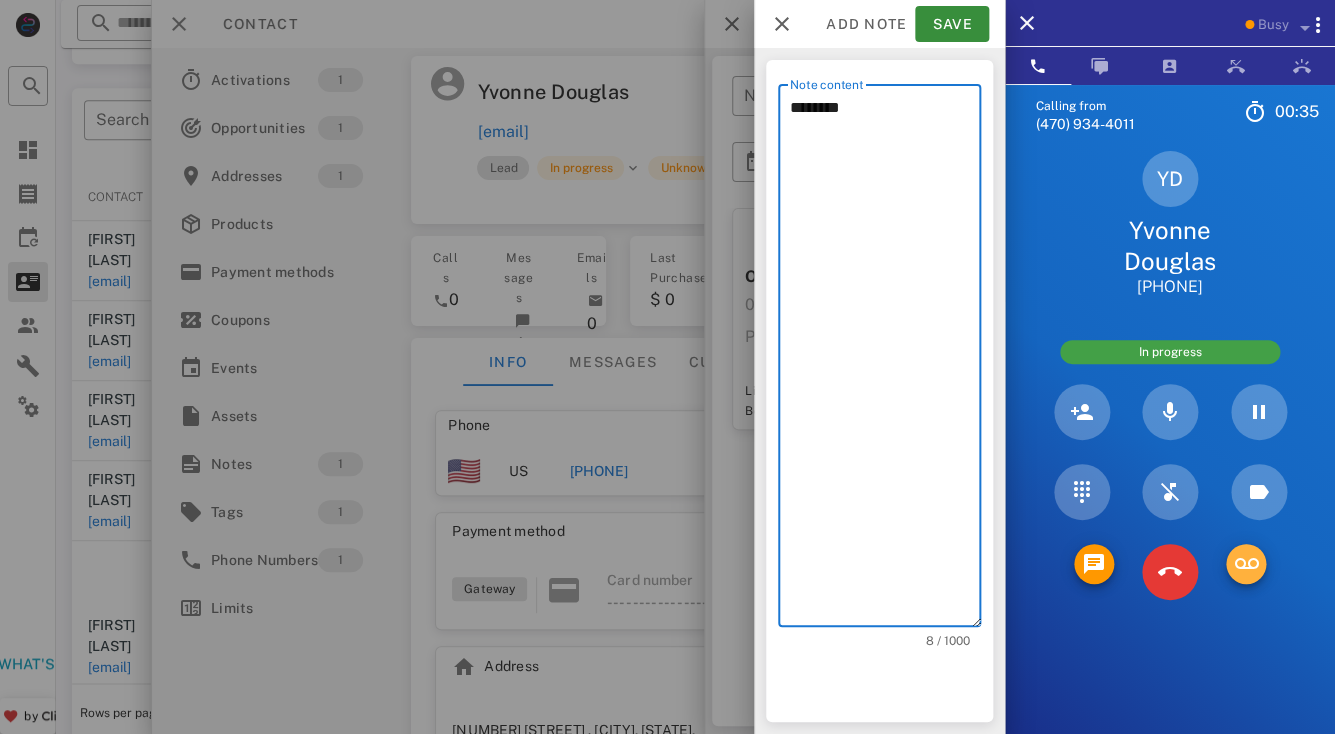 click at bounding box center (1246, 564) 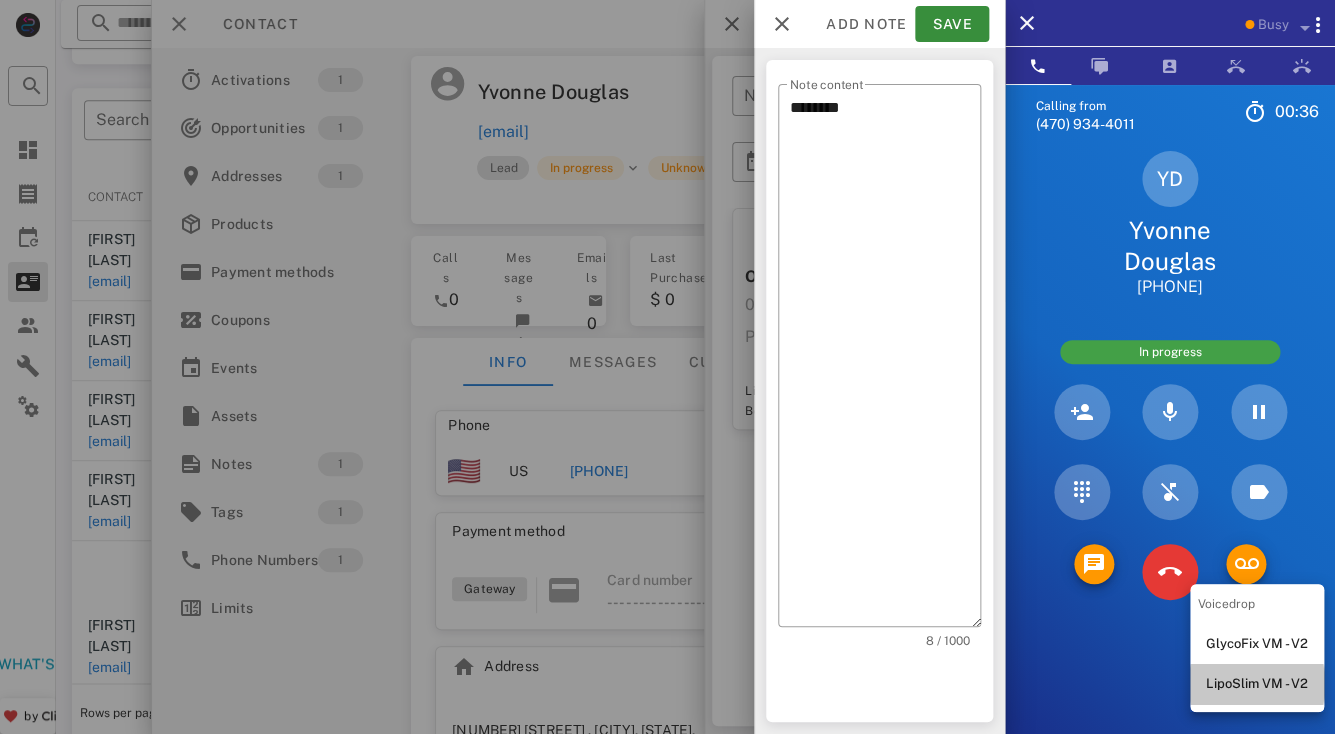 click on "LipoSlim VM - V2" at bounding box center [1257, 684] 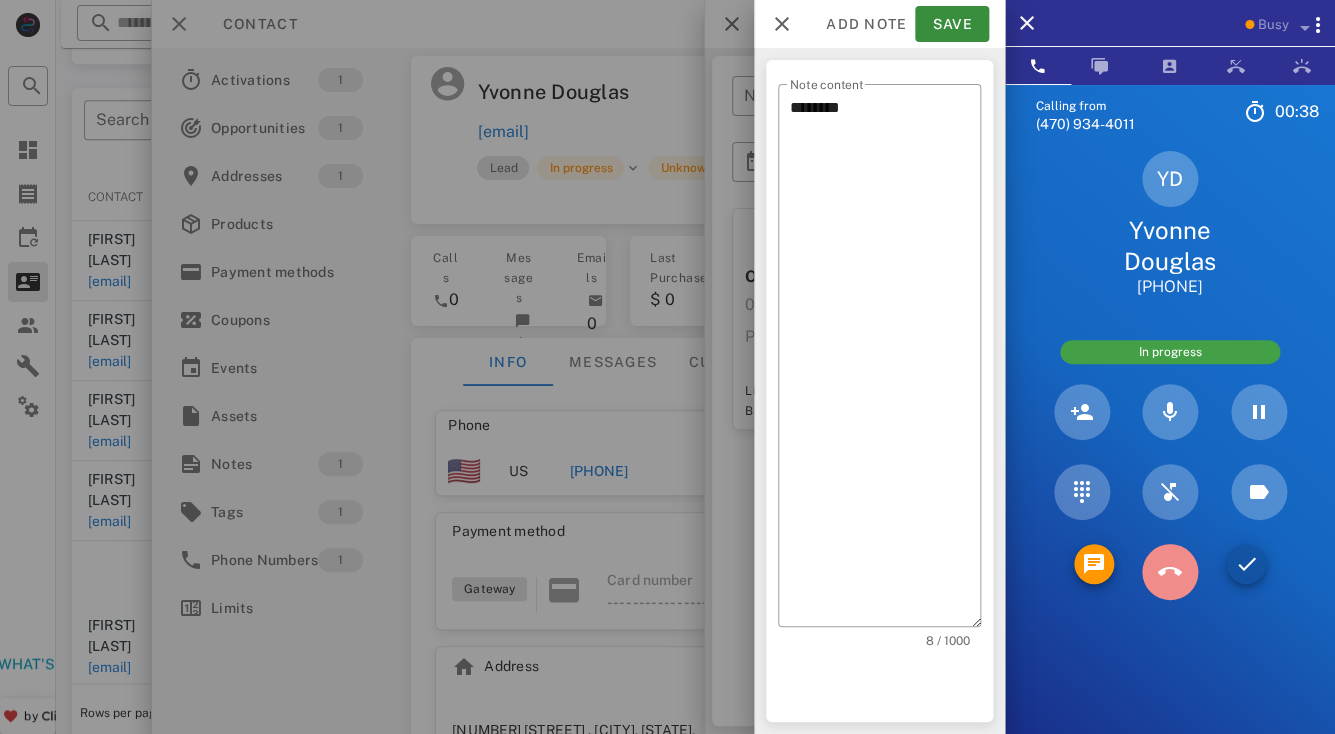 click at bounding box center (1170, 572) 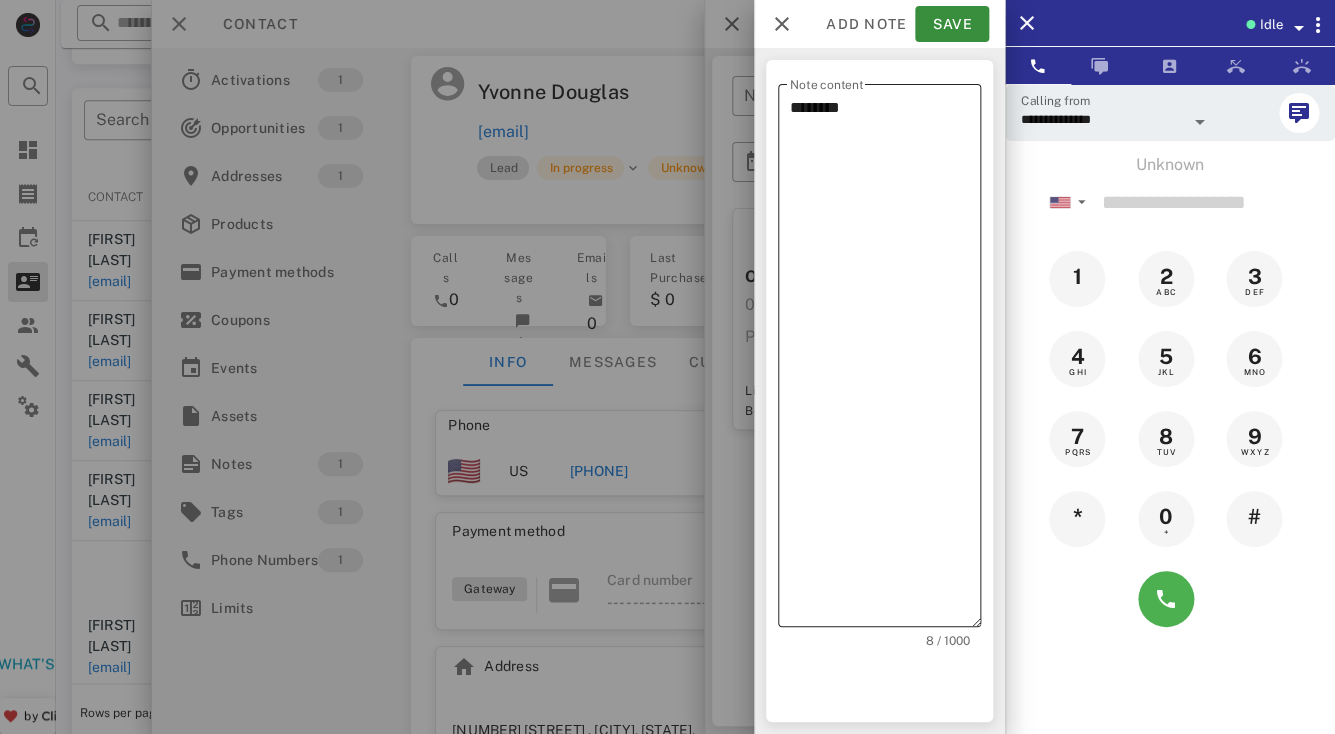 click on "********" at bounding box center [885, 360] 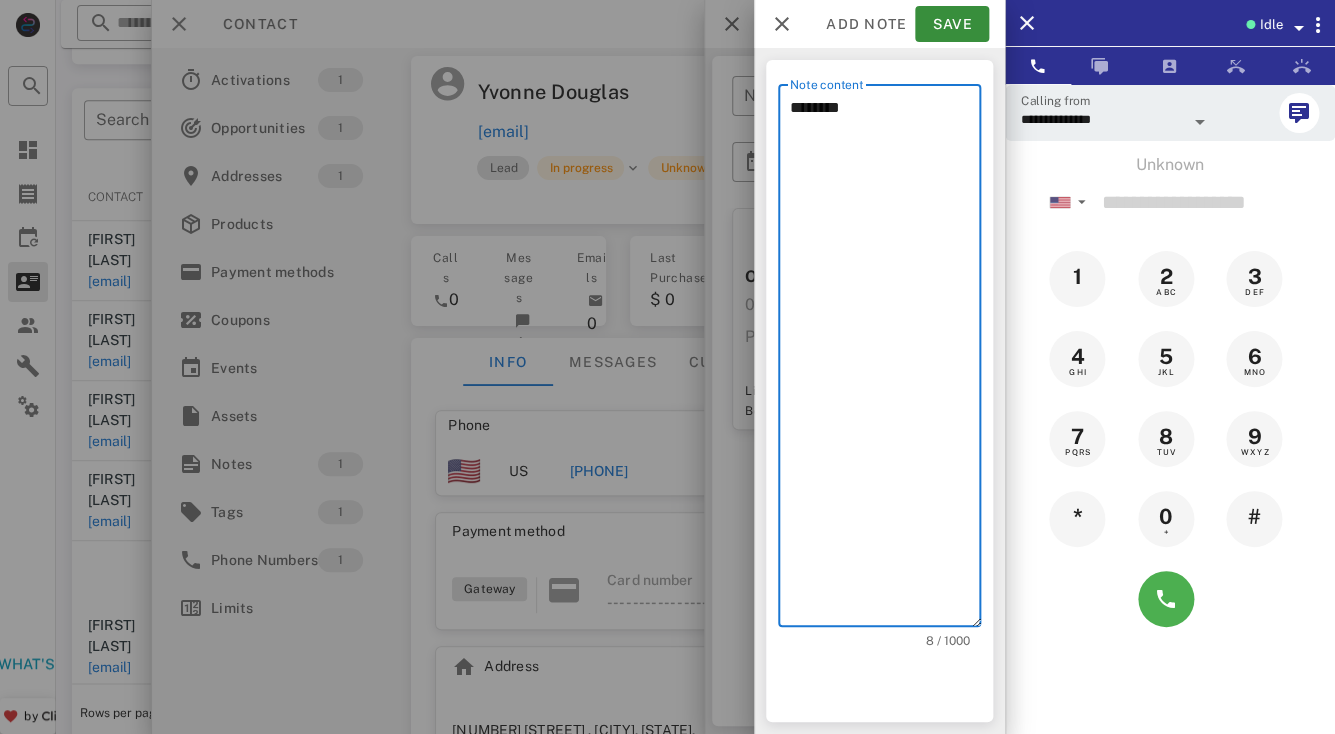 click on "********" at bounding box center [885, 360] 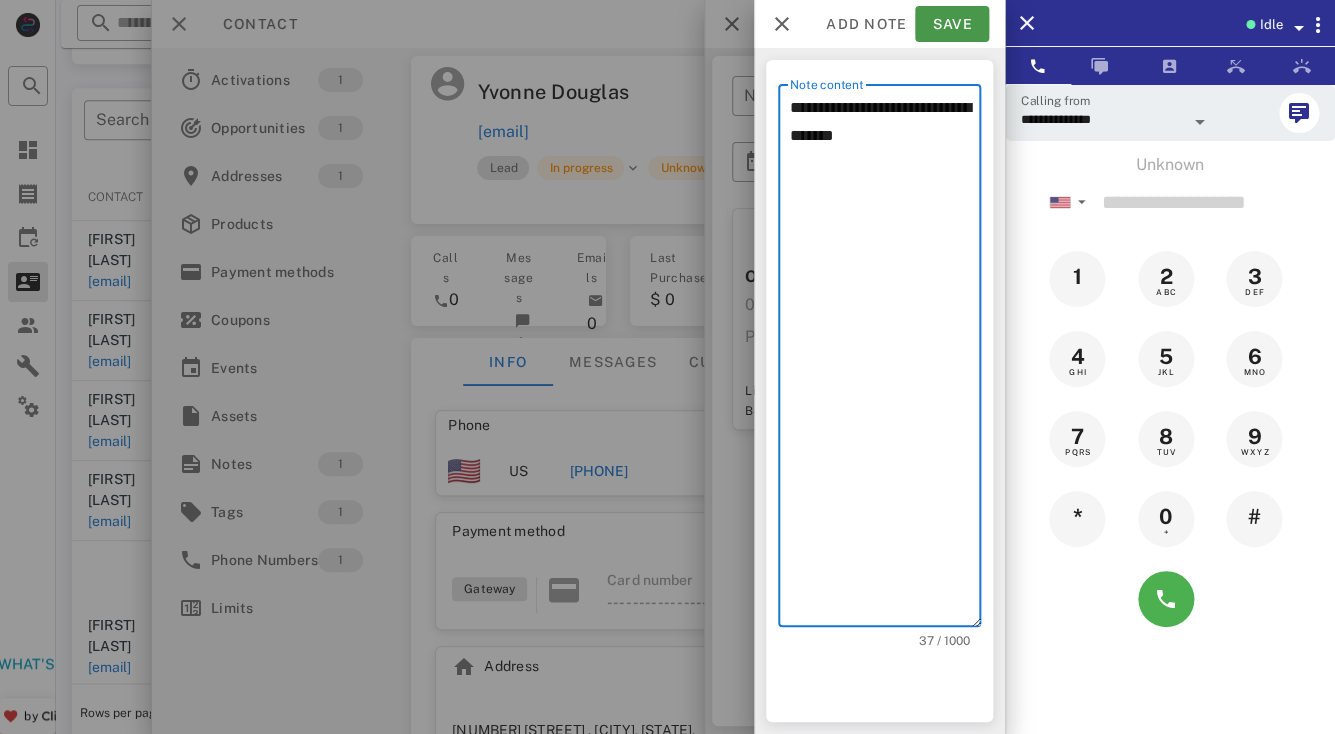 type on "**********" 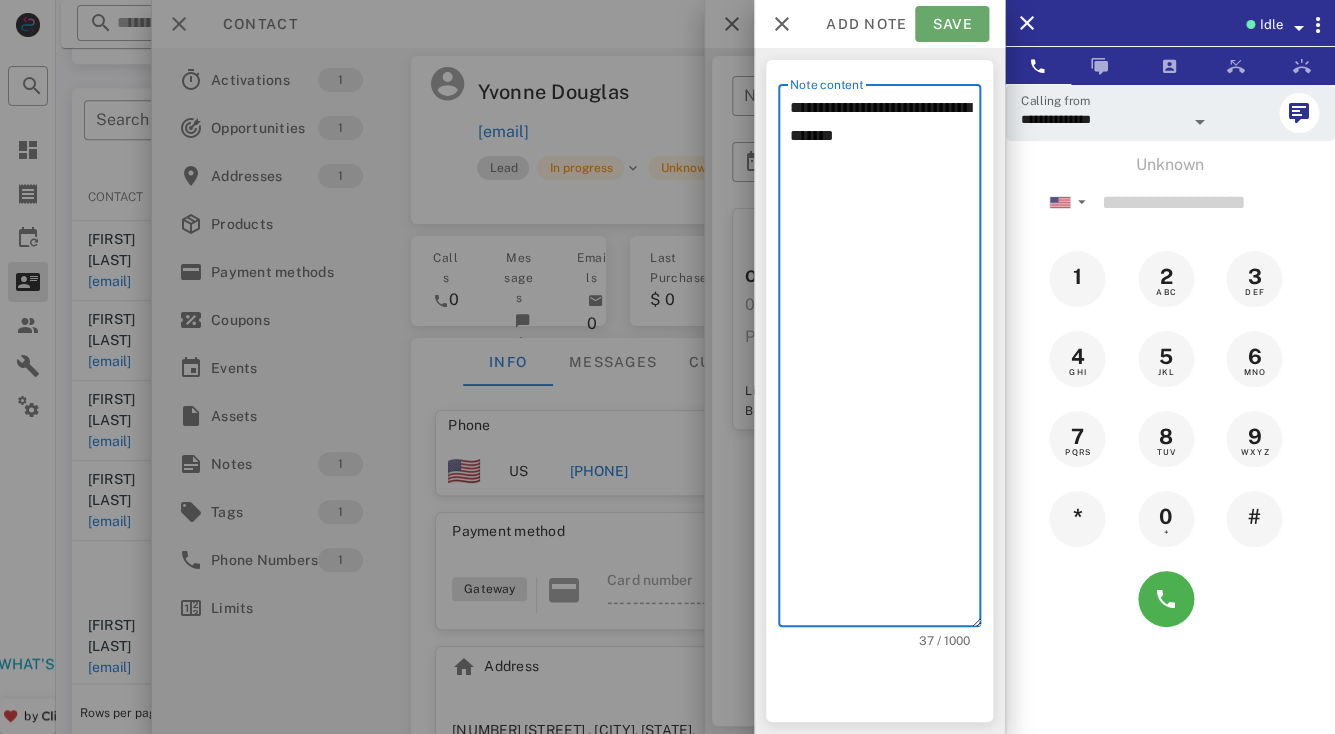 click on "Save" at bounding box center (952, 24) 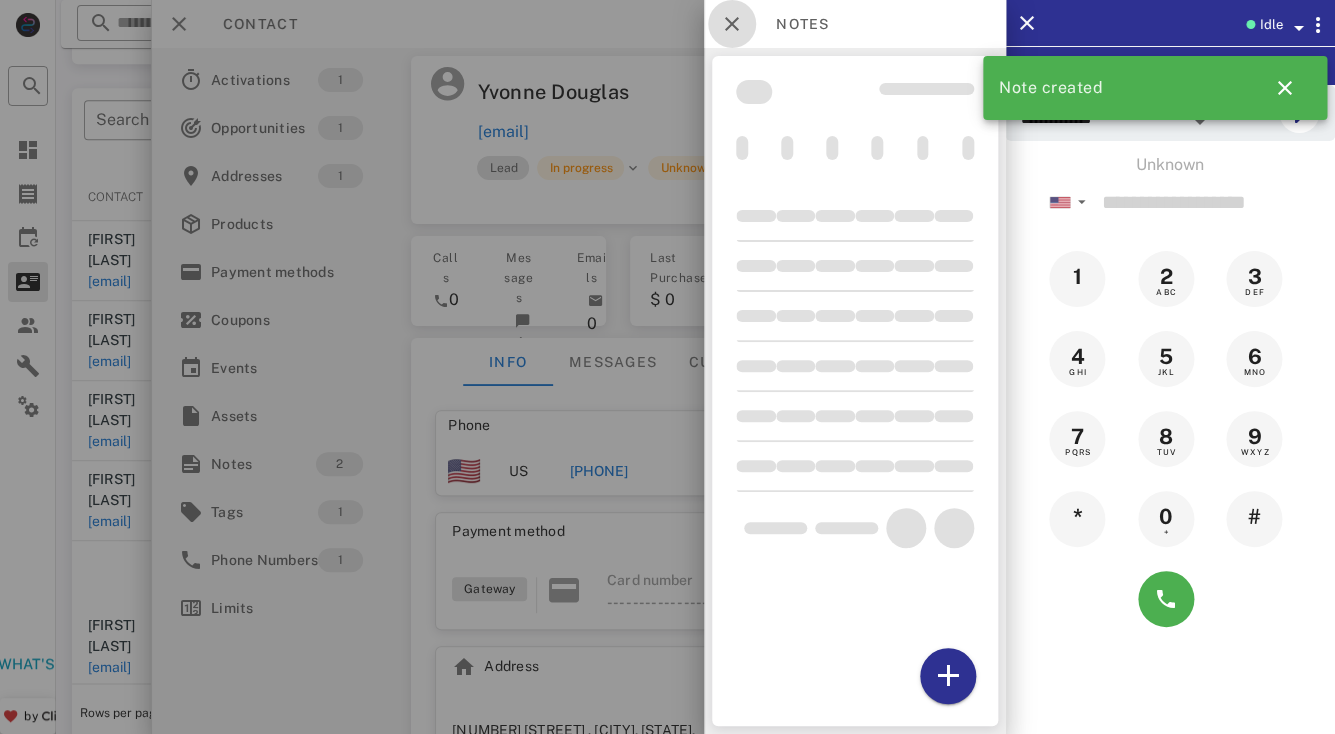 click at bounding box center (732, 24) 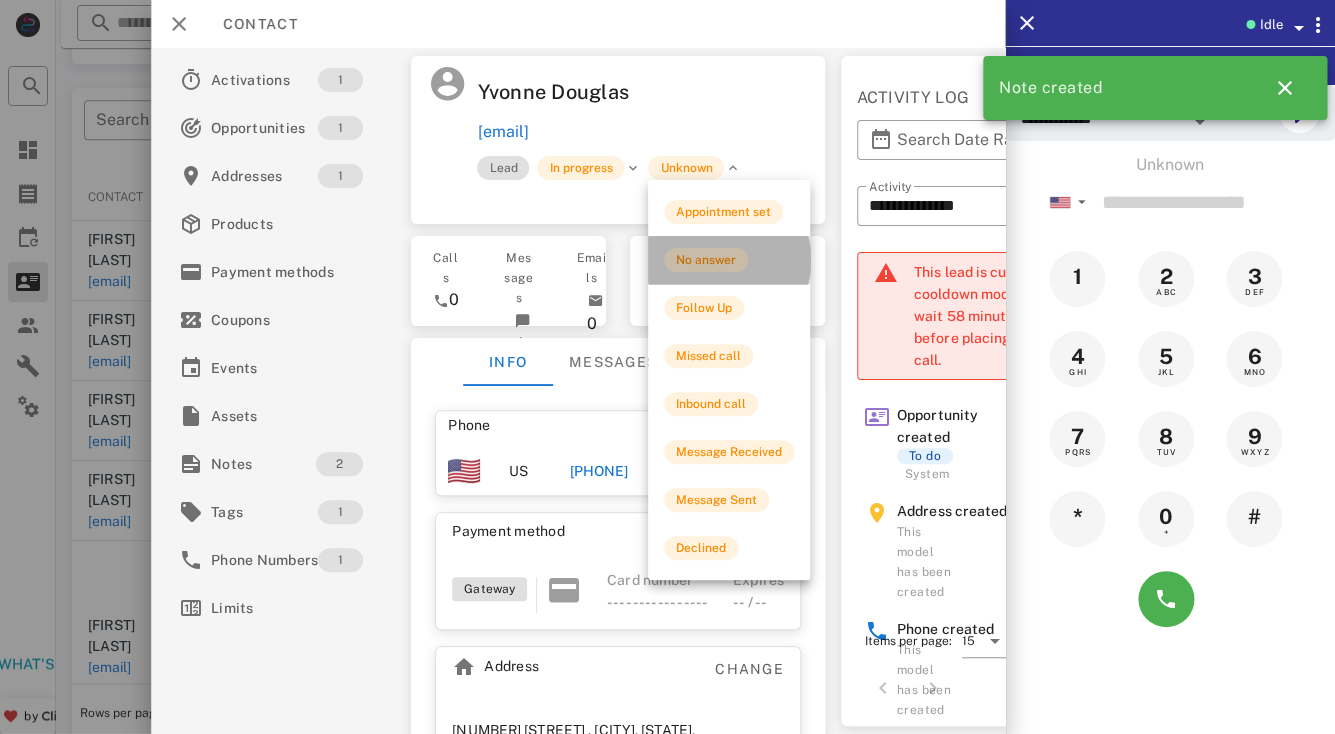 click on "No answer" at bounding box center (706, 260) 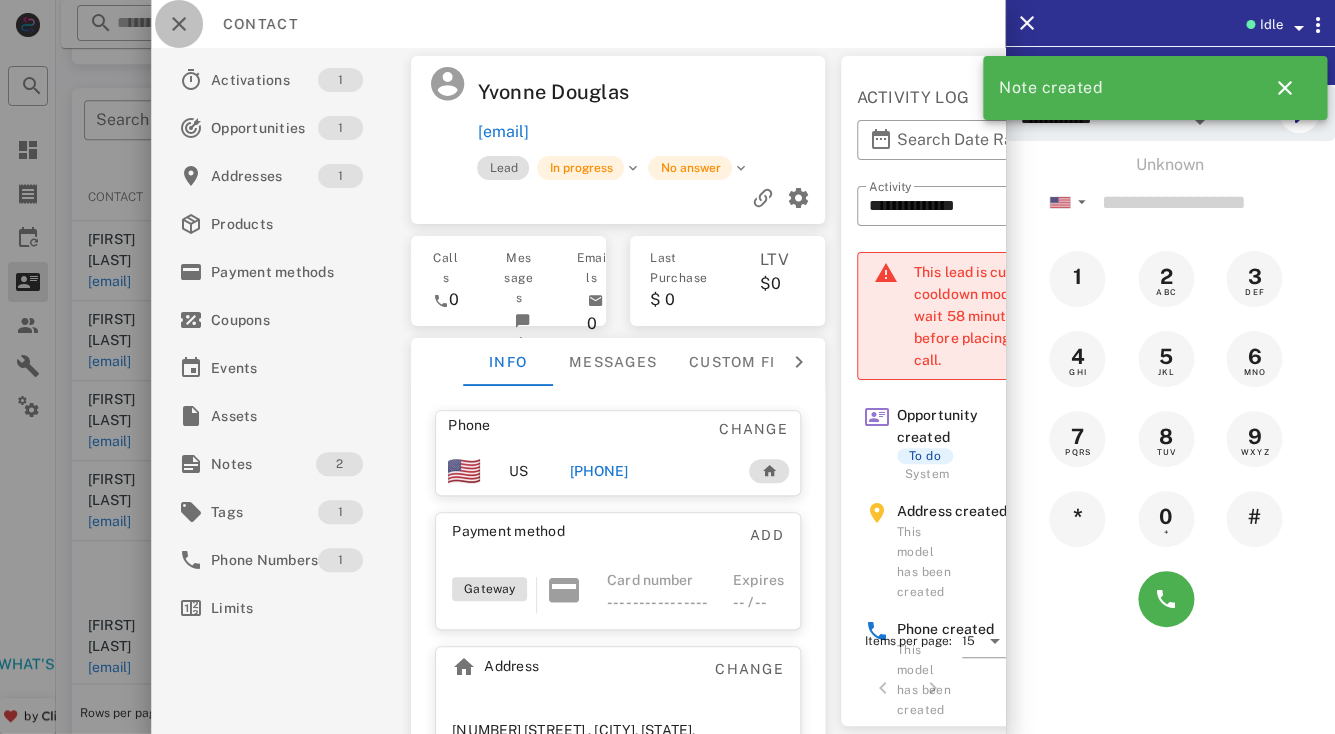 click at bounding box center (179, 24) 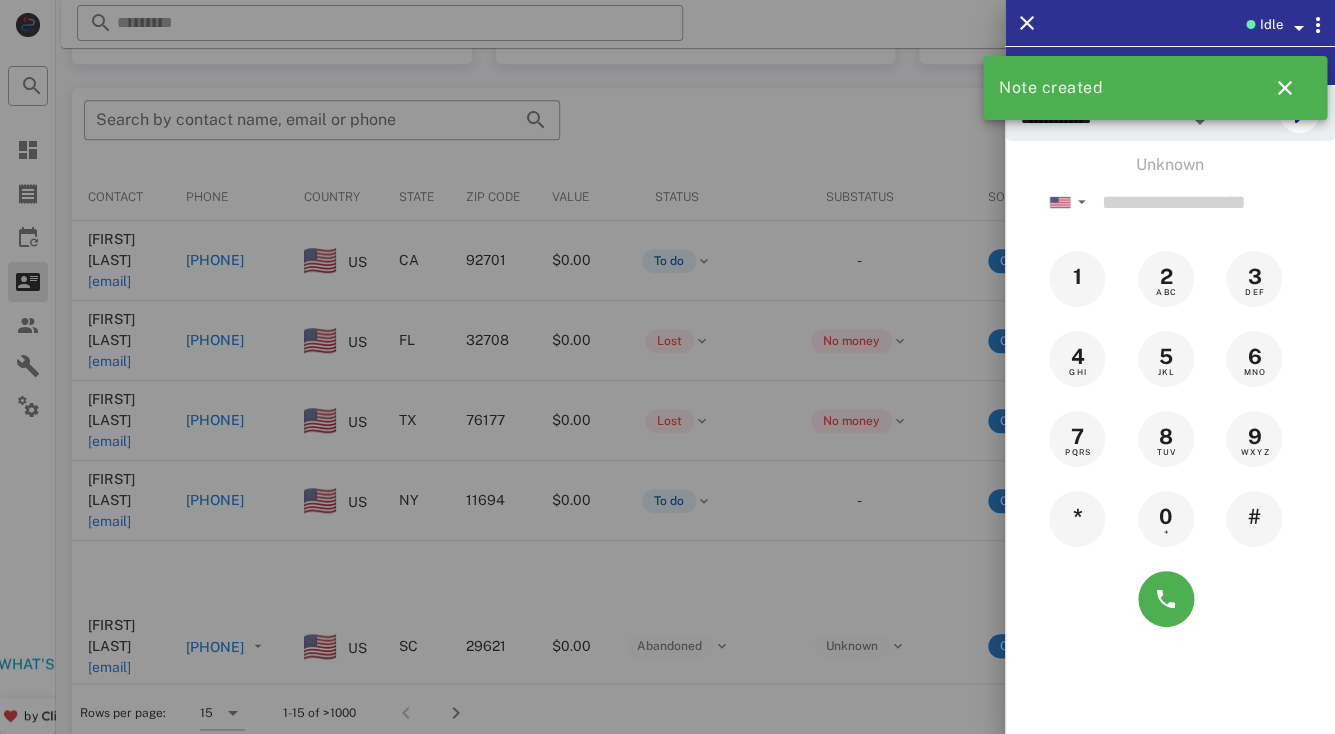 click at bounding box center (667, 367) 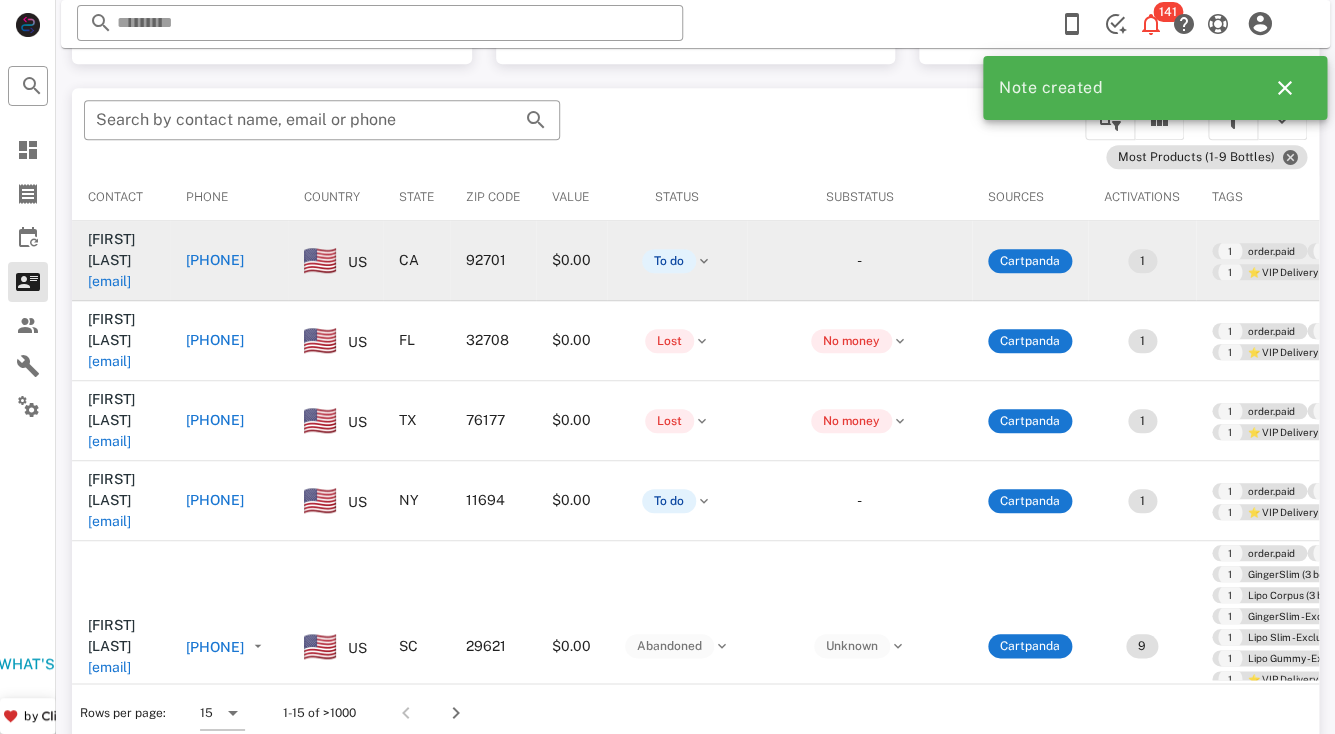 click on "jtdelgadillo91@gmail.com" at bounding box center [109, 281] 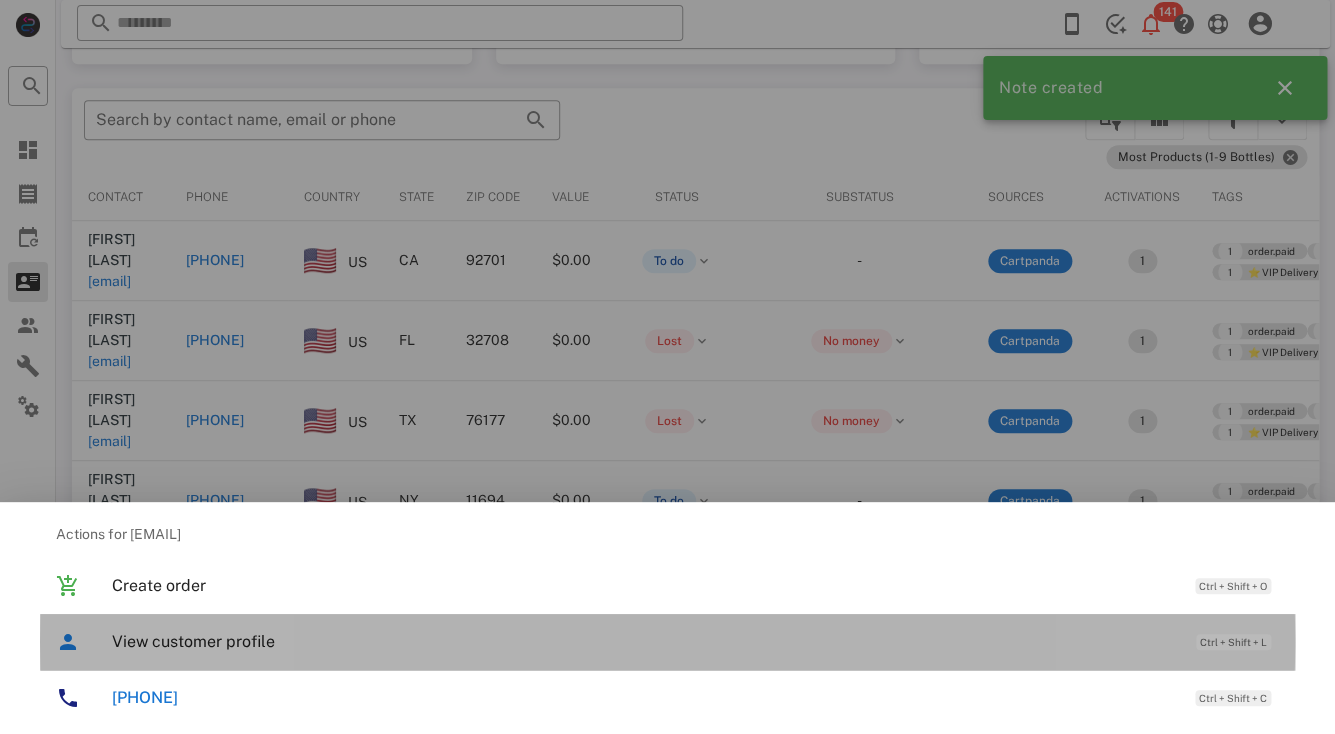 click on "View customer profile Ctrl + Shift + L" at bounding box center [695, 641] 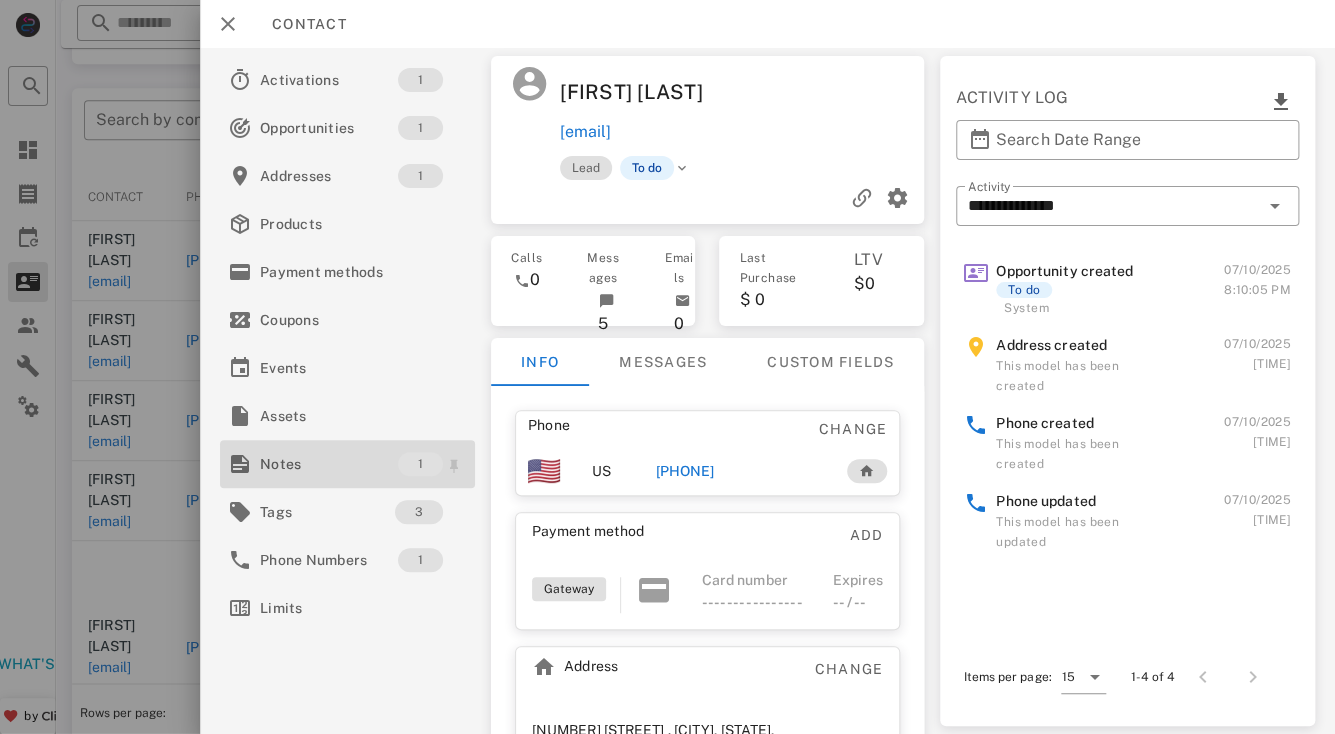 click on "Notes" at bounding box center (329, 464) 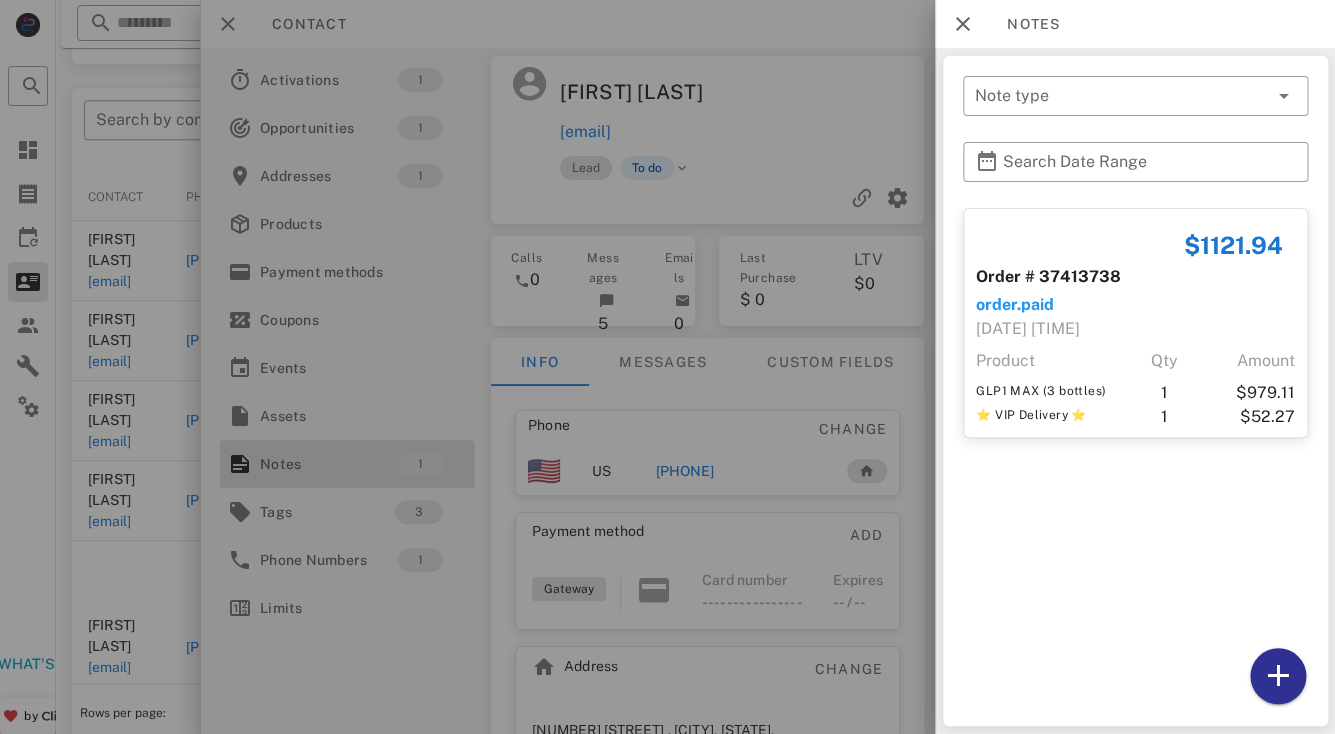 click at bounding box center (667, 367) 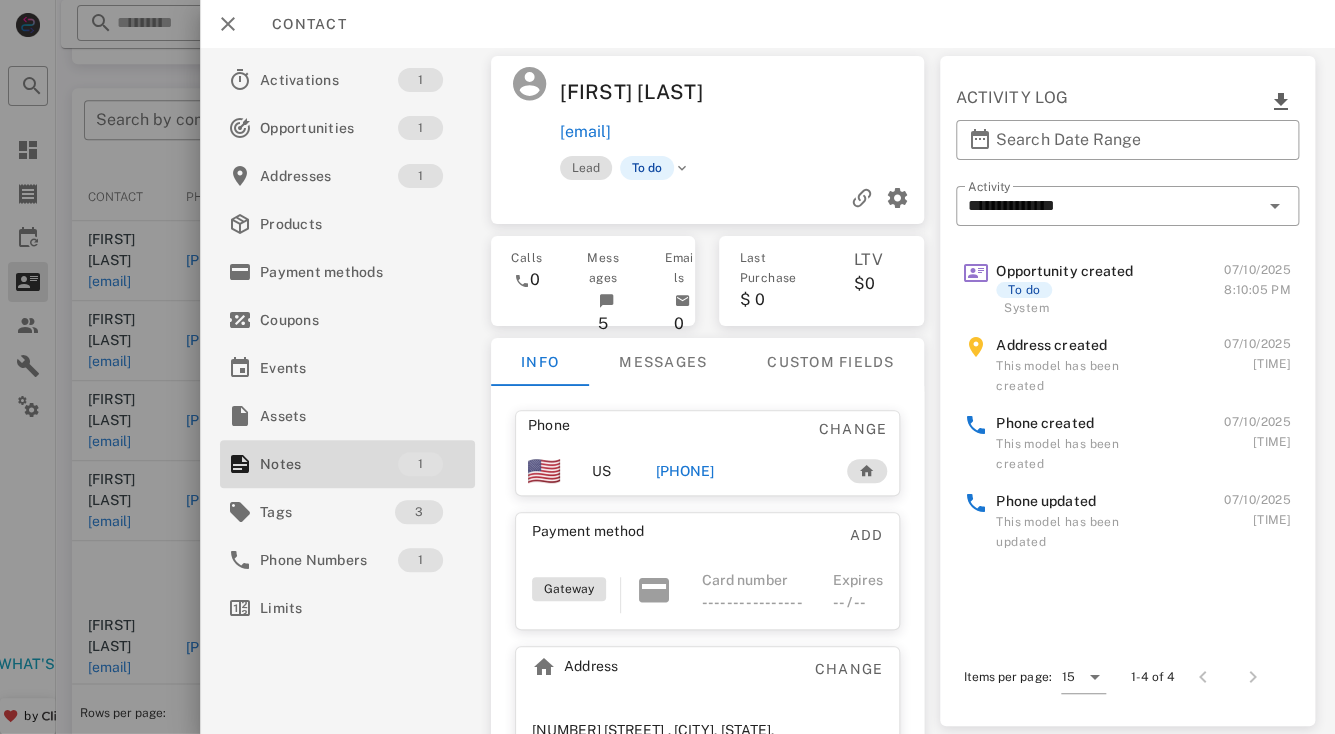 click on "JOSE DELGADILLO" at bounding box center [650, 92] 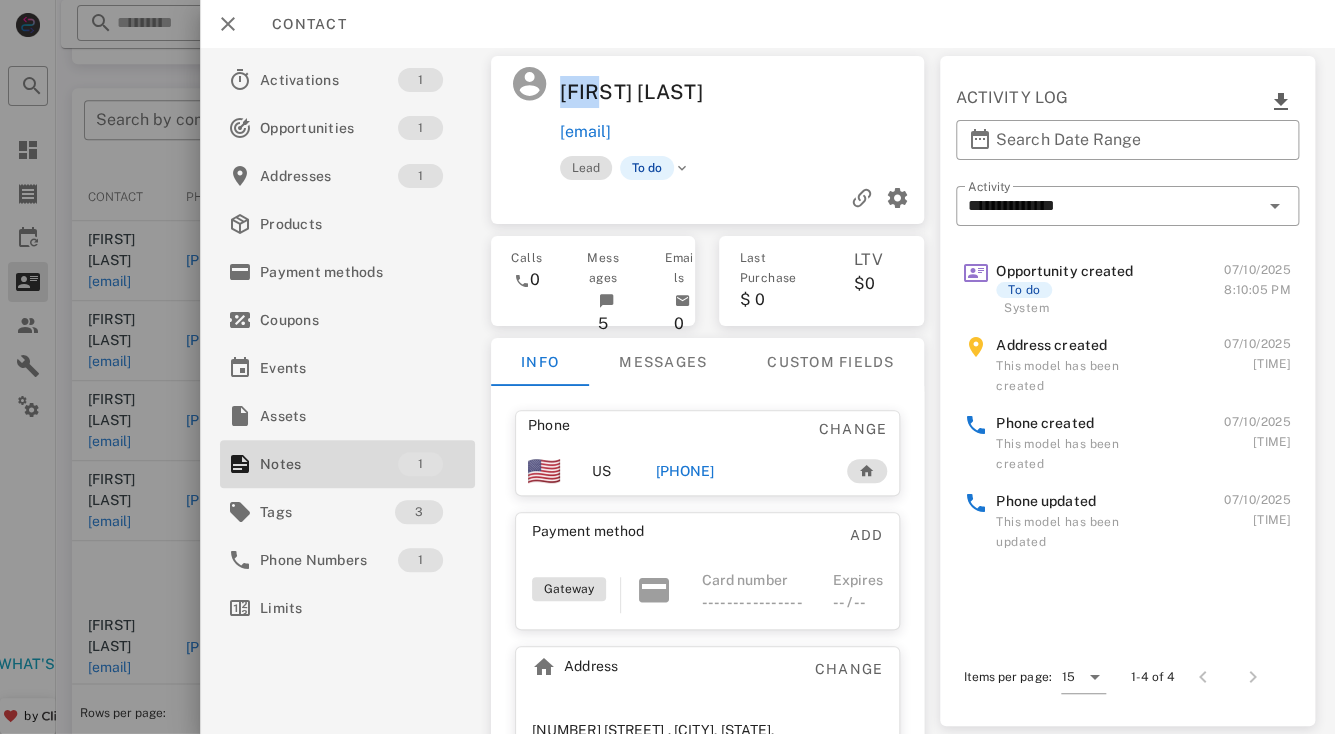 click on "JOSE DELGADILLO" at bounding box center [650, 92] 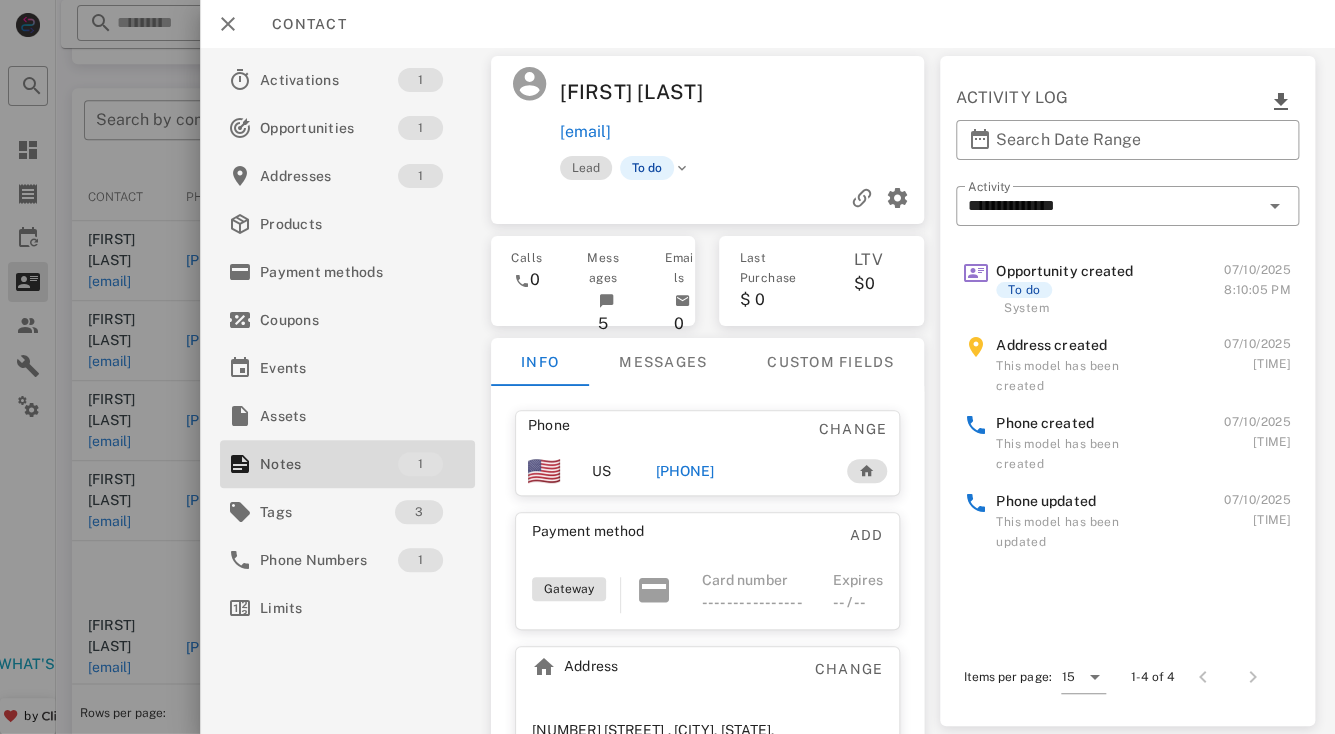 click on "JOSE DELGADILLO" at bounding box center [650, 92] 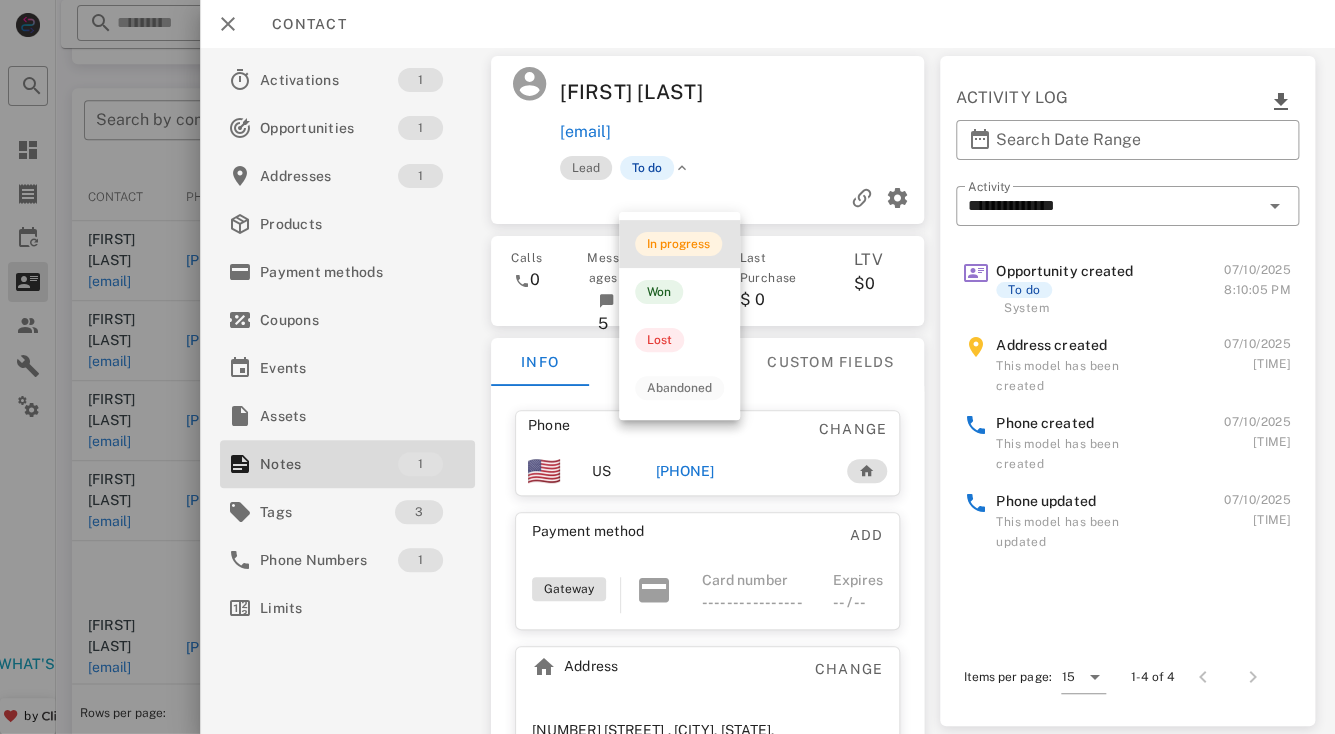 click on "In progress" at bounding box center (678, 244) 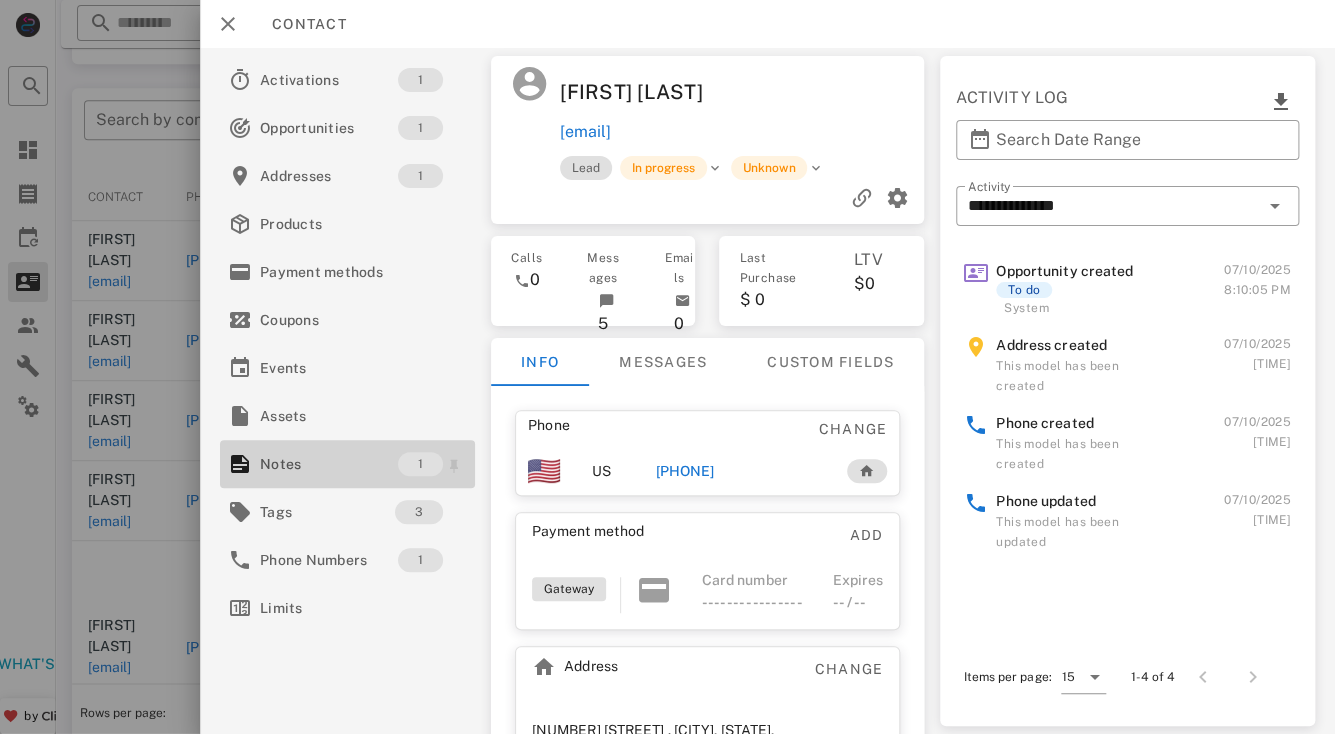 click on "Notes" at bounding box center [329, 464] 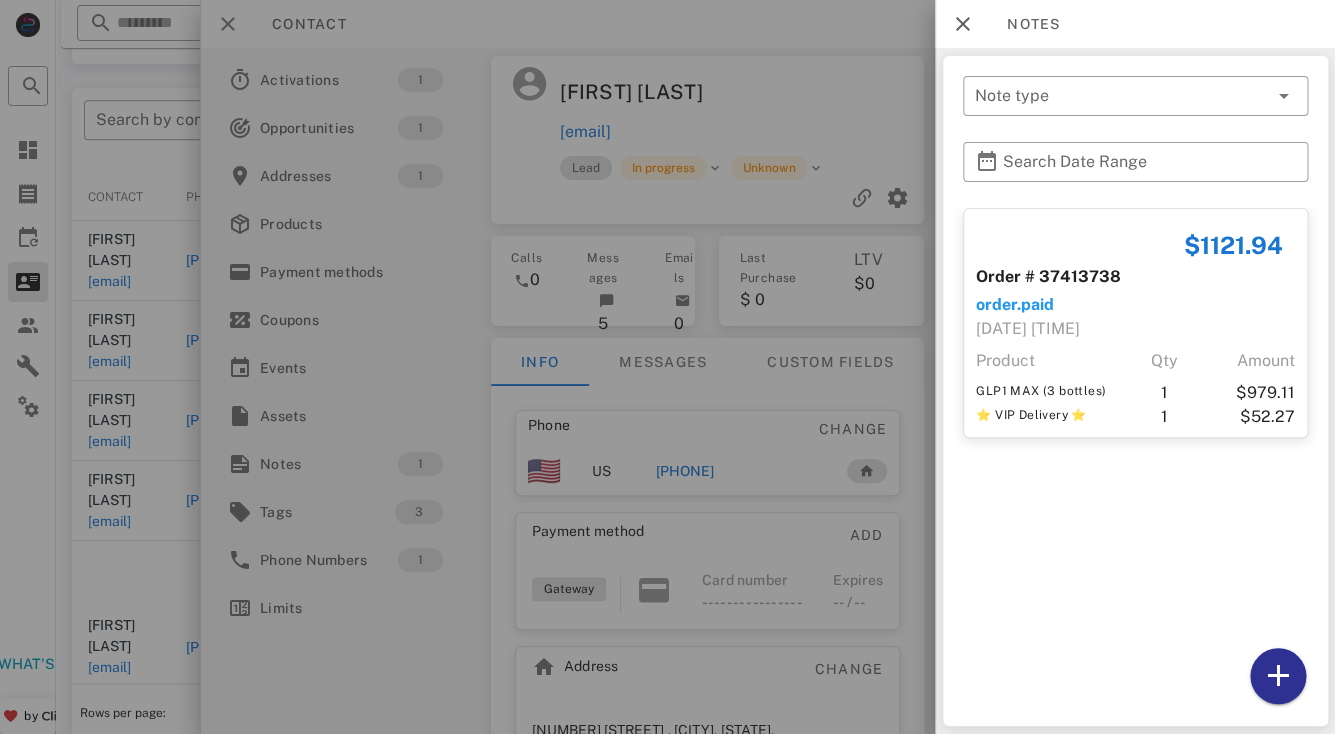click at bounding box center [667, 367] 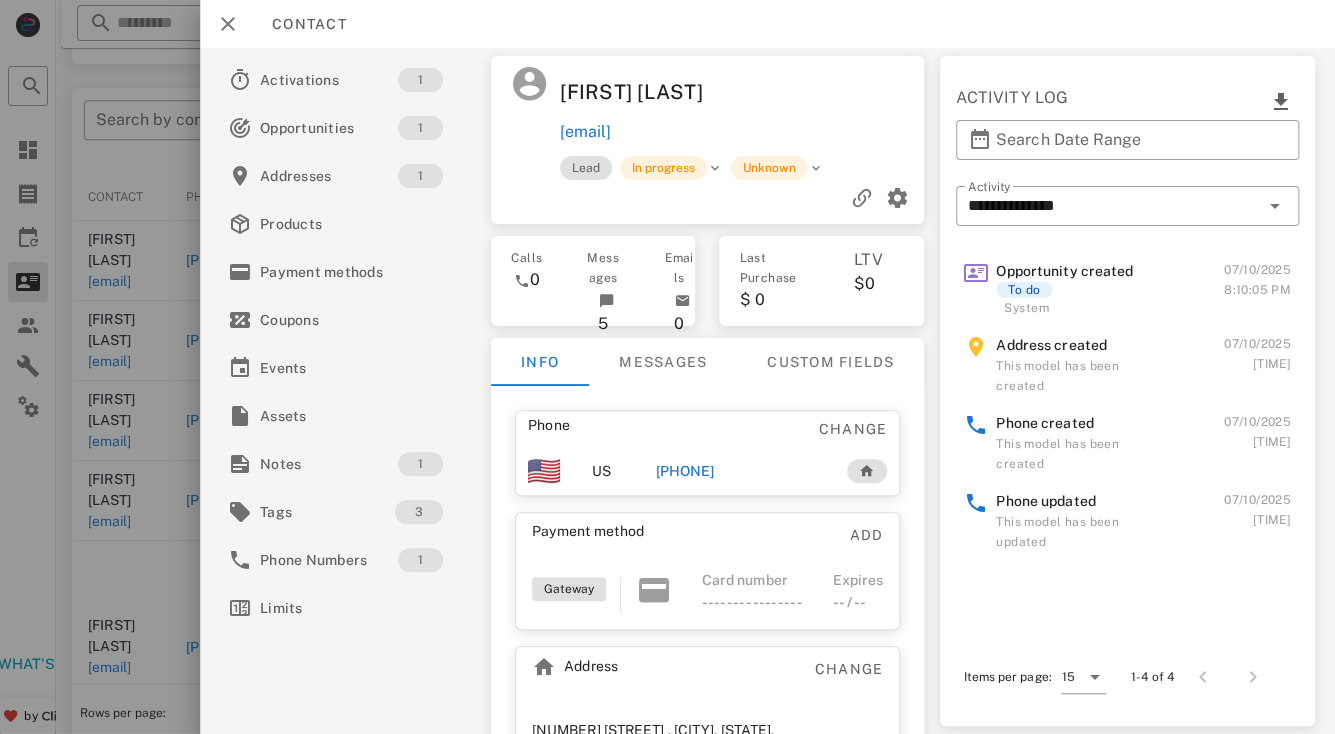 click on "+17144721185" at bounding box center [685, 471] 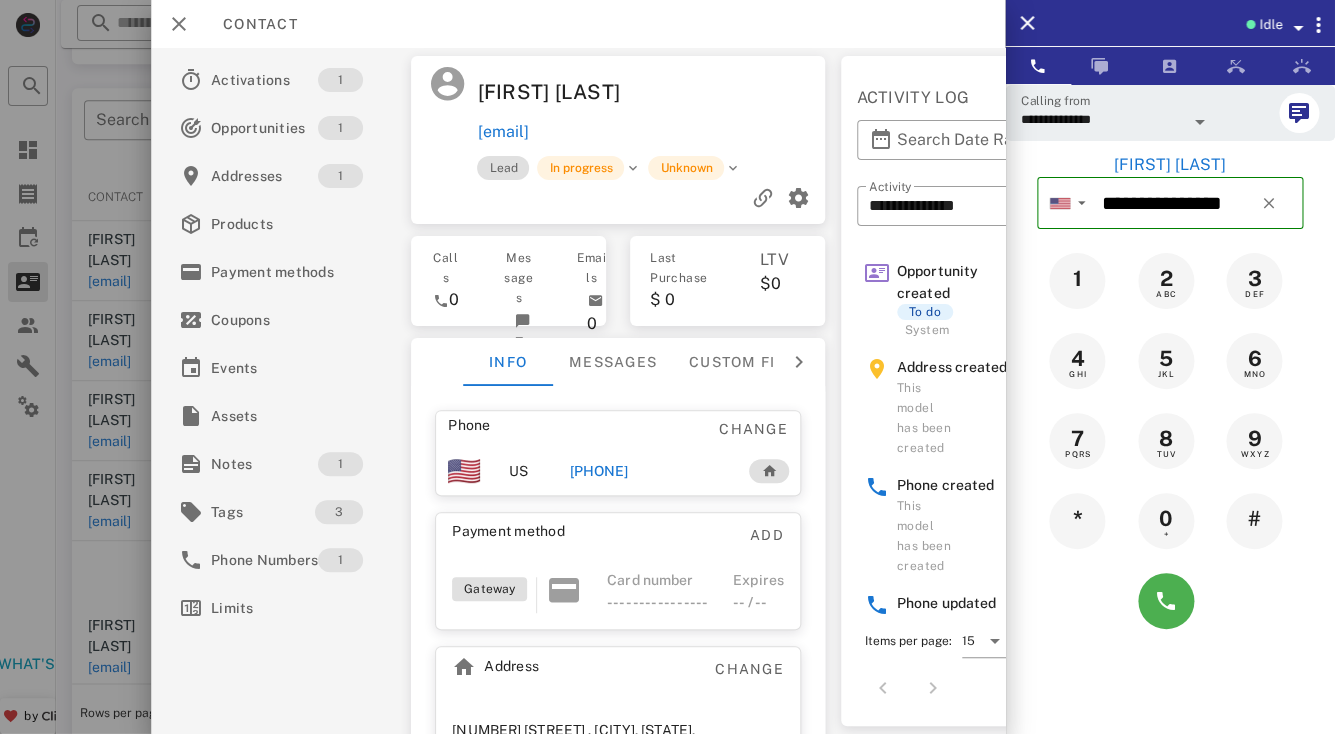 click on "+17144721185" at bounding box center [598, 471] 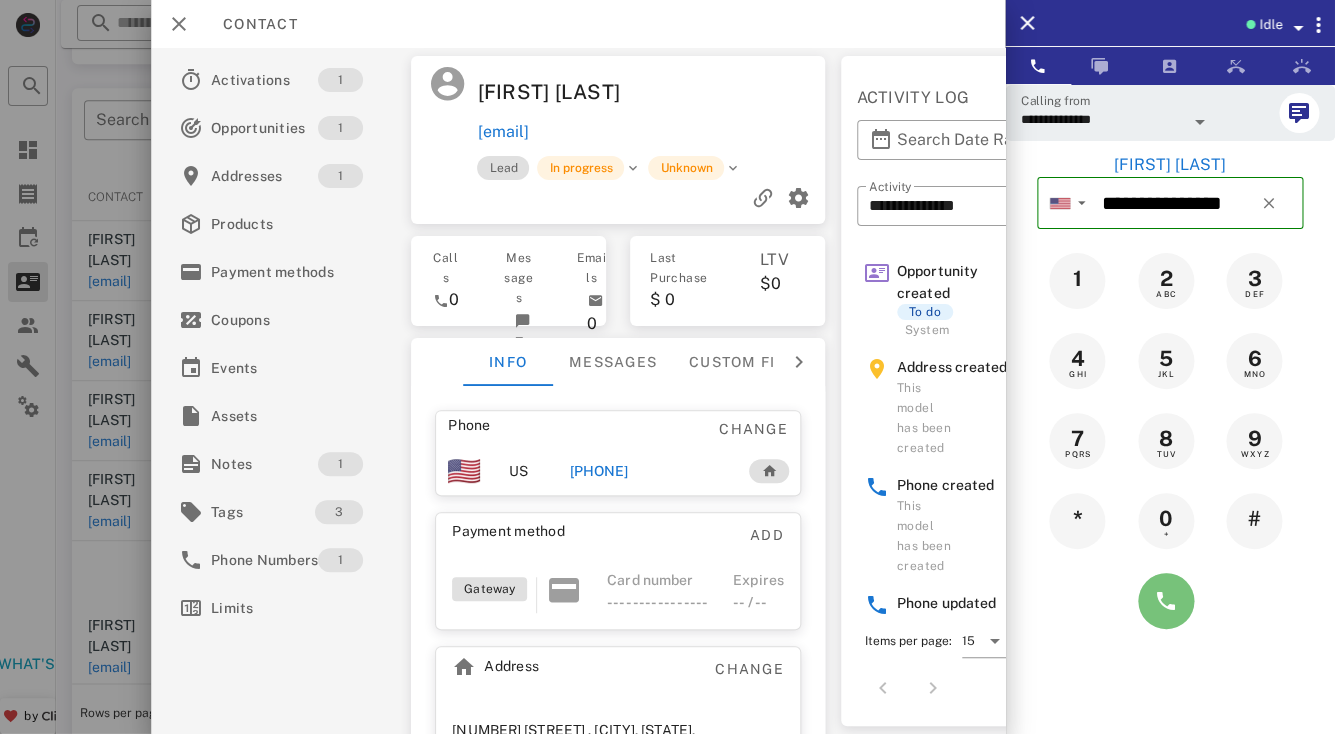 click at bounding box center [1166, 601] 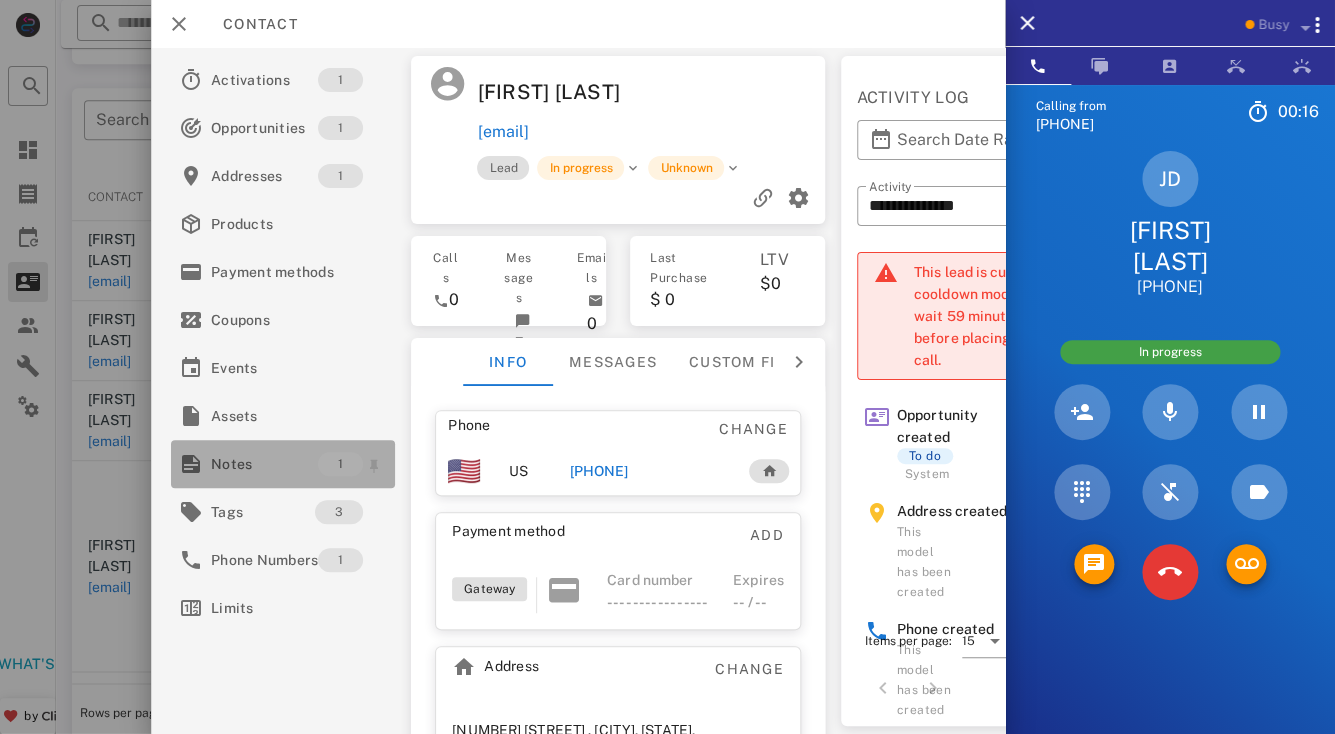 click on "Notes" at bounding box center (264, 464) 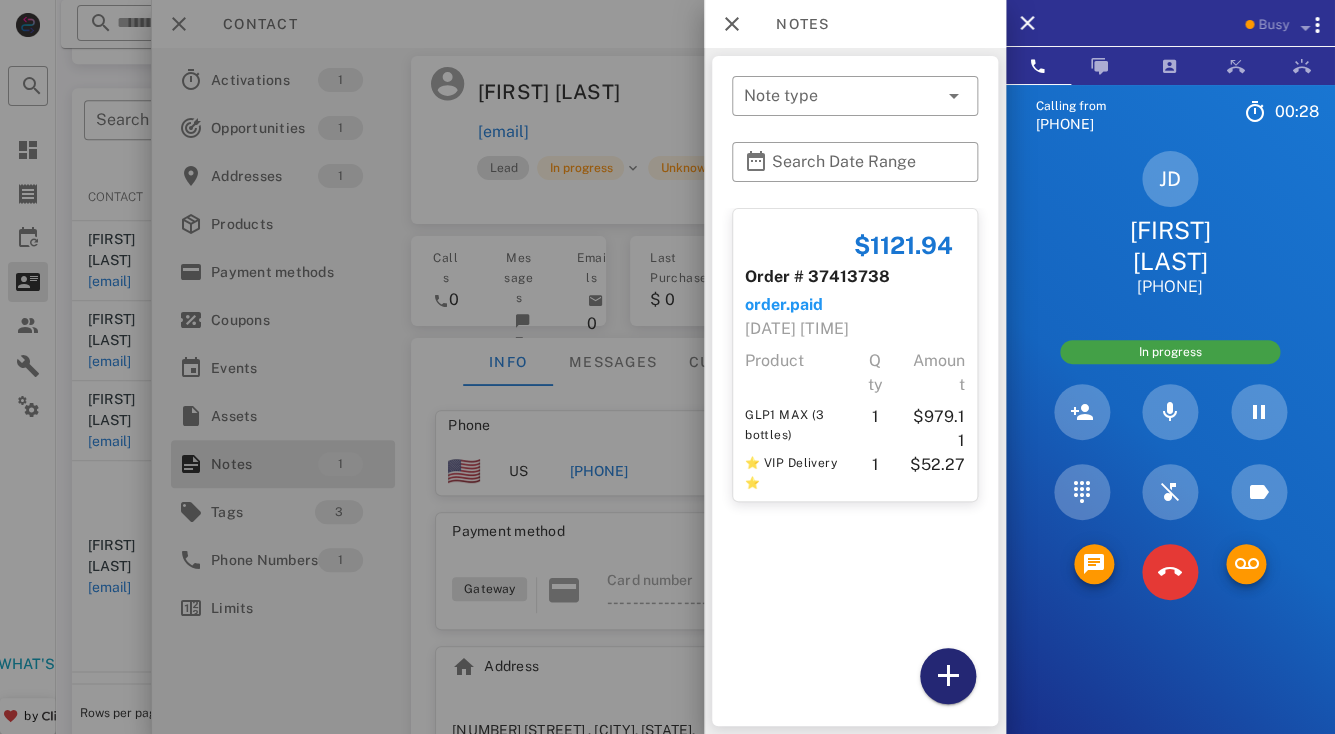 click at bounding box center [947, 676] 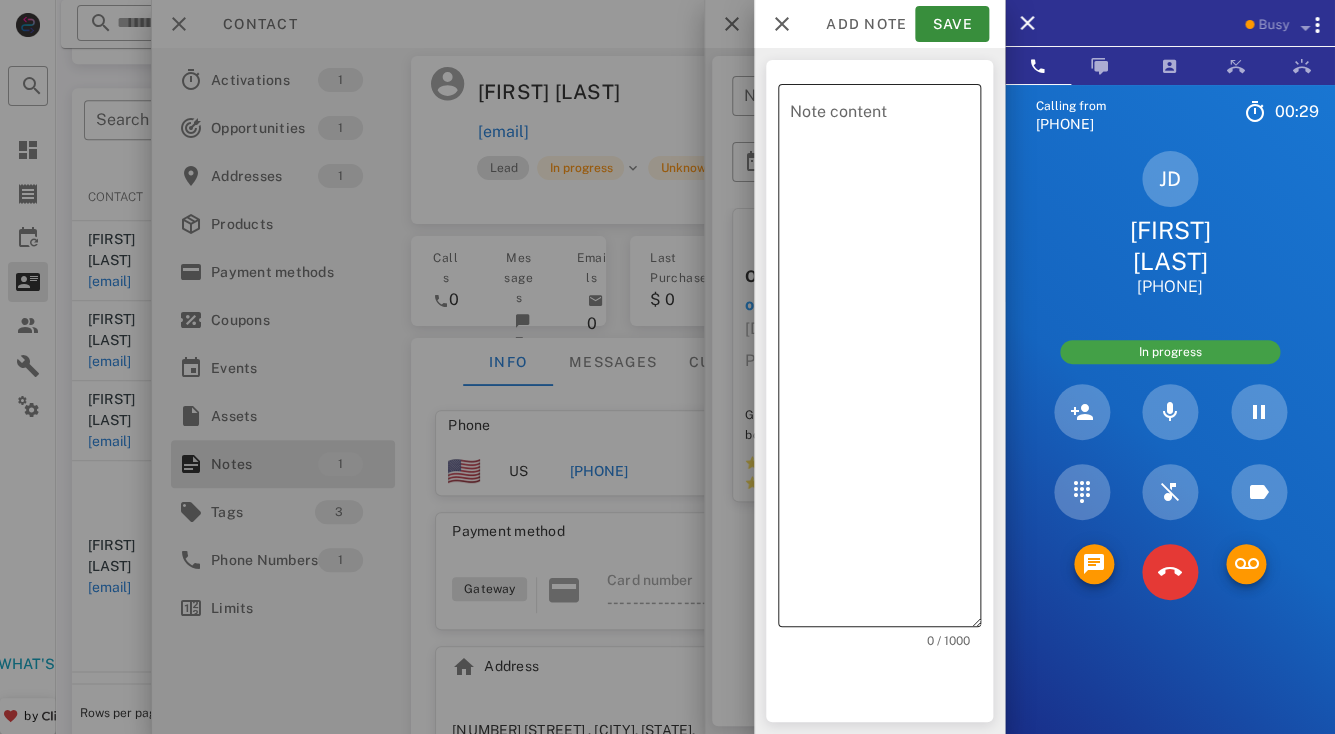 click on "Note content" at bounding box center (885, 360) 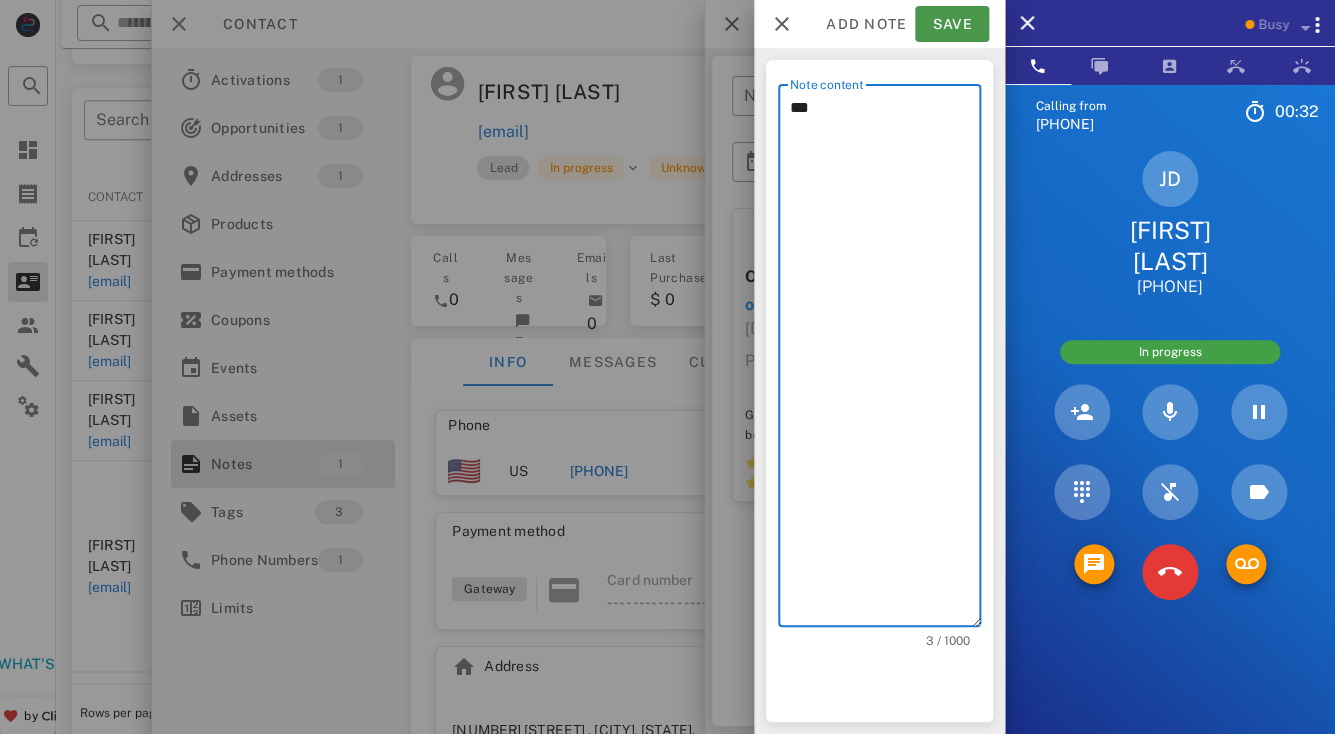 type on "***" 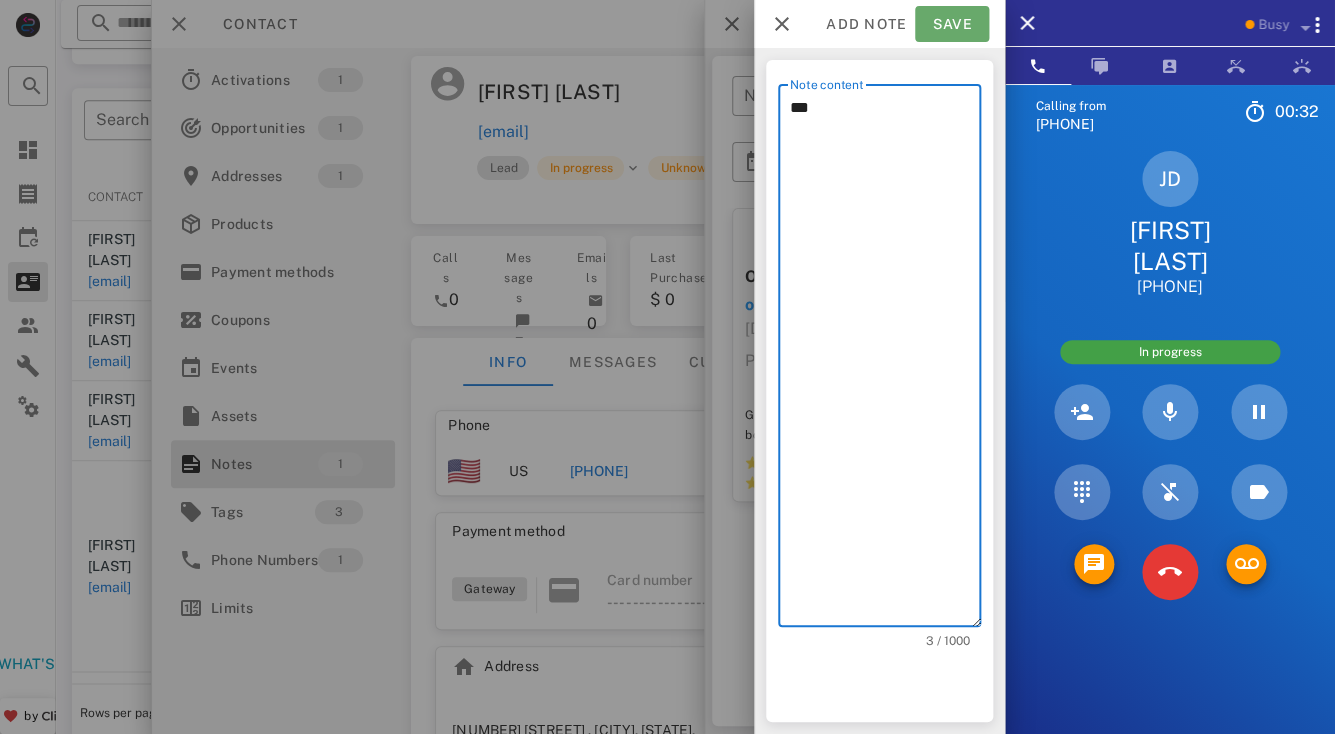 click on "Save" at bounding box center (952, 24) 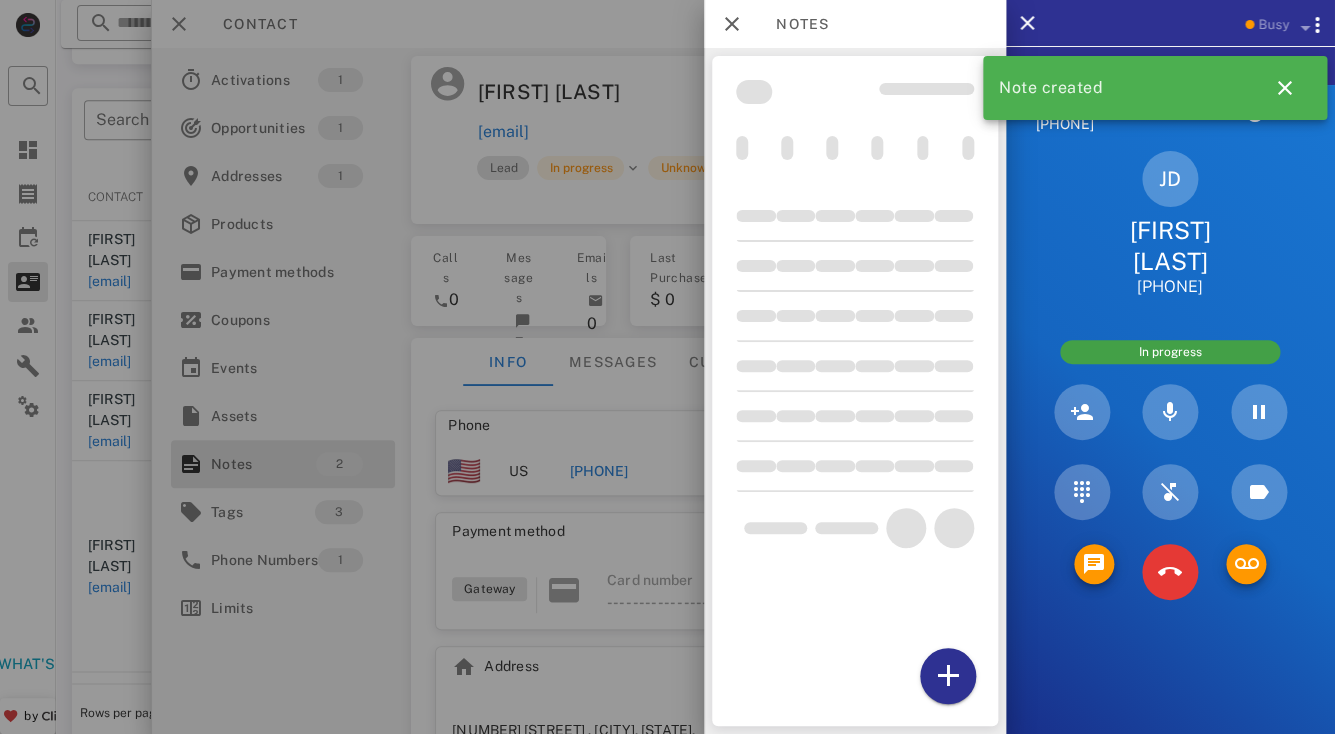 click at bounding box center [667, 367] 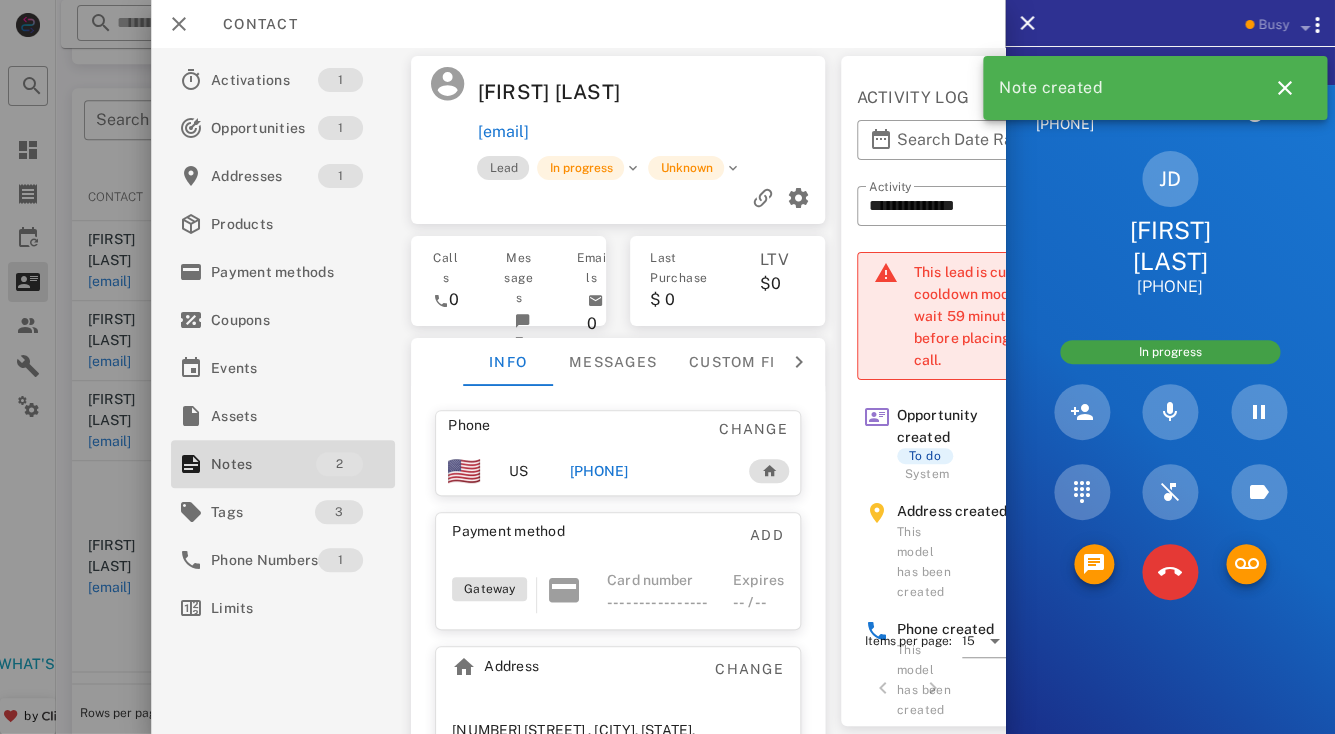 scroll, scrollTop: 97, scrollLeft: 0, axis: vertical 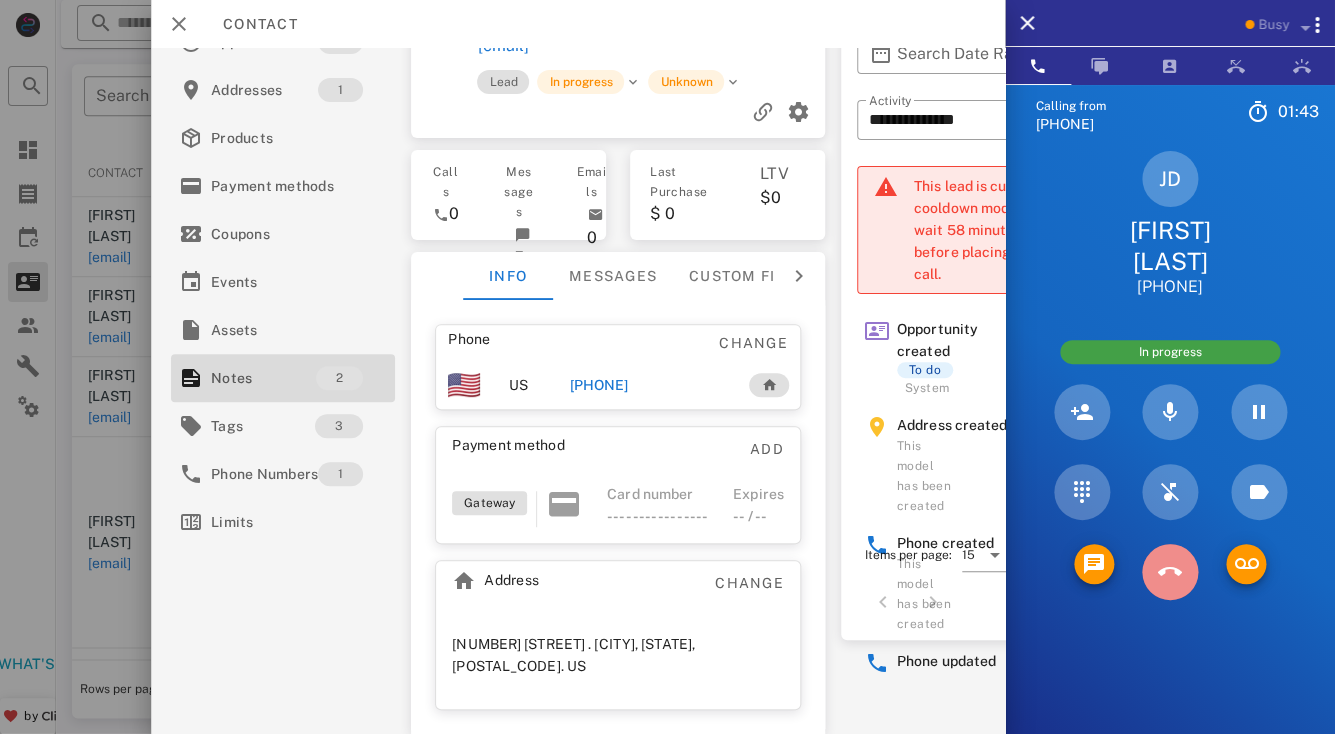 click at bounding box center (1170, 572) 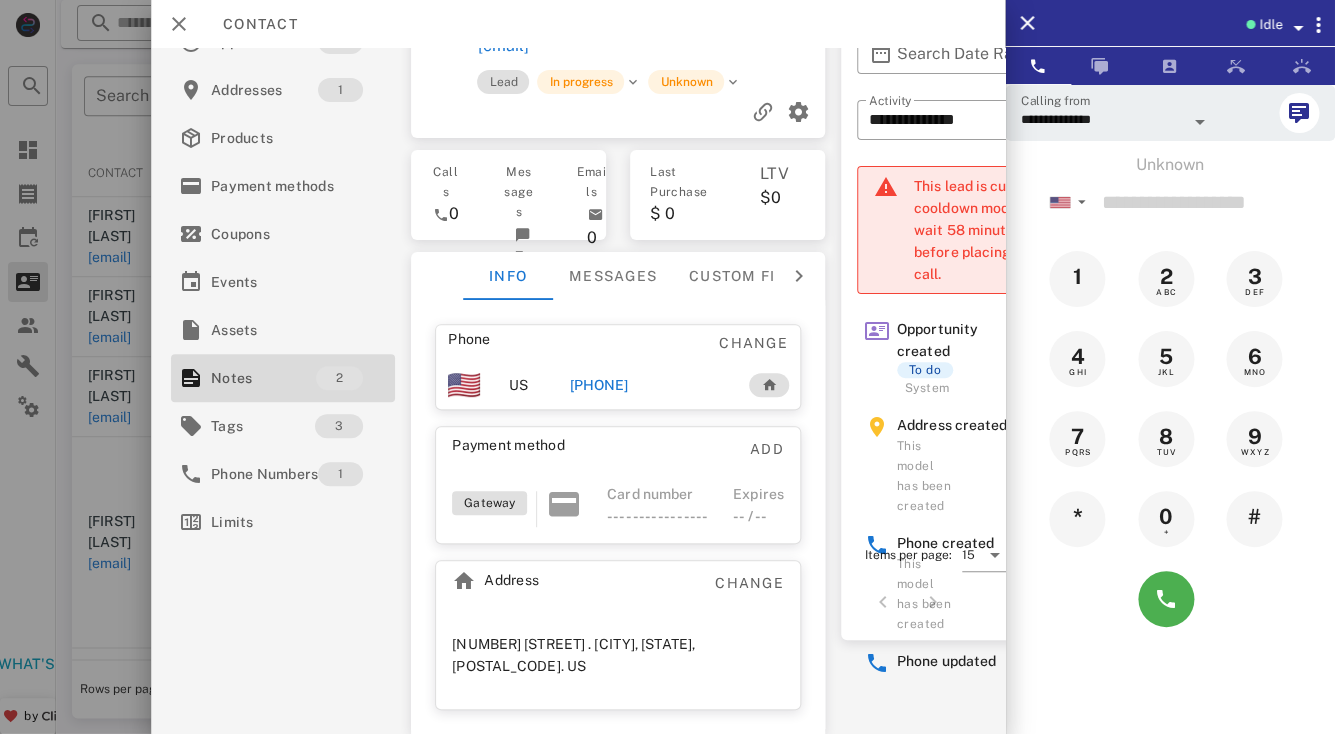 click at bounding box center [618, 112] 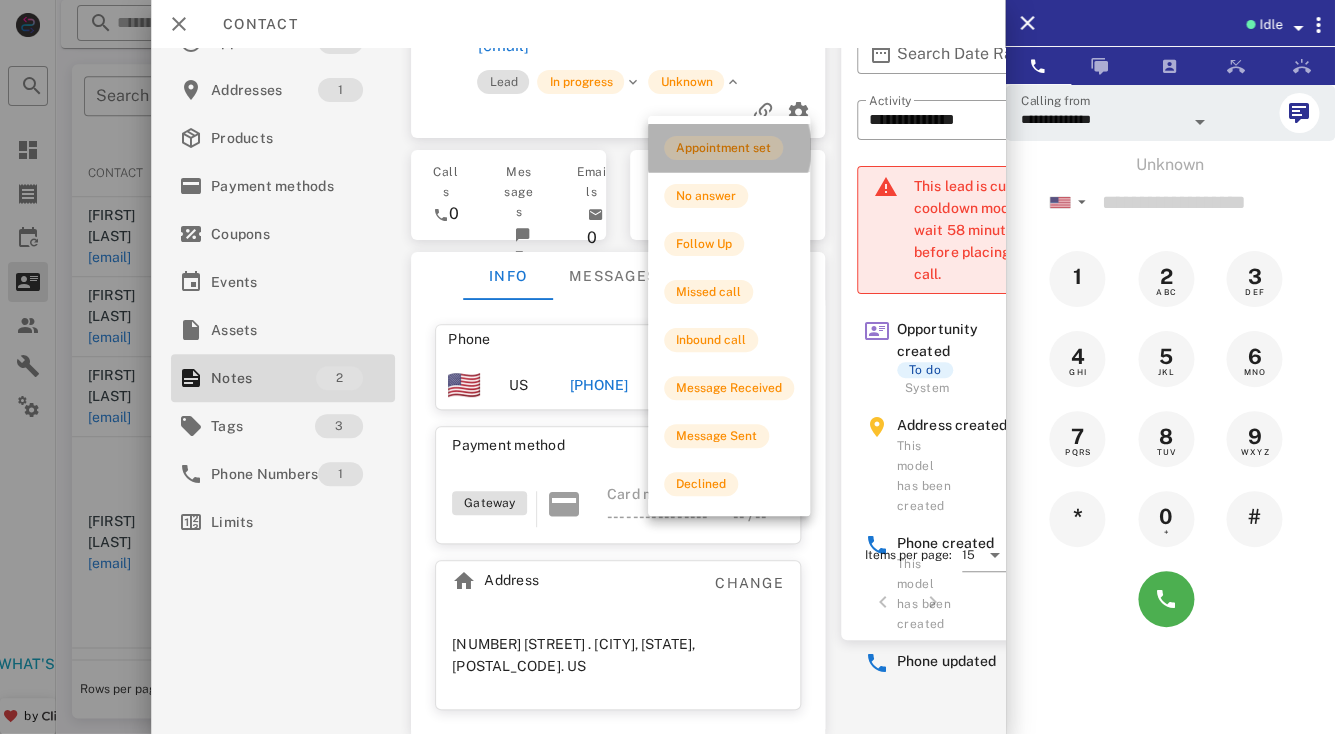 click on "Appointment set" at bounding box center (723, 148) 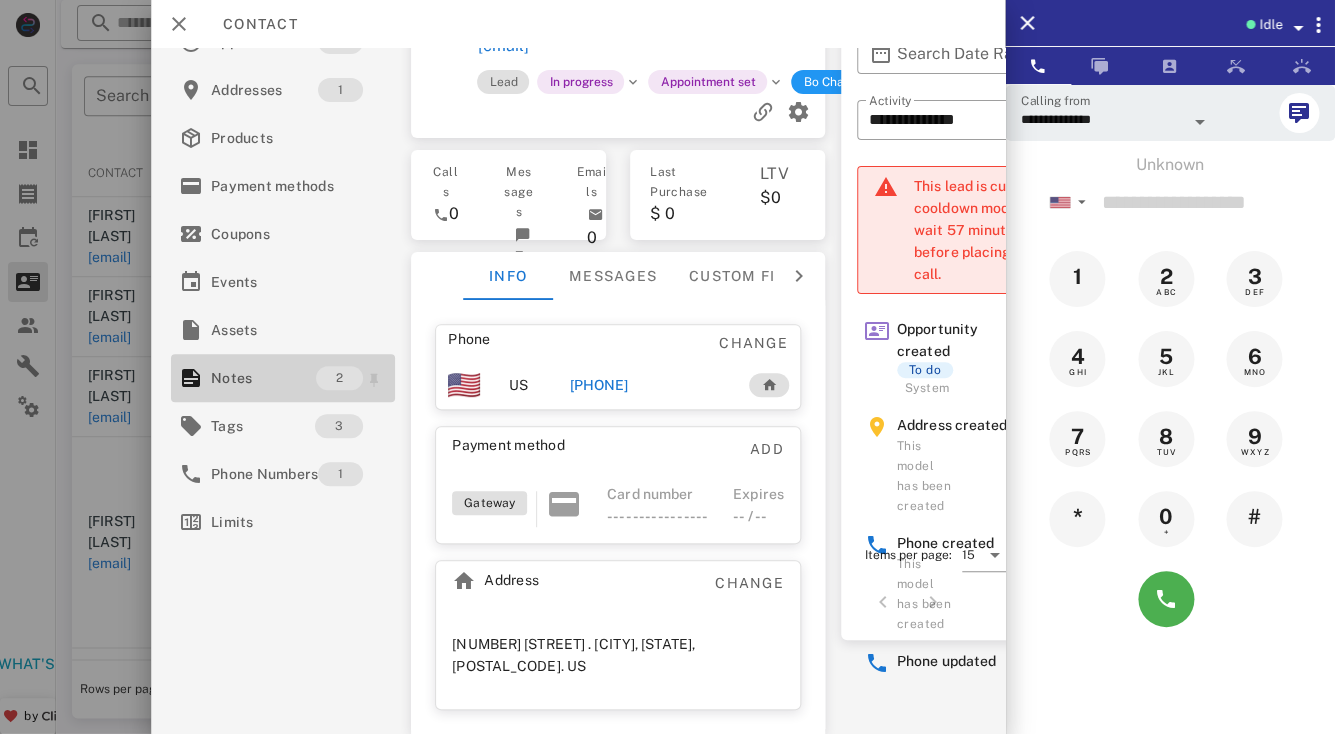 click on "Notes" at bounding box center [263, 378] 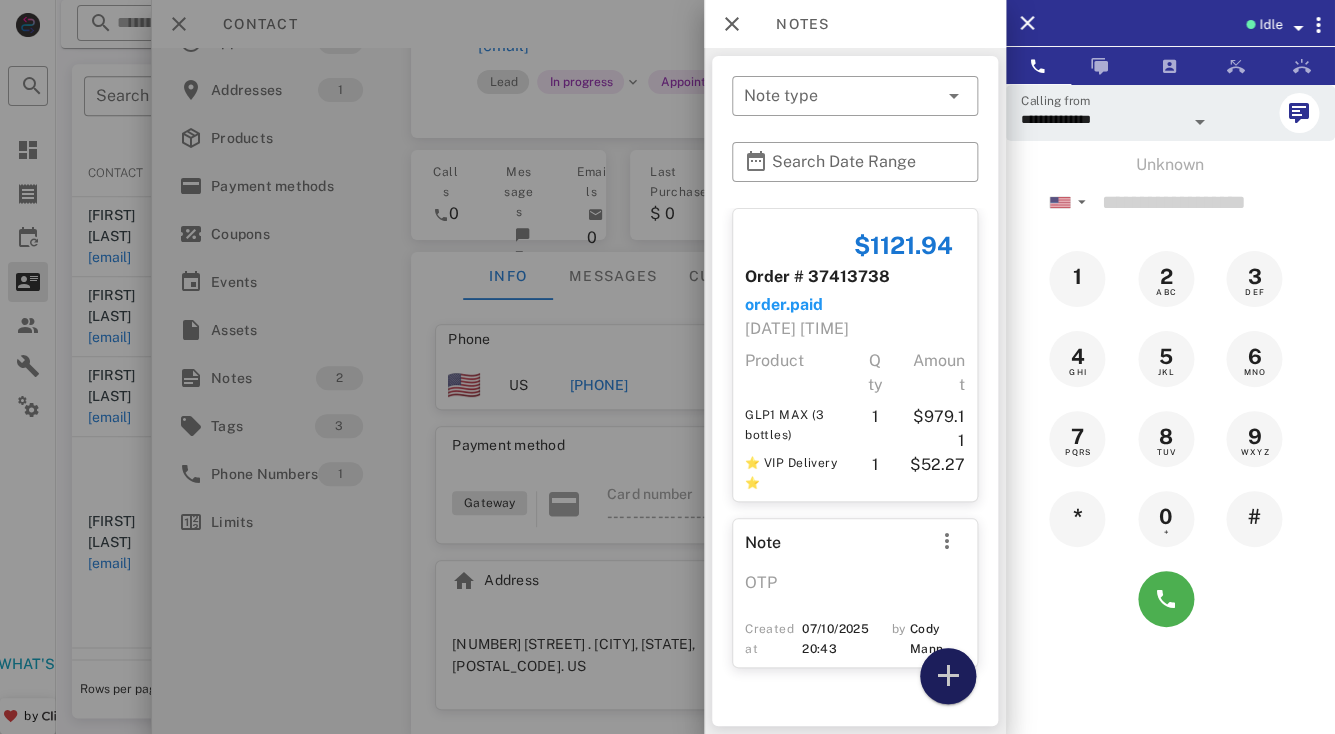 click at bounding box center [947, 676] 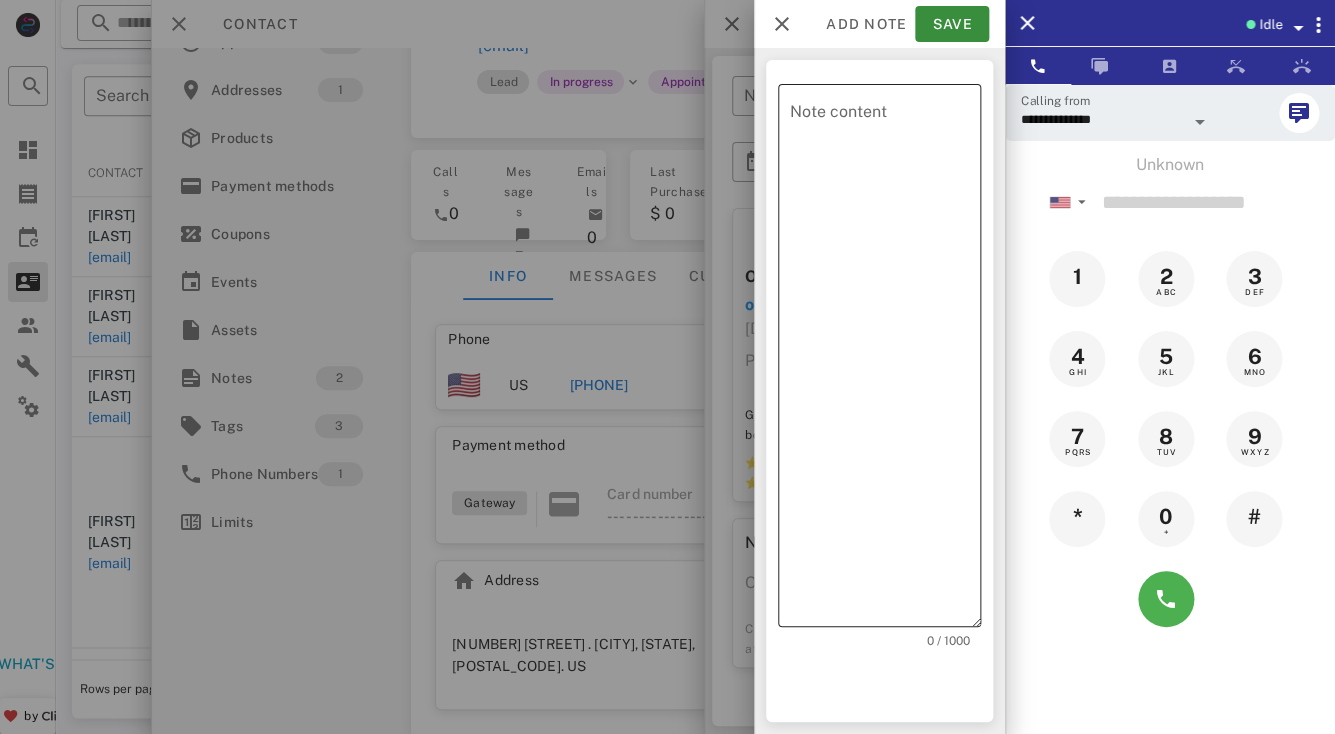 click on "Note content" at bounding box center [885, 360] 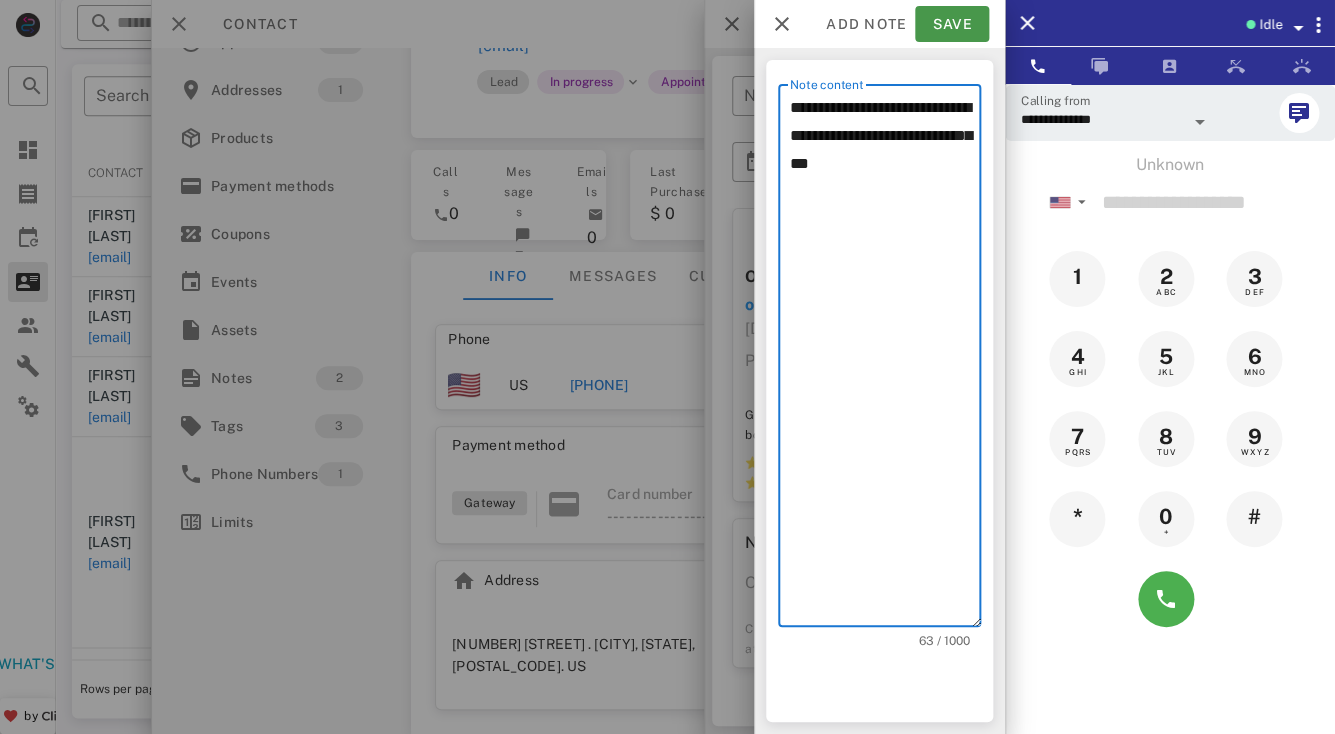 type on "**********" 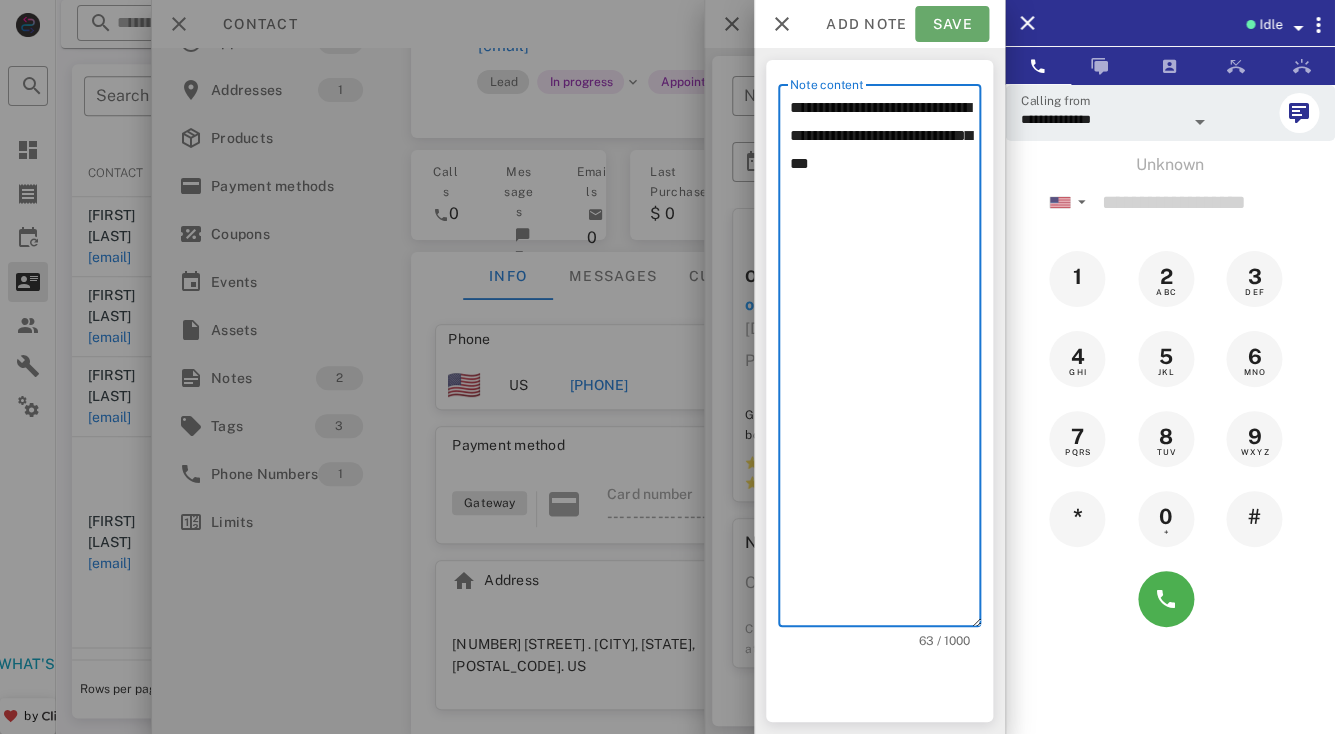 click on "Save" at bounding box center [952, 24] 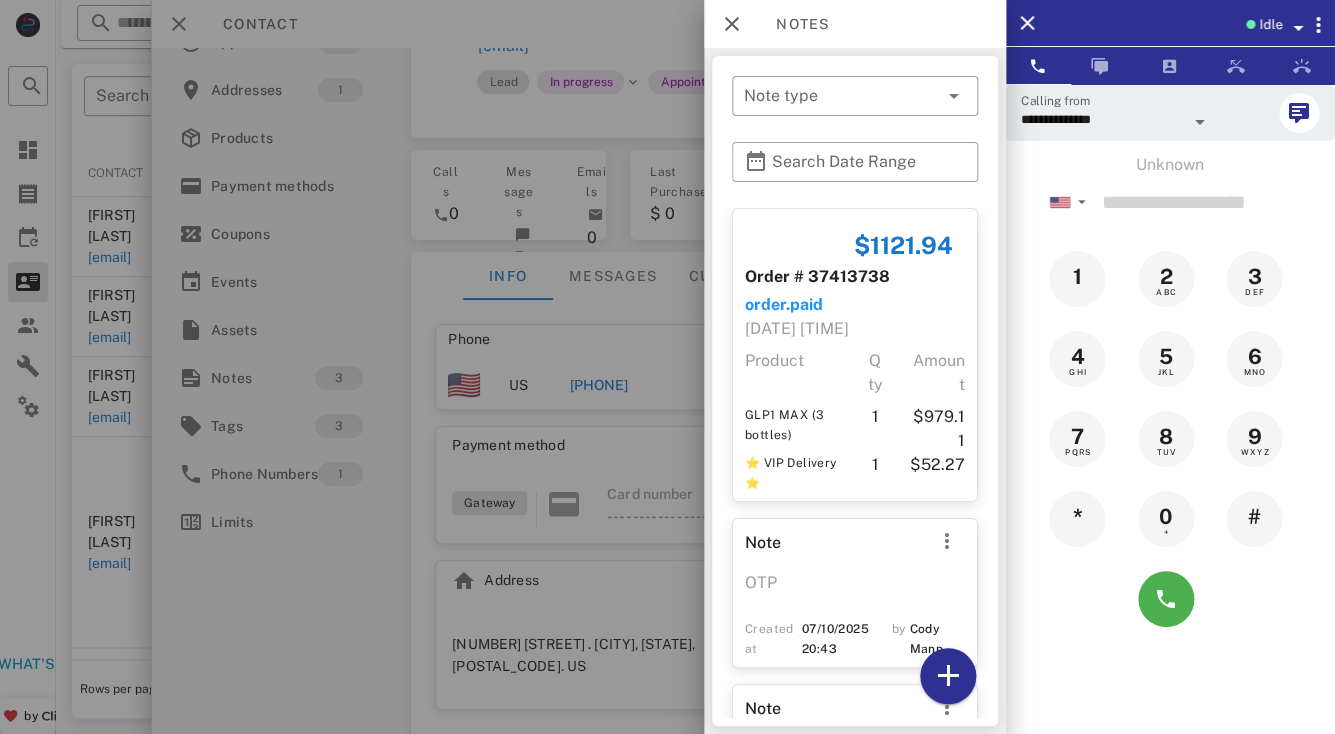 scroll, scrollTop: 186, scrollLeft: 0, axis: vertical 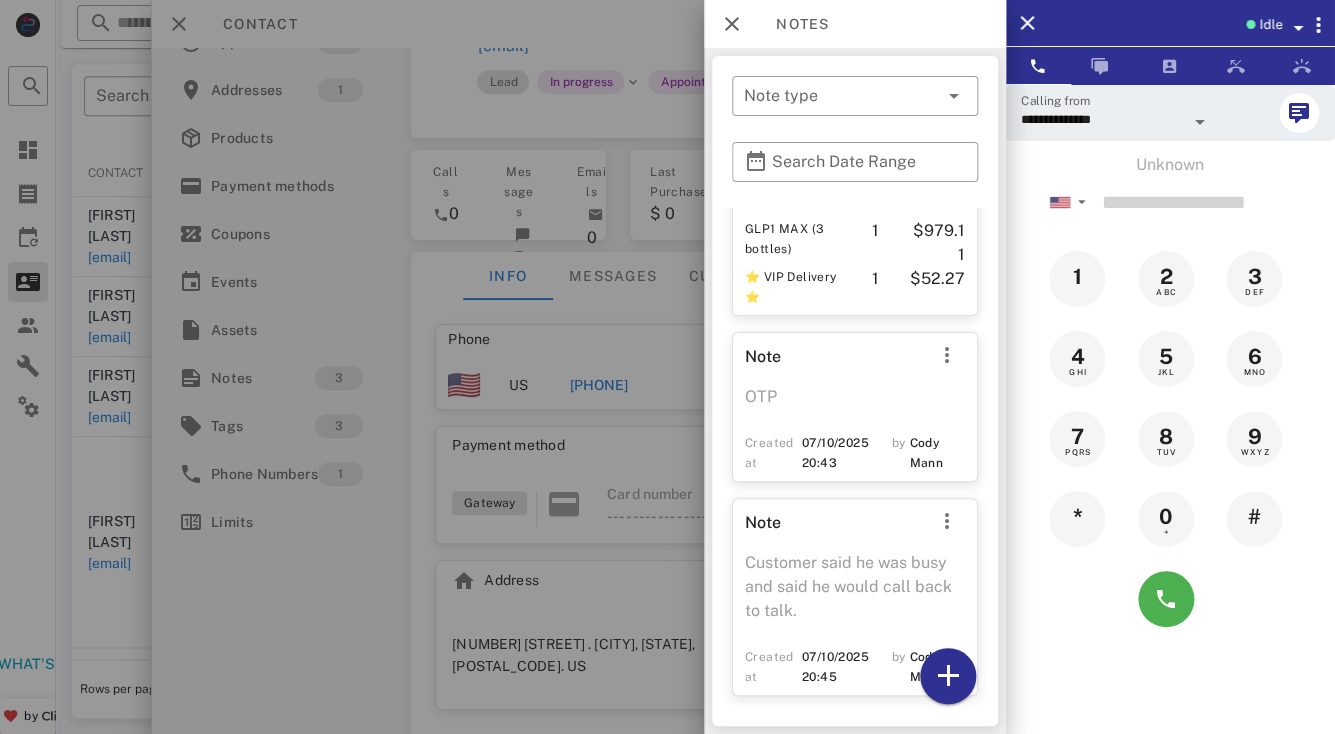 click at bounding box center (667, 367) 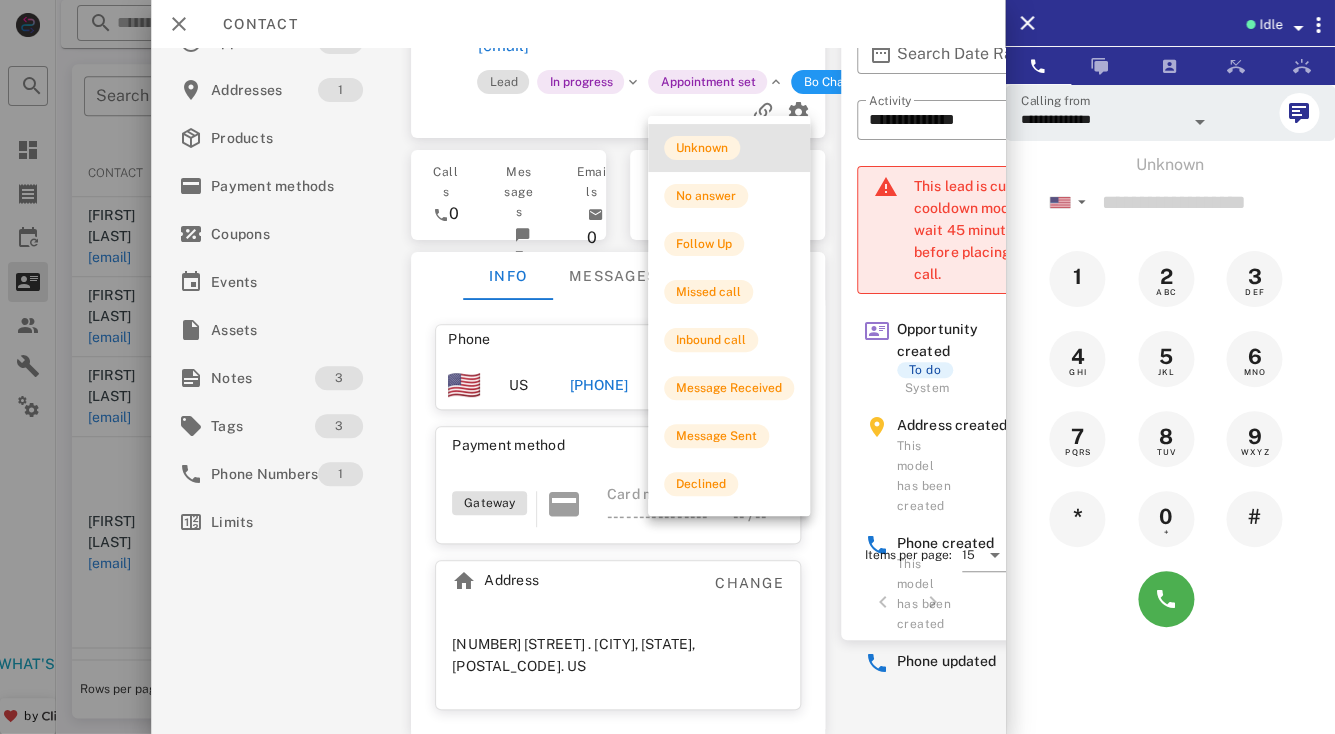 click on "Unknown" at bounding box center [702, 148] 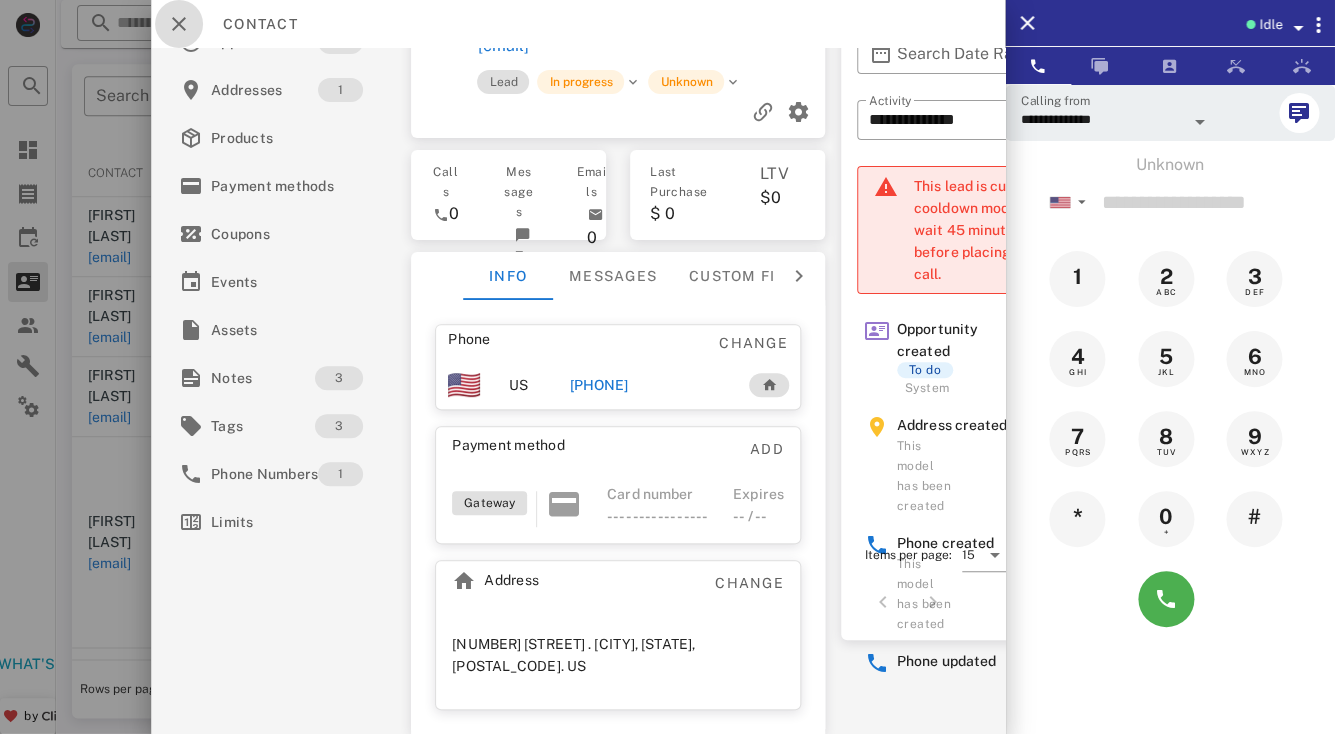 click at bounding box center [179, 24] 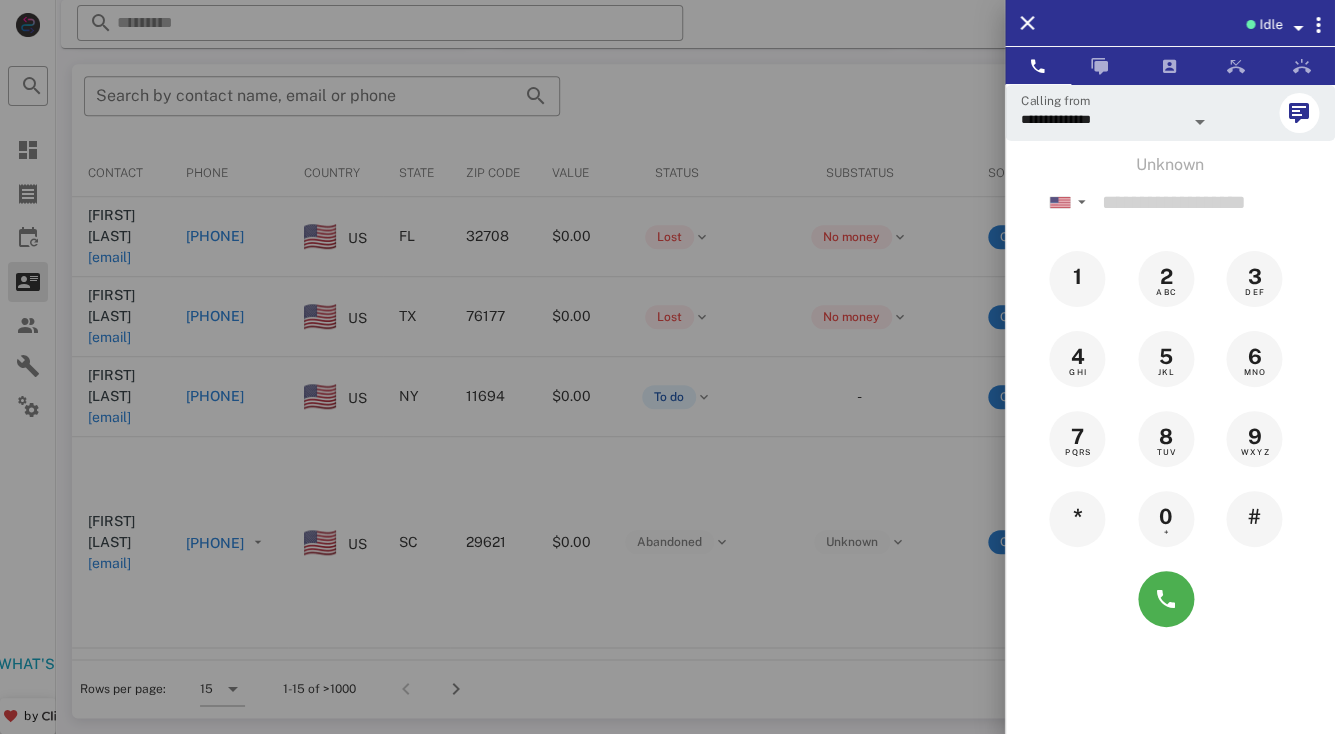 click at bounding box center [667, 367] 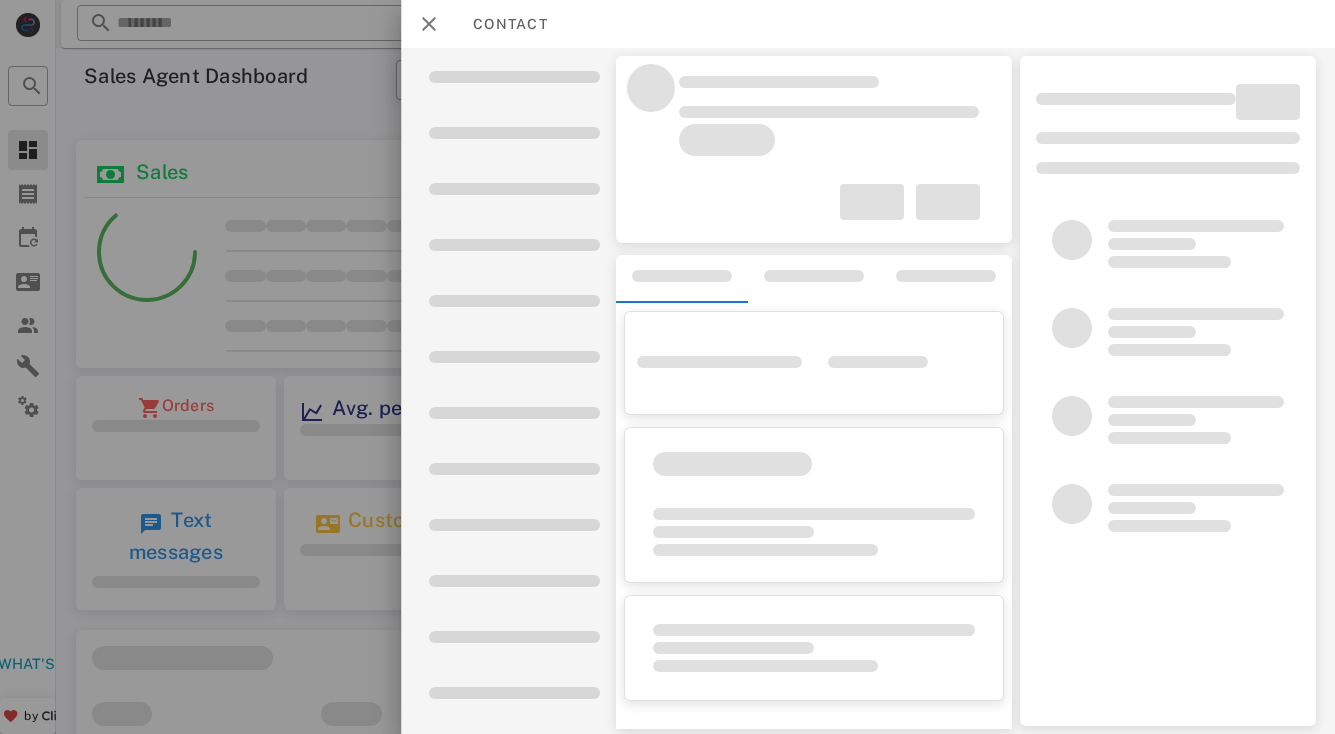 scroll, scrollTop: 0, scrollLeft: 0, axis: both 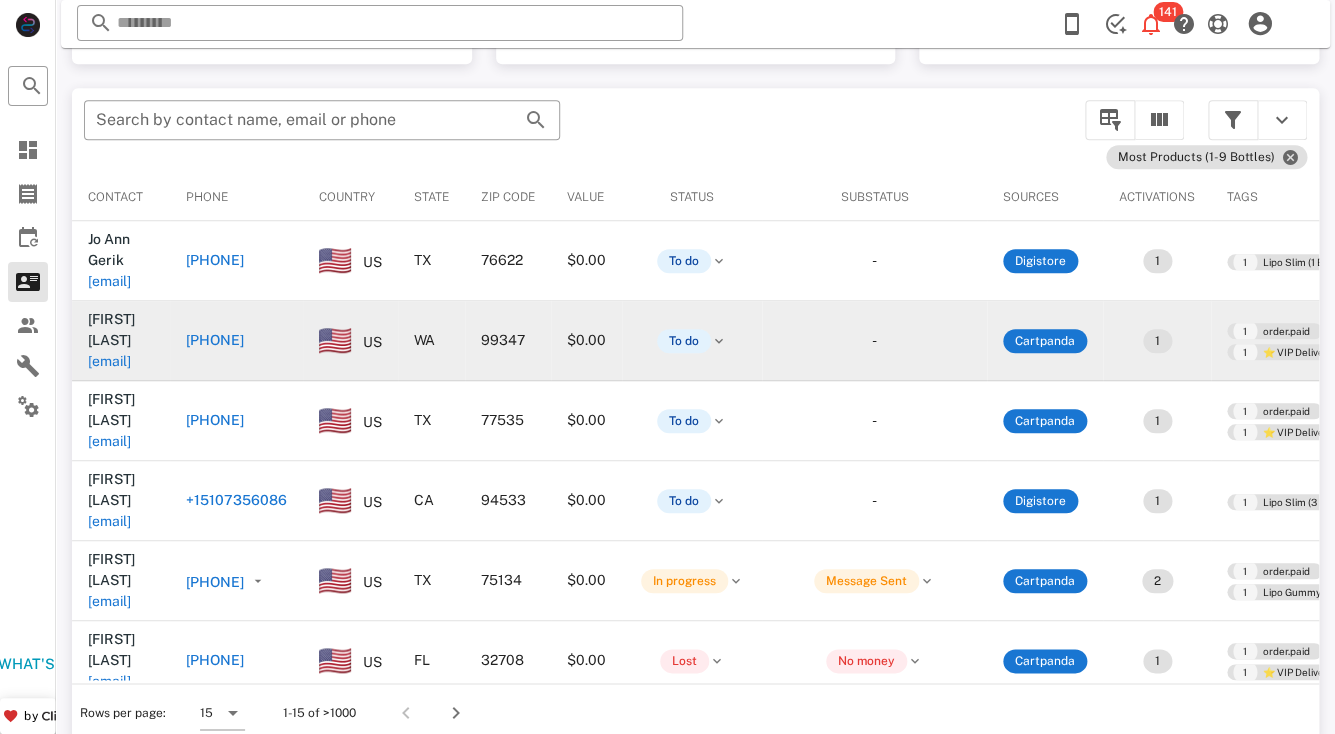 click on "[USERNAME]@[DOMAIN]" at bounding box center [109, 361] 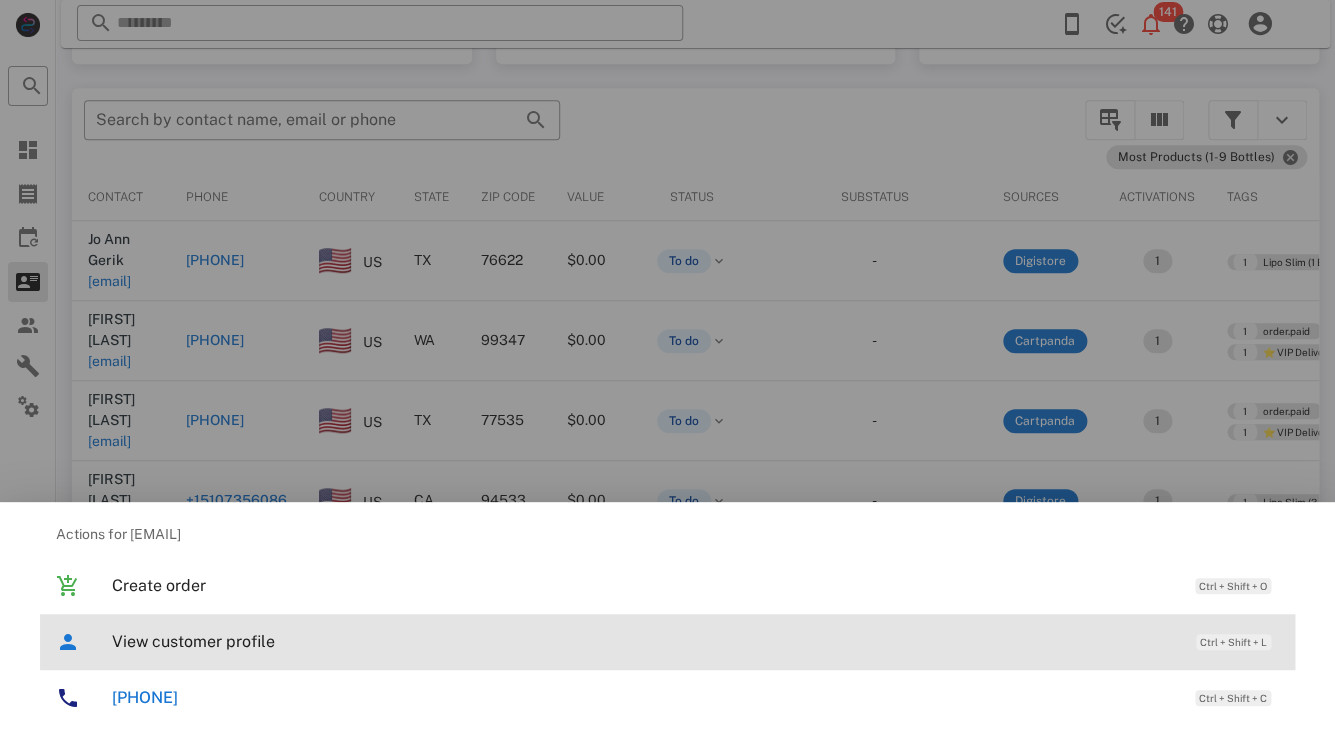 click on "View customer profile Ctrl + Shift + L" at bounding box center (695, 641) 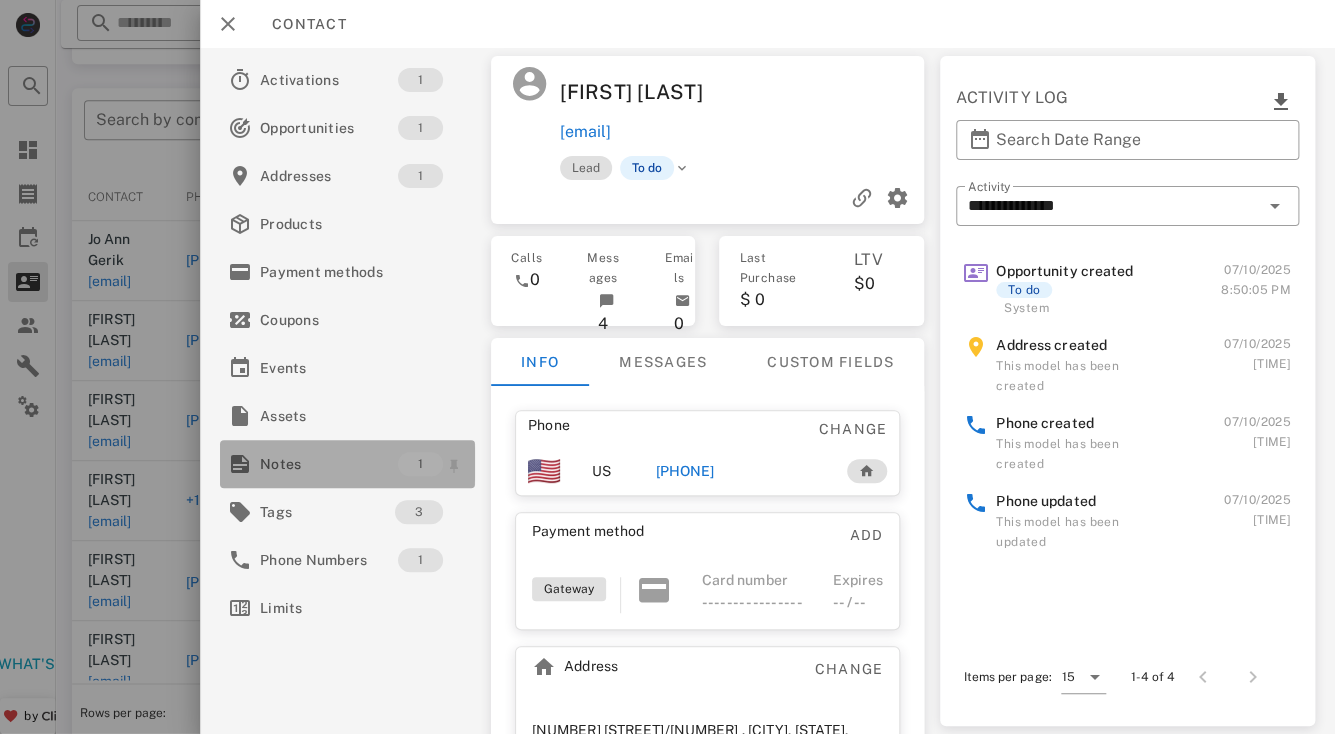 click on "Notes" at bounding box center (329, 464) 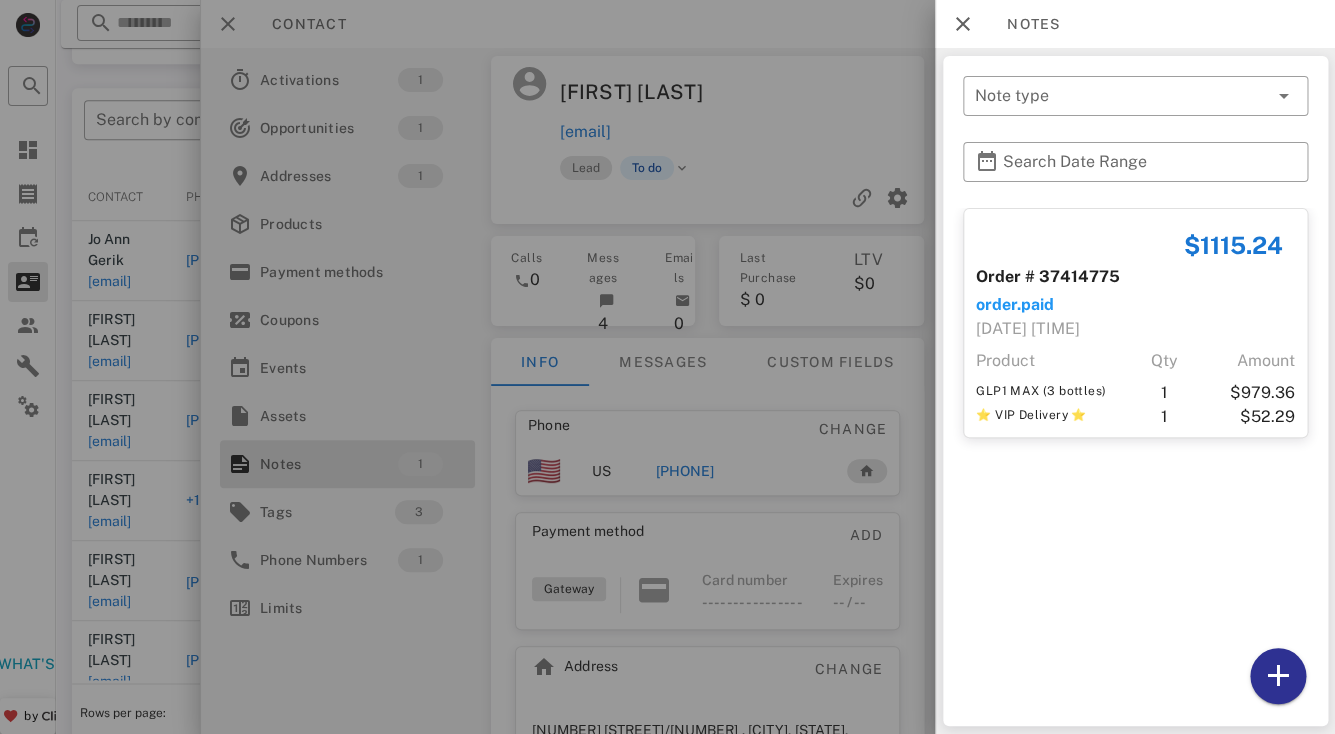 click at bounding box center [667, 367] 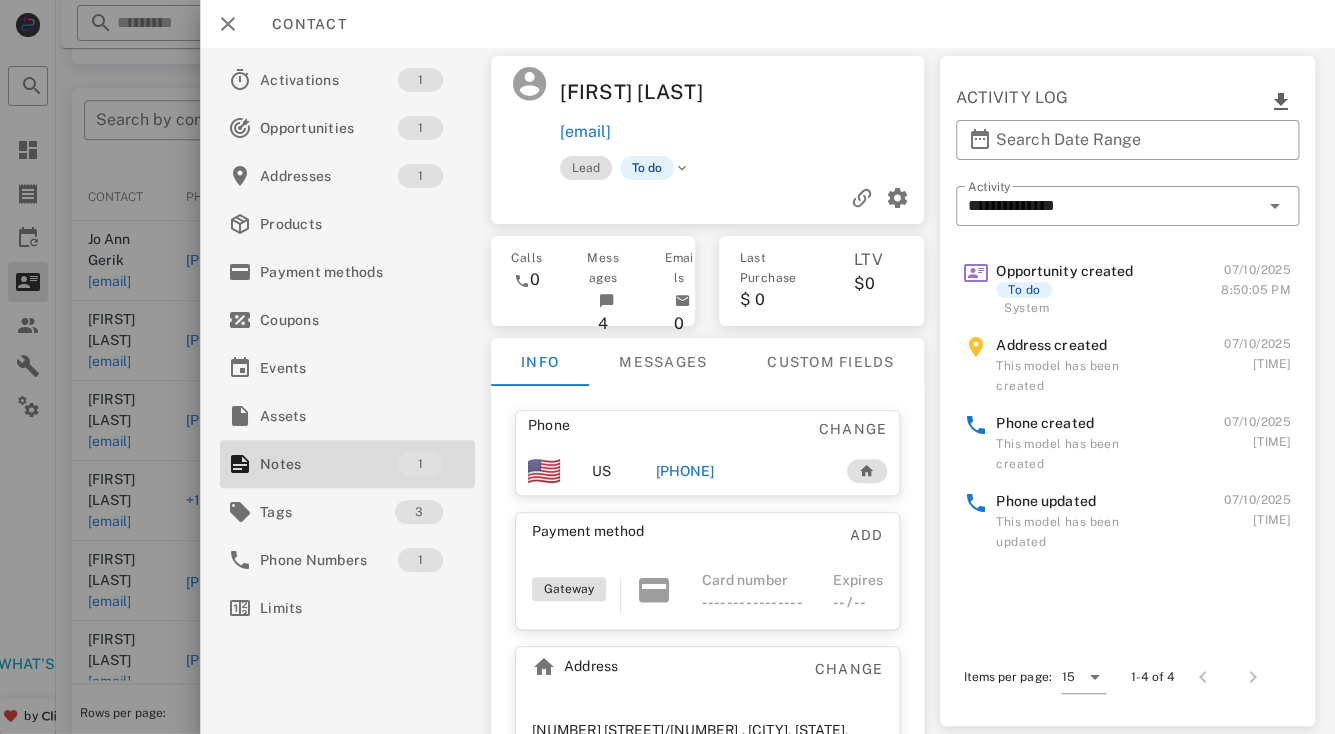 click on "[FIRST] [LAST]" at bounding box center [650, 92] 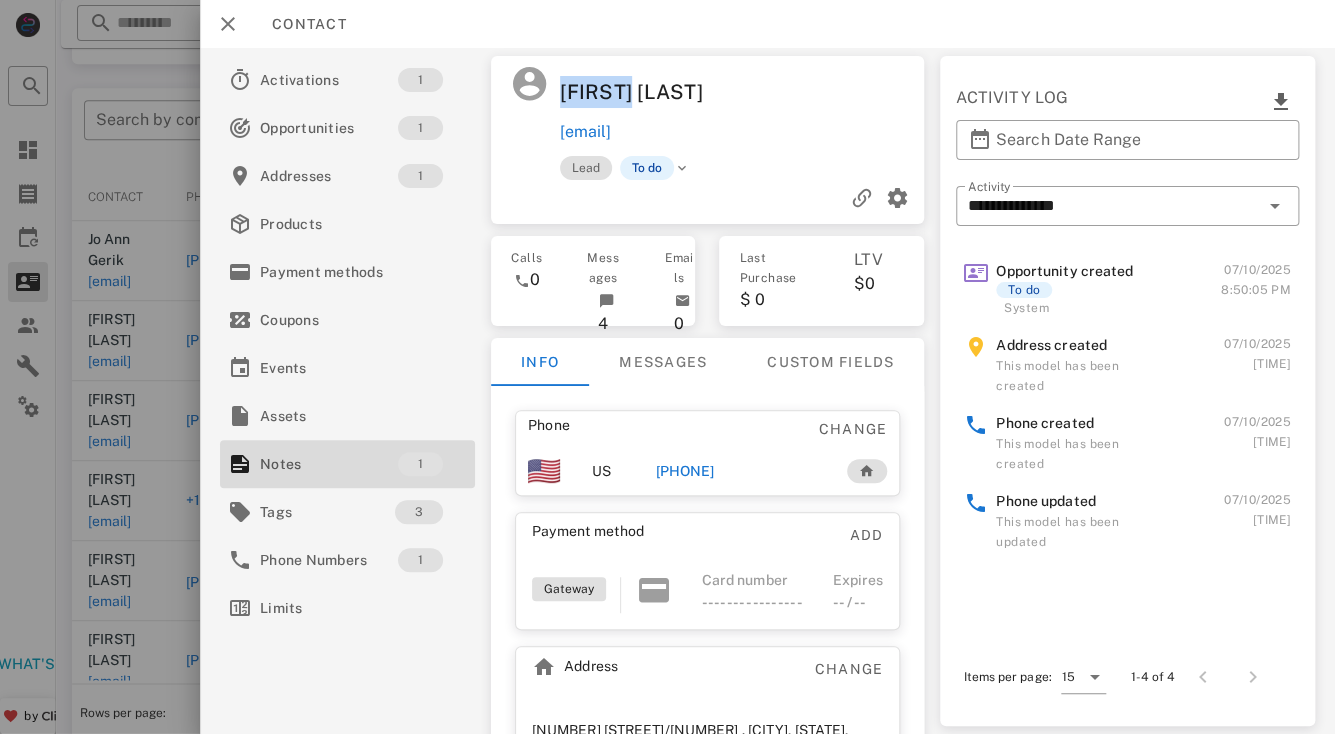click on "[FIRST] [LAST]" at bounding box center (650, 92) 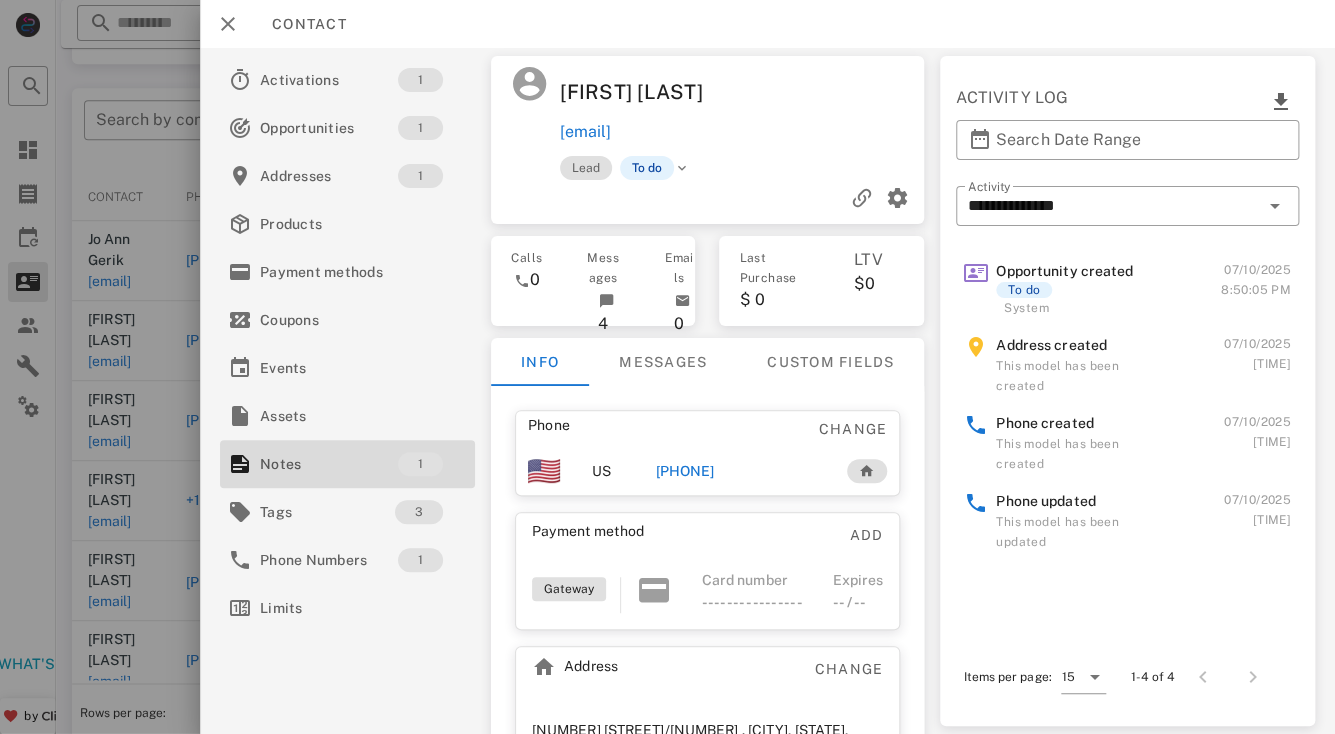 click on "[FIRST] [LAST]" at bounding box center [650, 92] 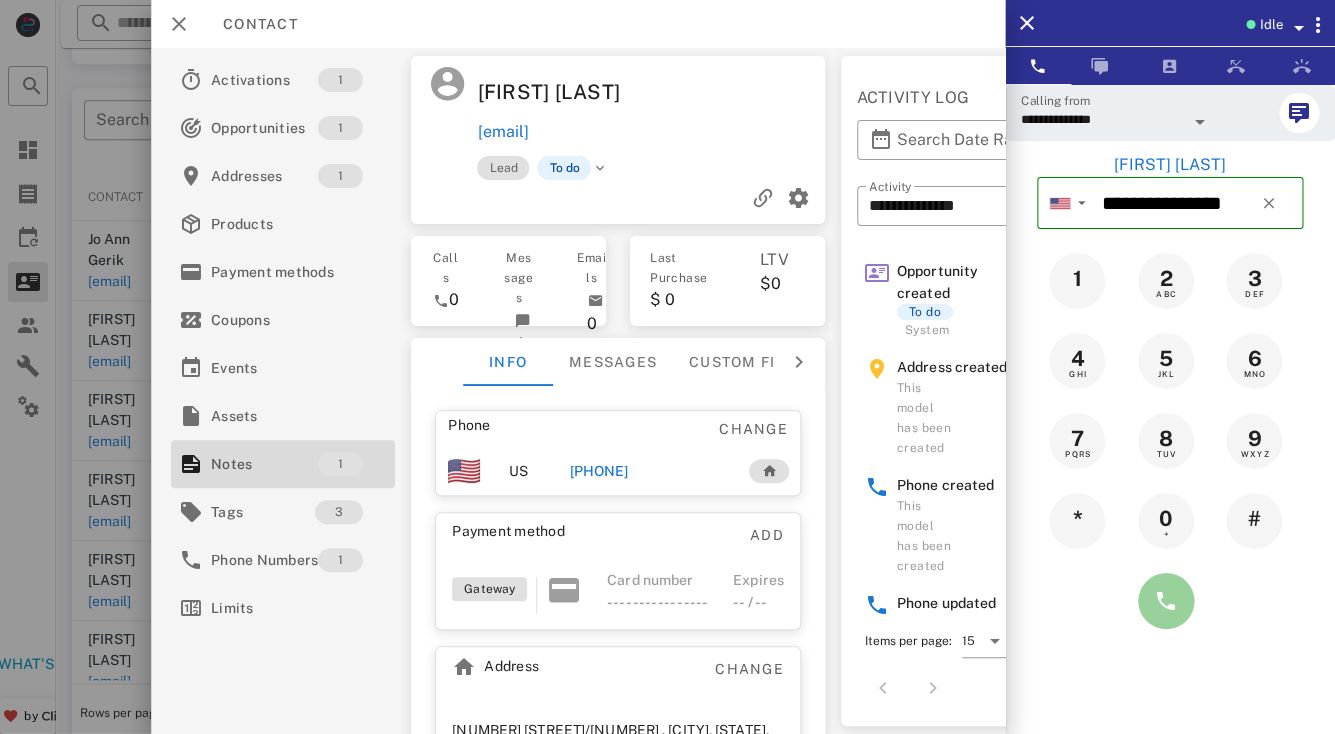click at bounding box center (1166, 601) 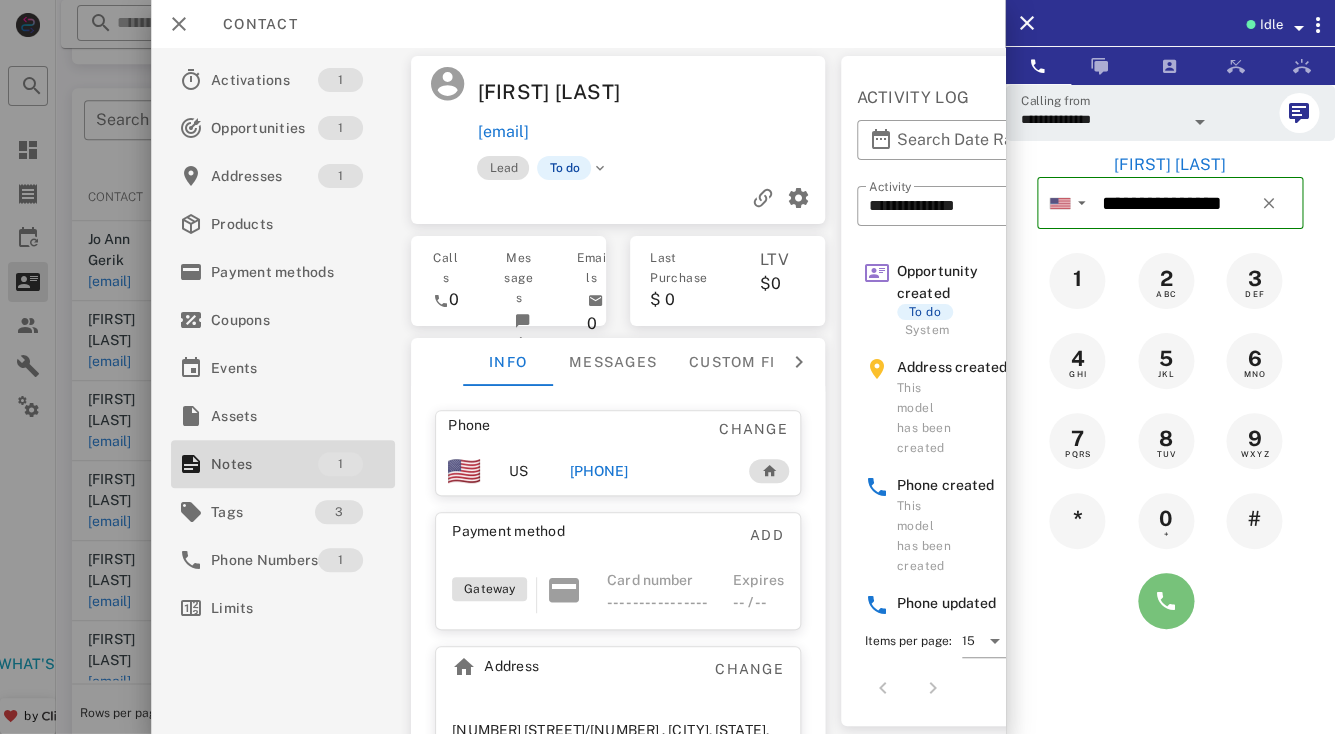 type 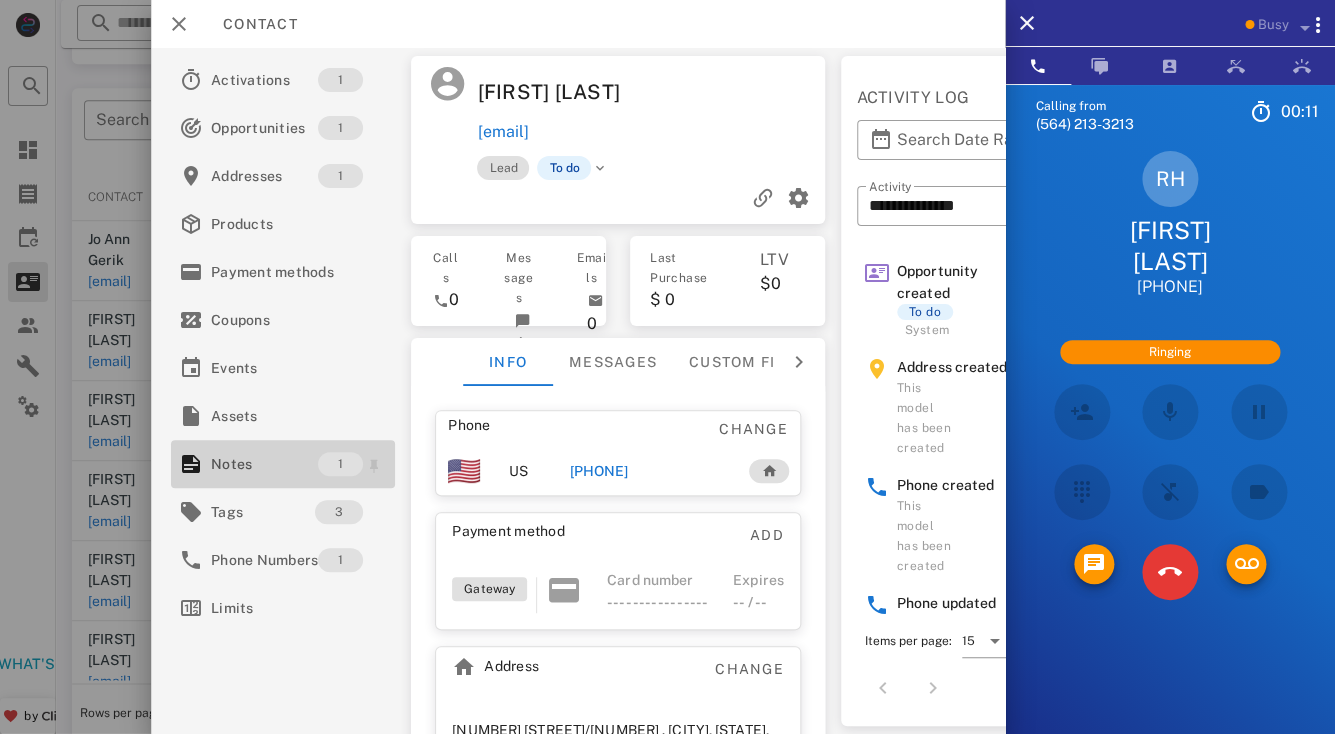 click on "Notes" at bounding box center (264, 464) 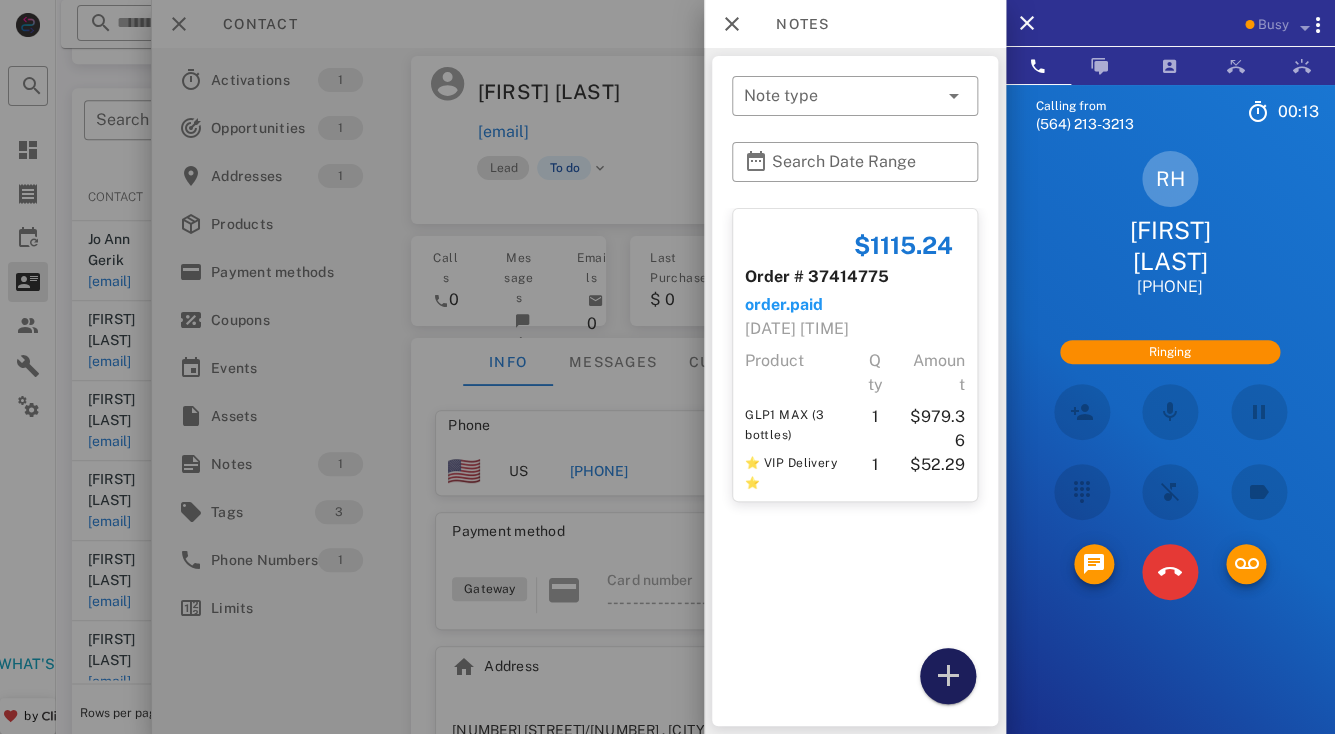 click at bounding box center [947, 676] 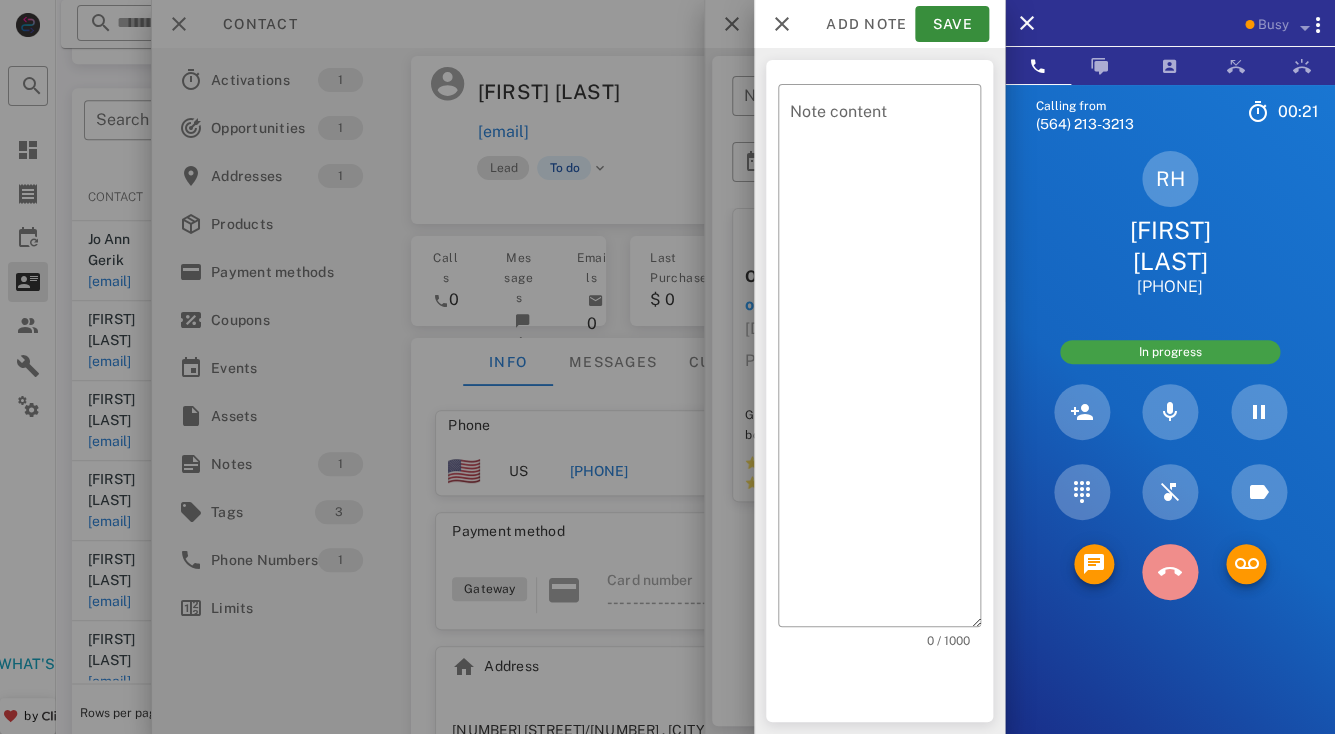 click at bounding box center (1170, 572) 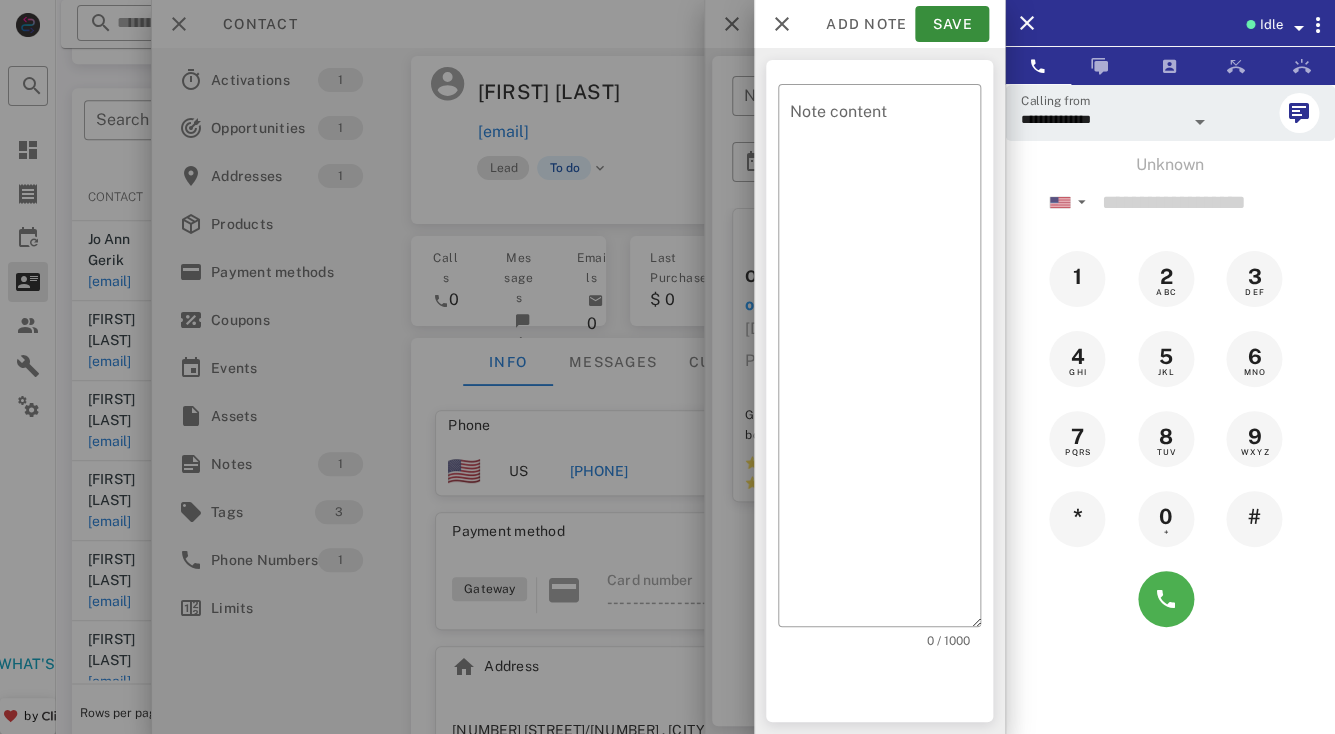 click at bounding box center (667, 367) 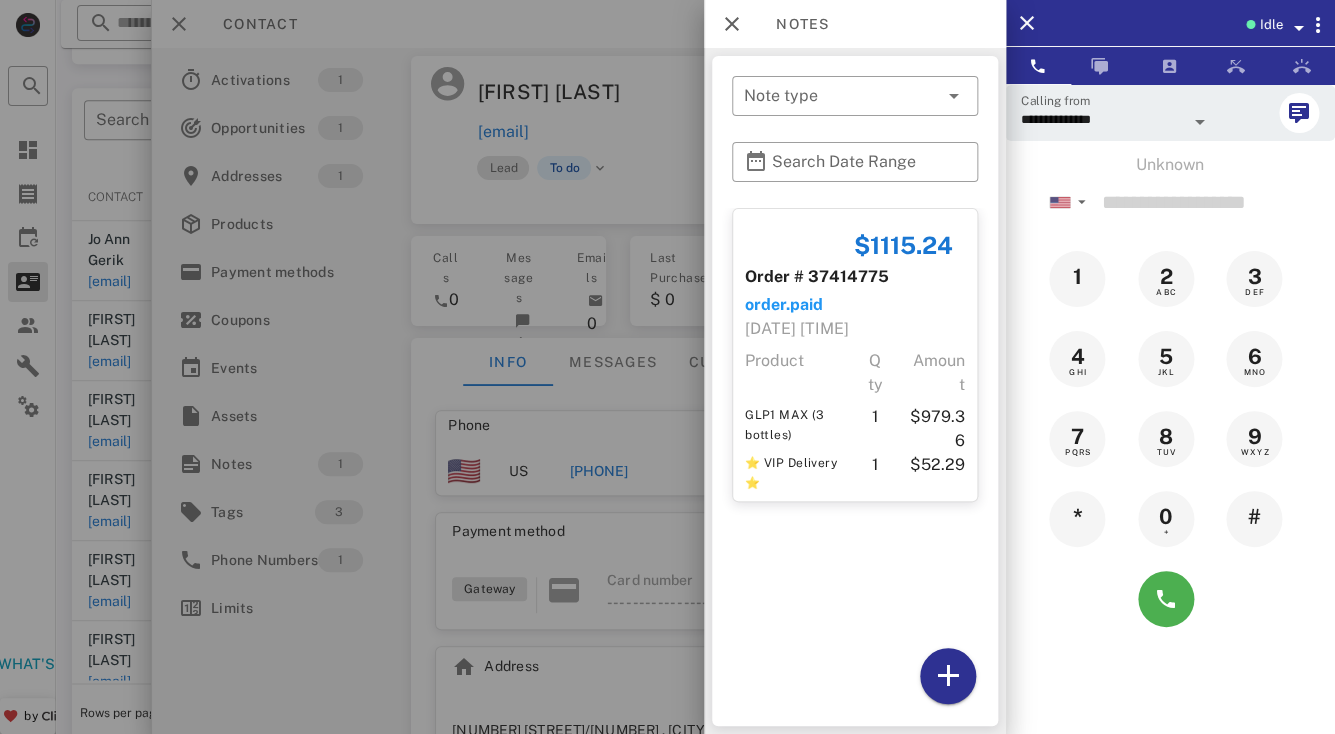 click at bounding box center (667, 367) 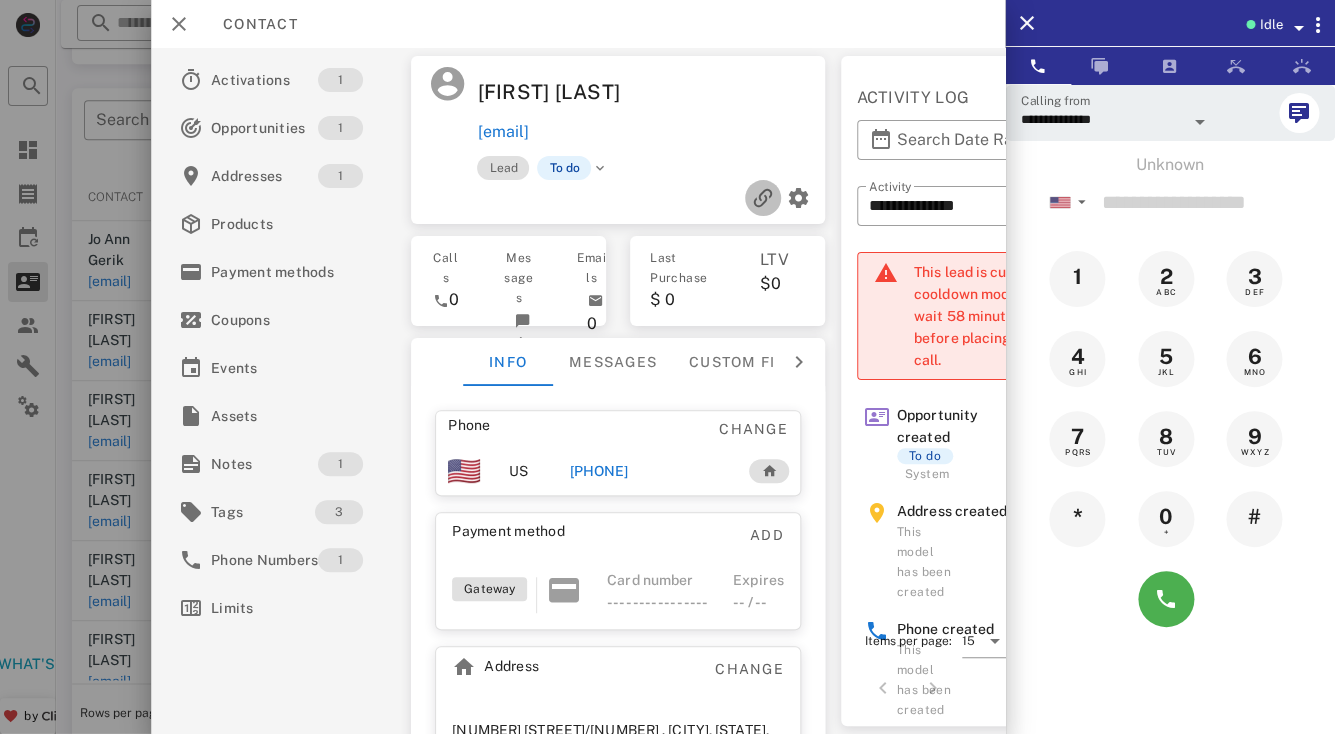 click at bounding box center (763, 198) 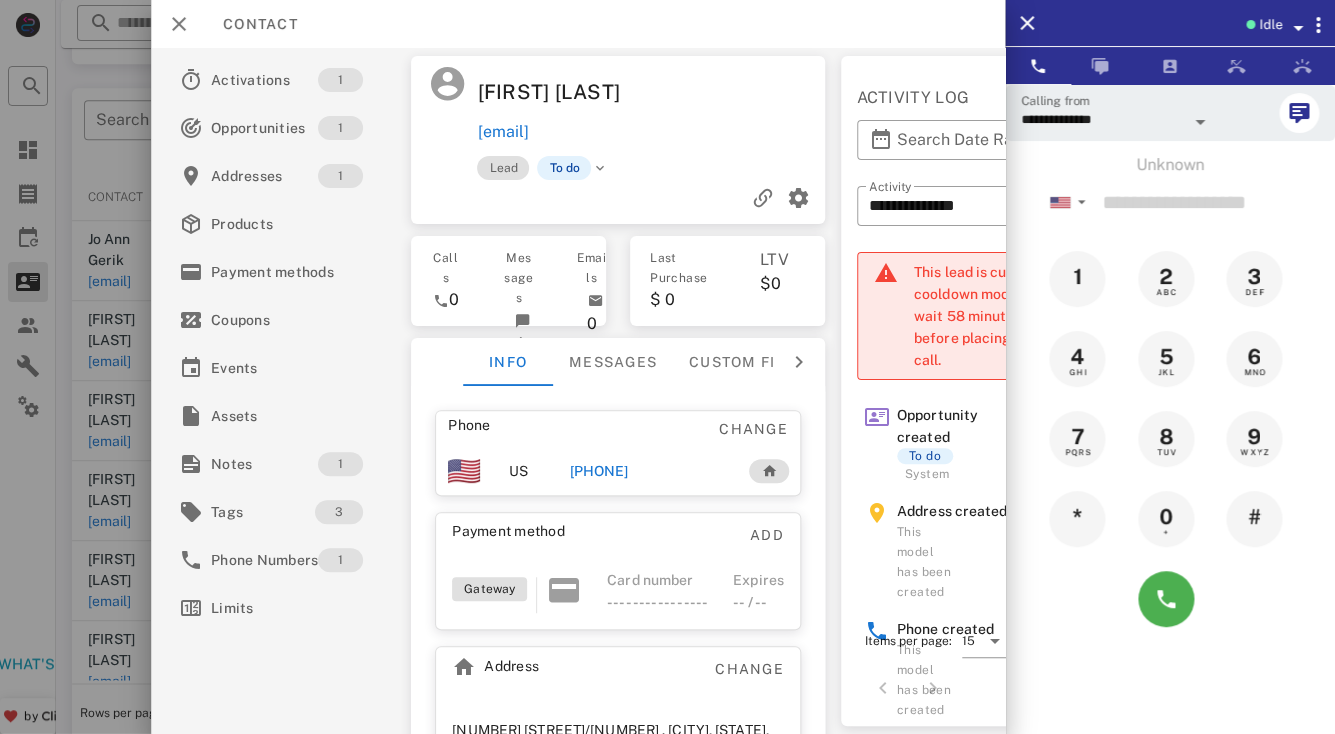 click on "[PHONE]" at bounding box center (598, 471) 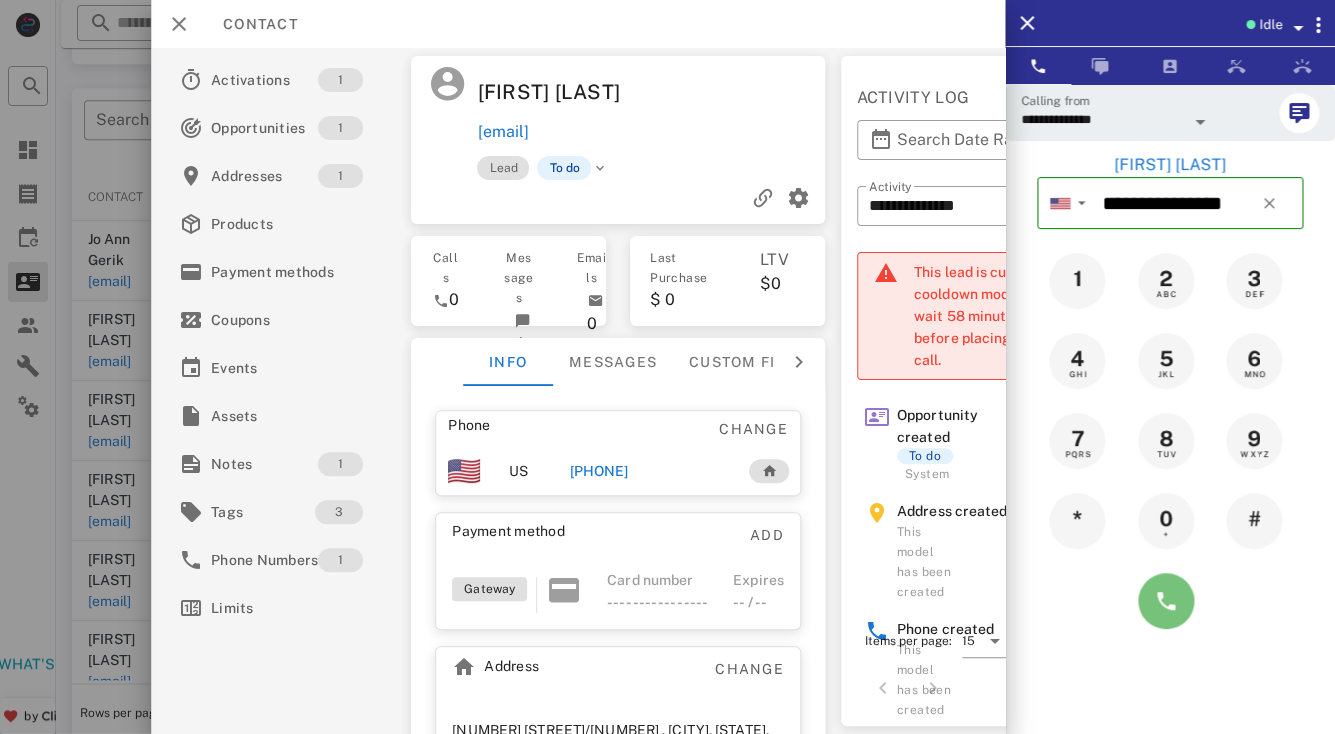 click at bounding box center [1166, 601] 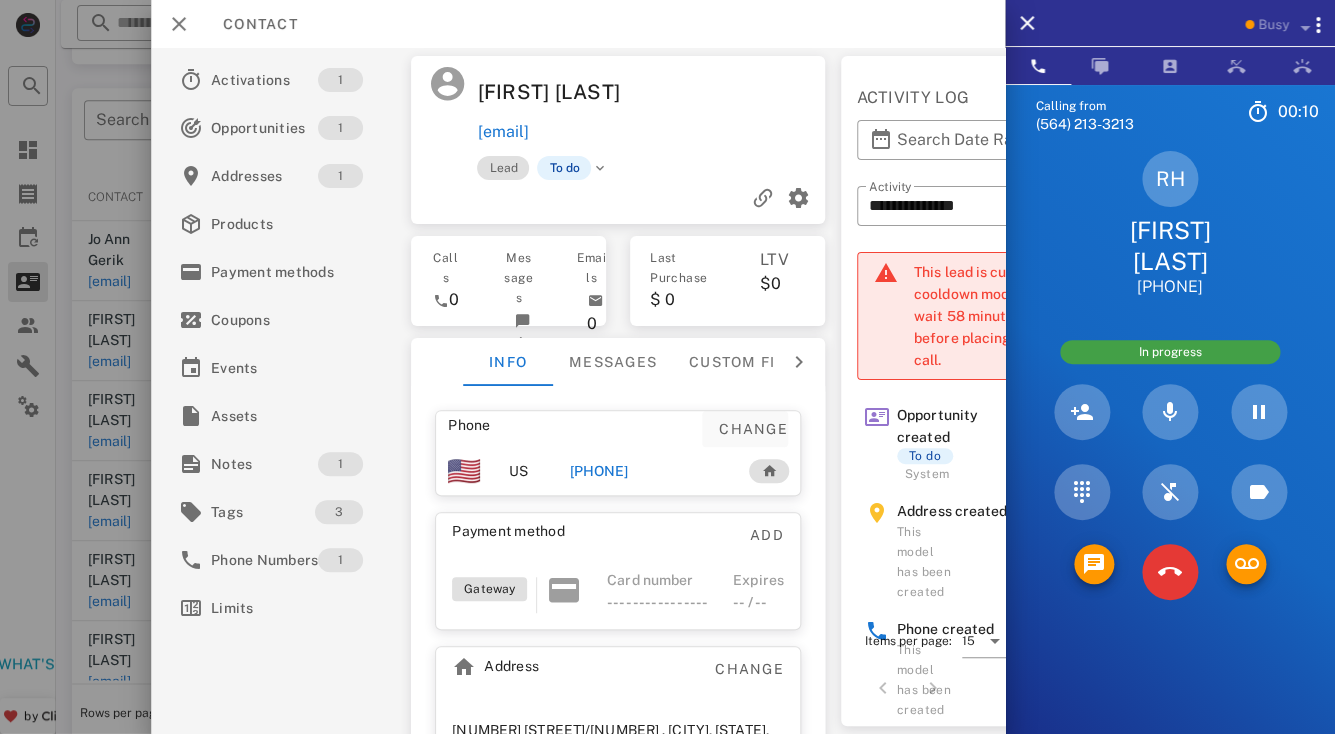 scroll, scrollTop: 65, scrollLeft: 0, axis: vertical 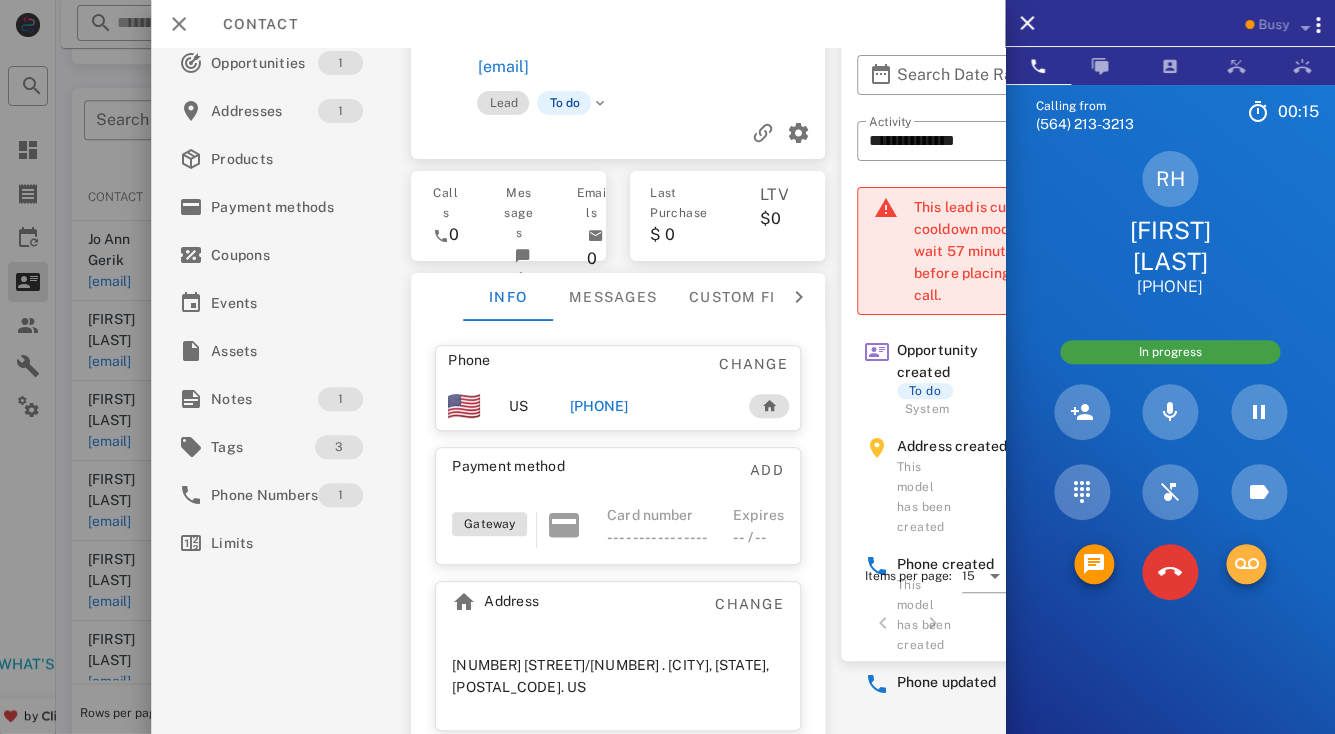 click at bounding box center (1246, 564) 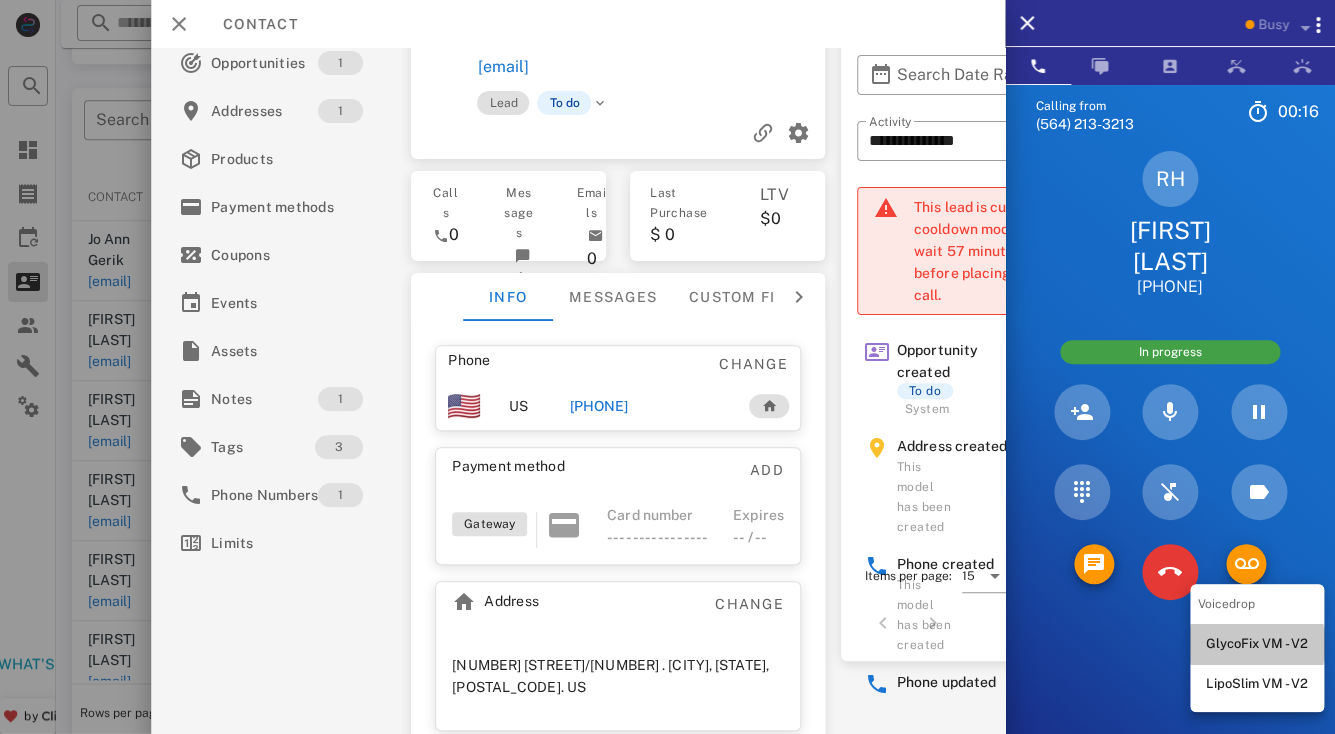 click on "GlycoFix VM - V2" at bounding box center [1257, 644] 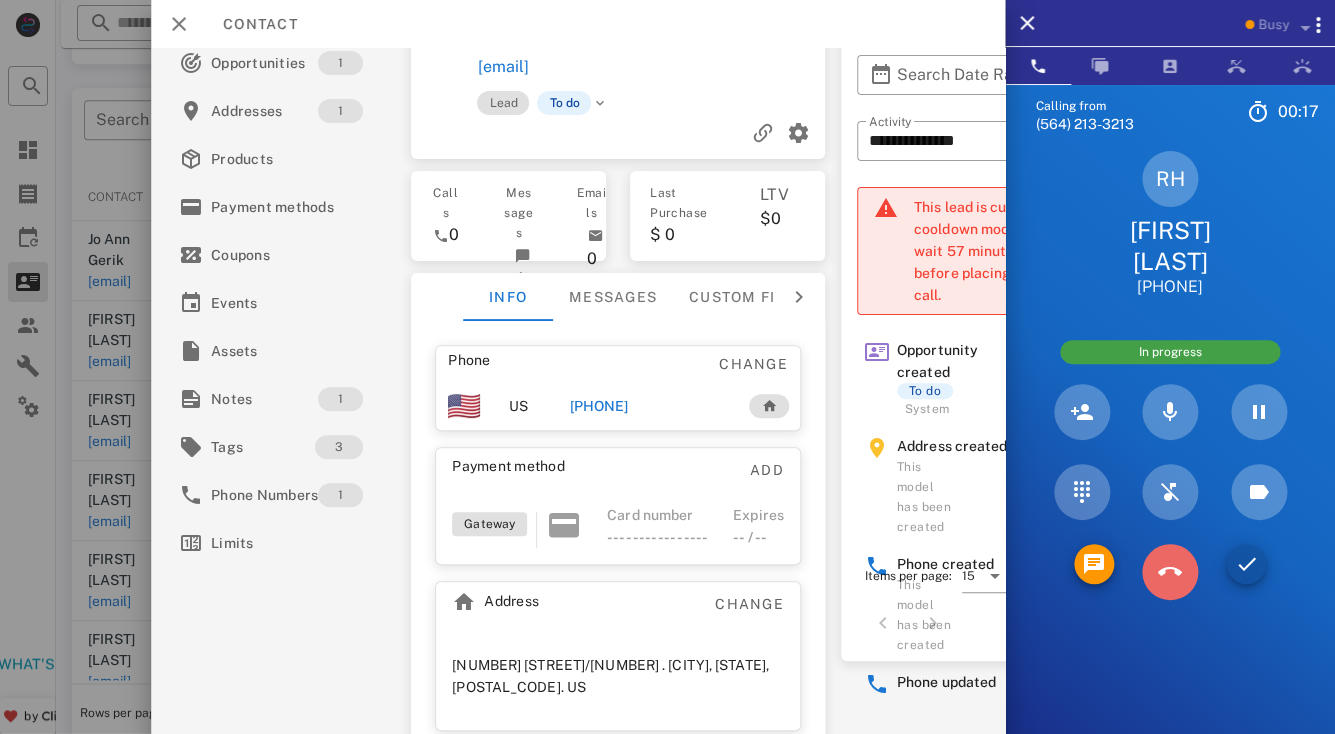 click at bounding box center [1170, 572] 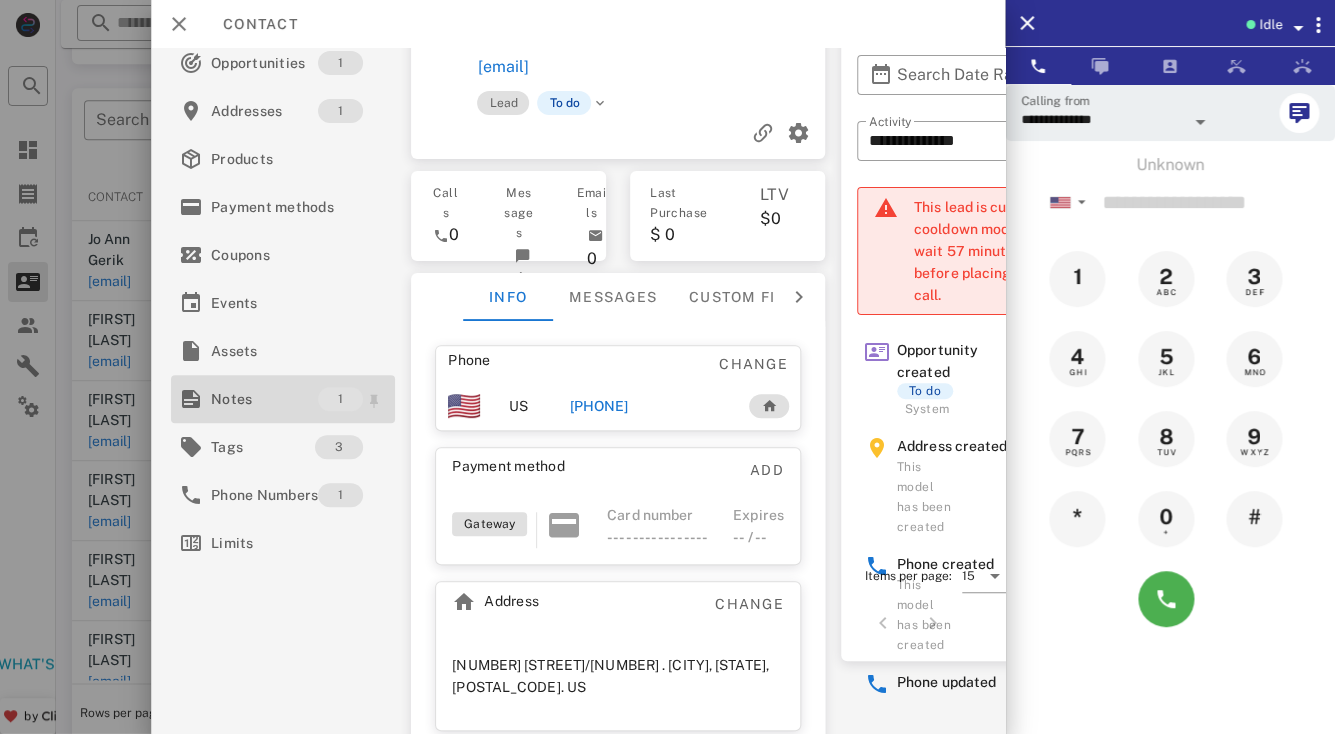 click on "Notes" at bounding box center (264, 399) 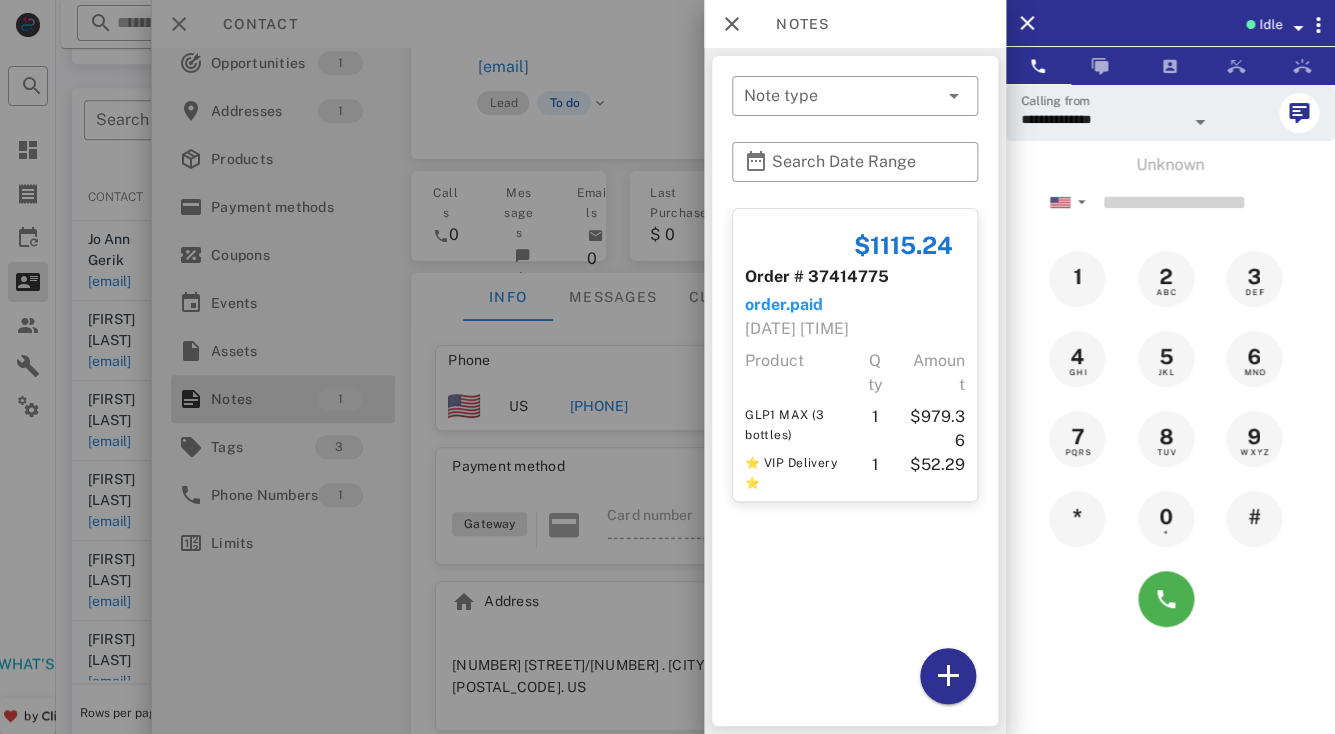 click on "$1115.24   Order # 37414775   order.paid   07/10/2025 22:46   Product Qty Amount  GLP1 MAX (3 bottles)  1 $979.36  ⭐ VIP Delivery ⭐  1 $52.29" at bounding box center (855, 462) 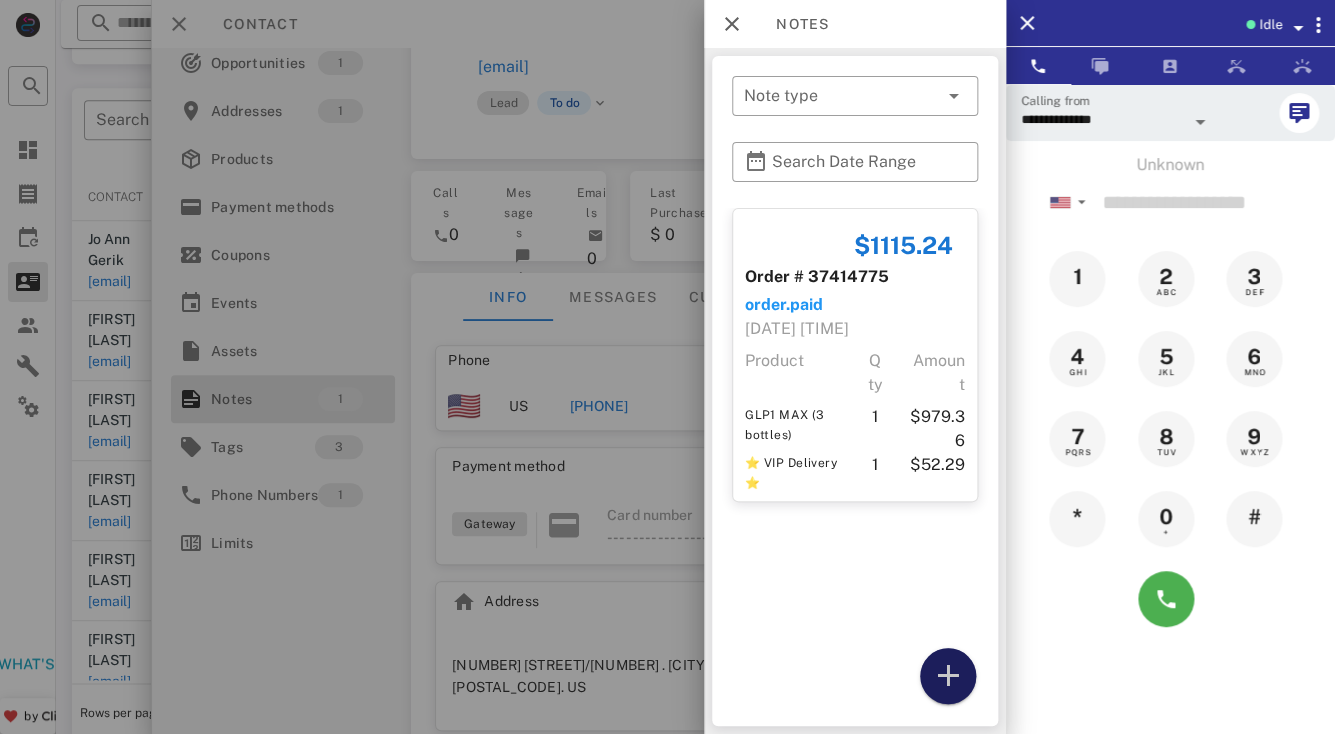 click at bounding box center [947, 676] 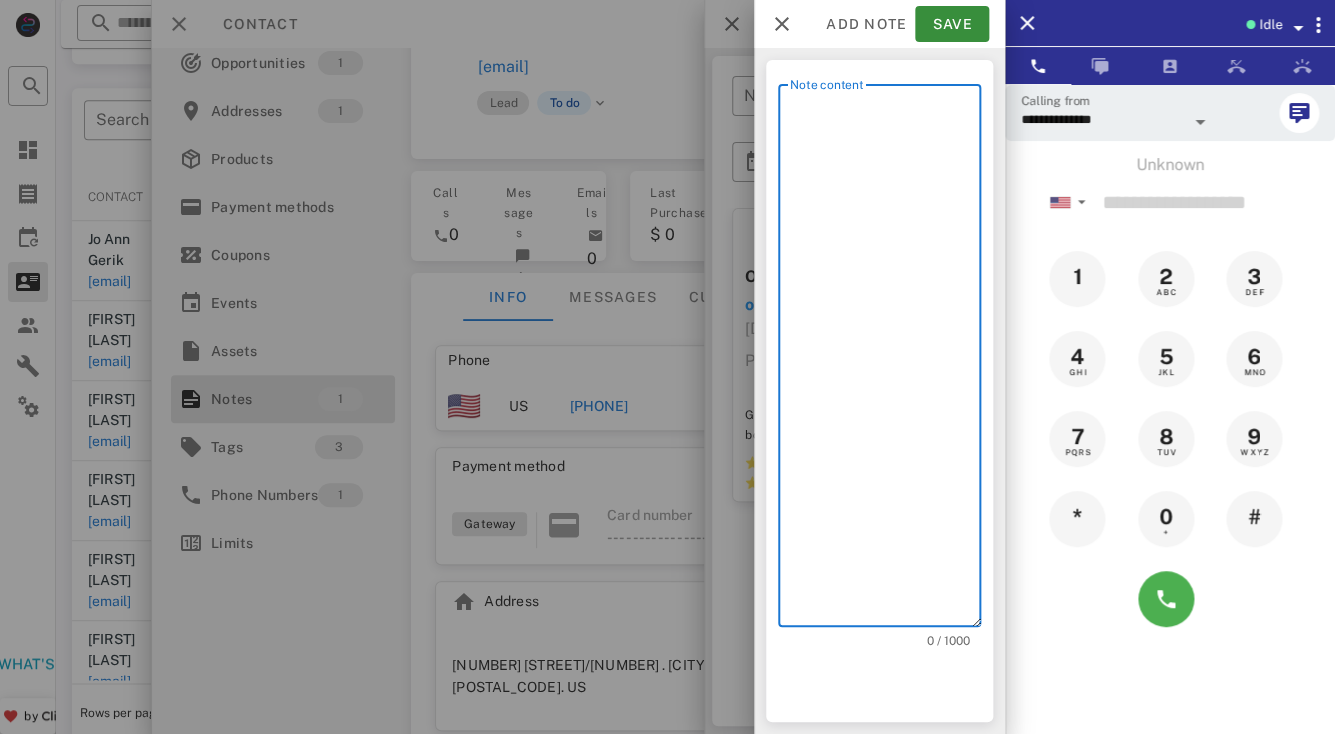 click on "Note content" at bounding box center [885, 360] 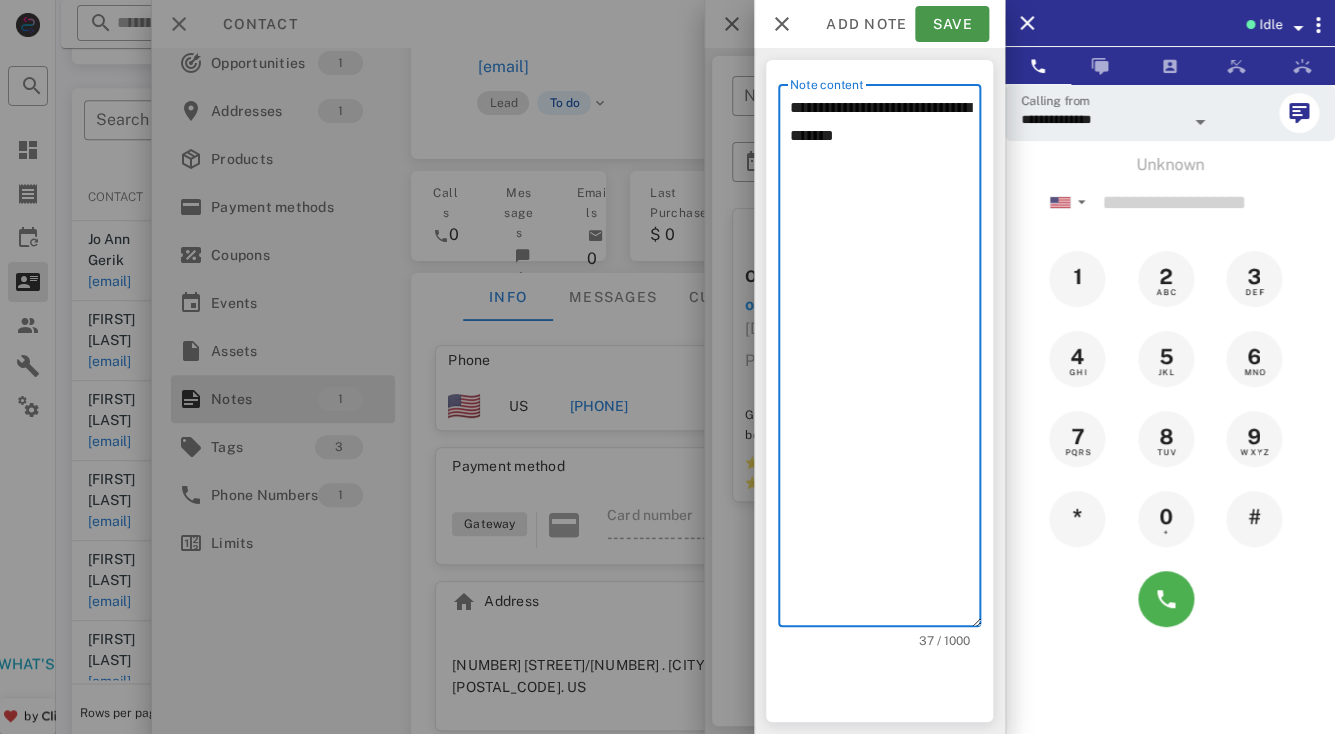 type on "**********" 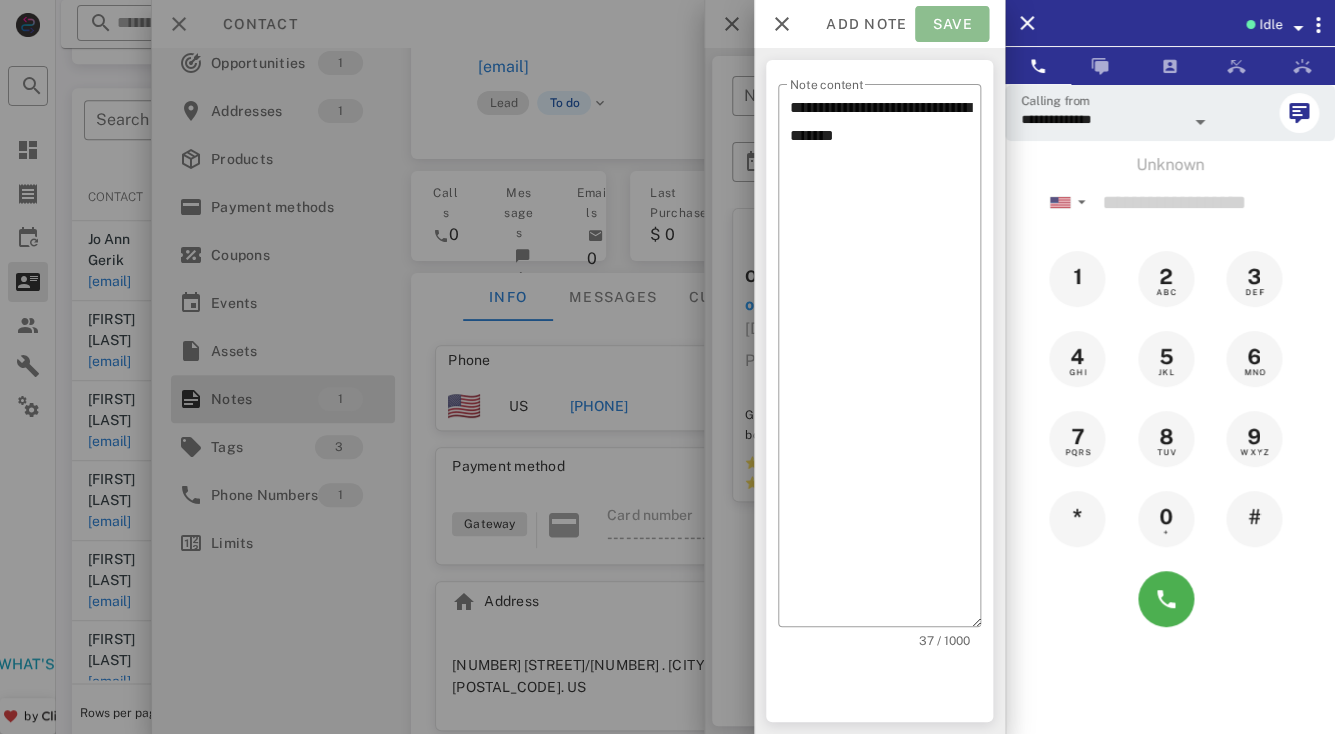 click on "Save" at bounding box center [952, 24] 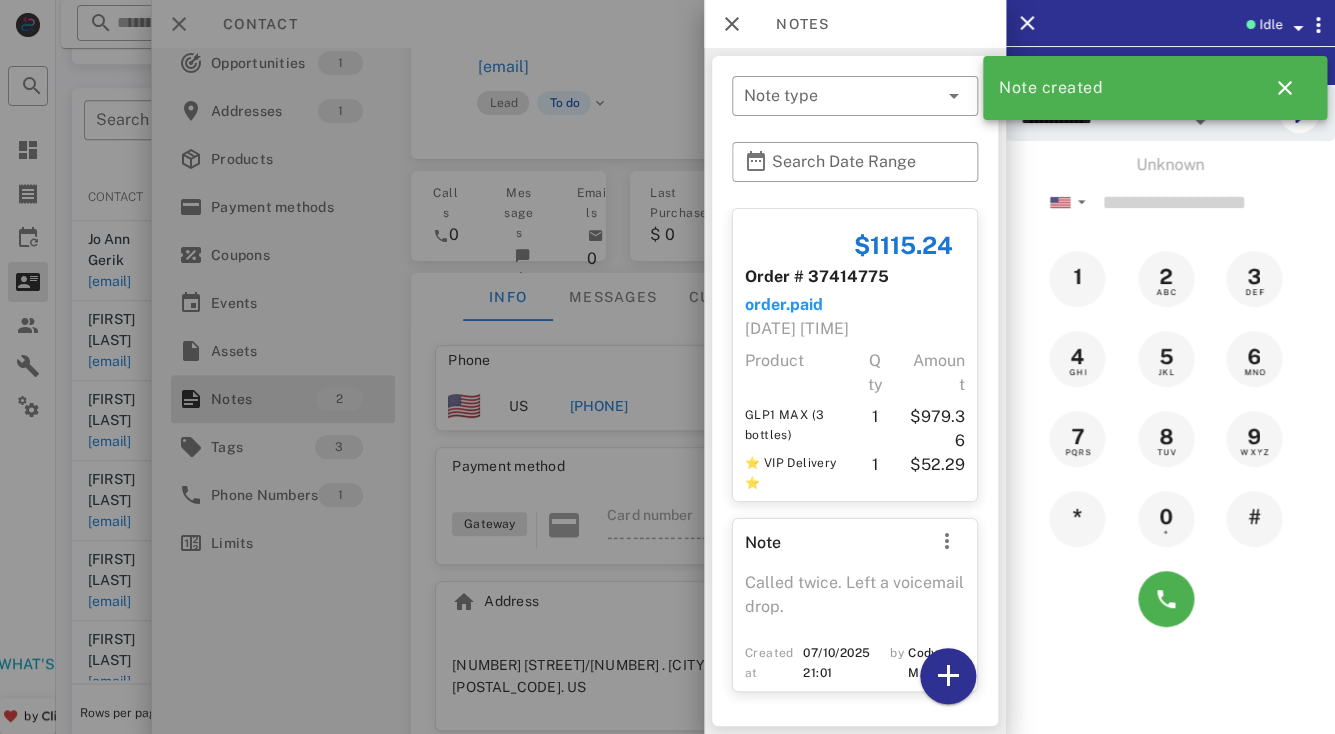 scroll, scrollTop: 4, scrollLeft: 0, axis: vertical 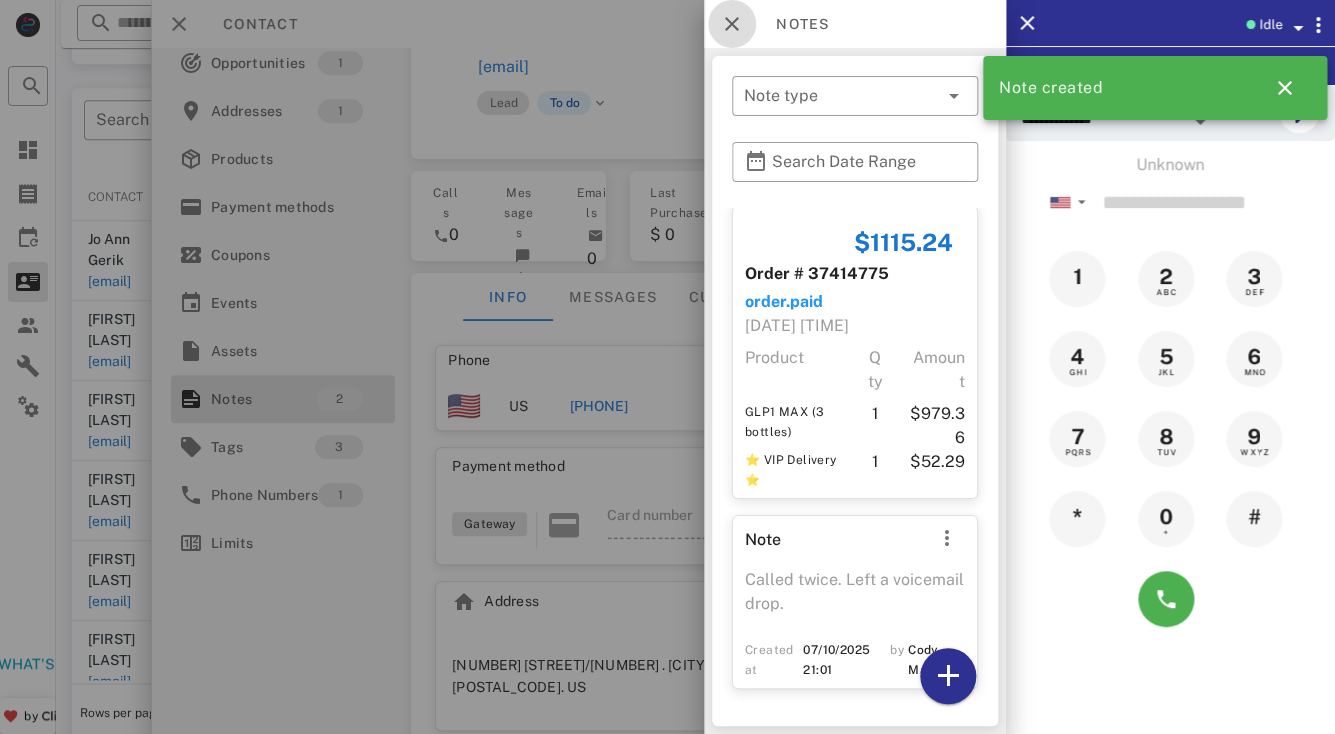 click at bounding box center [732, 24] 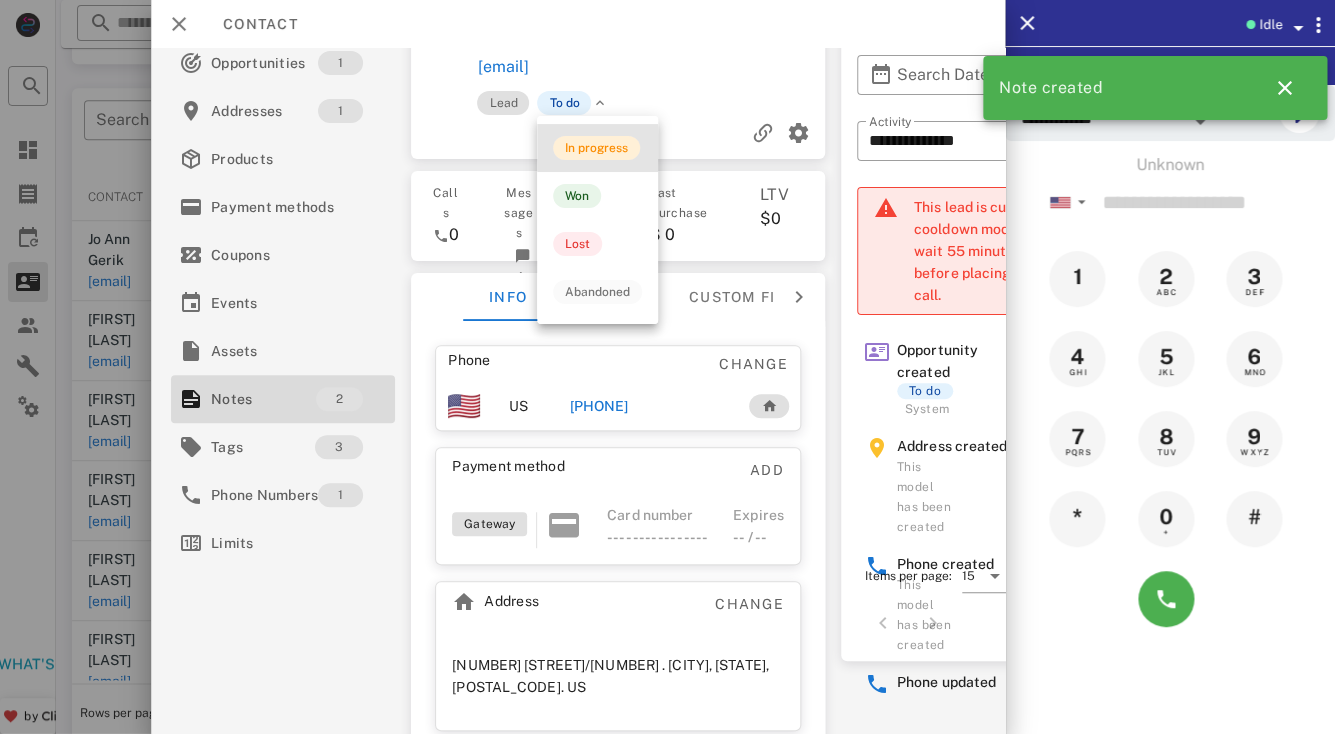 click on "In progress" at bounding box center [596, 148] 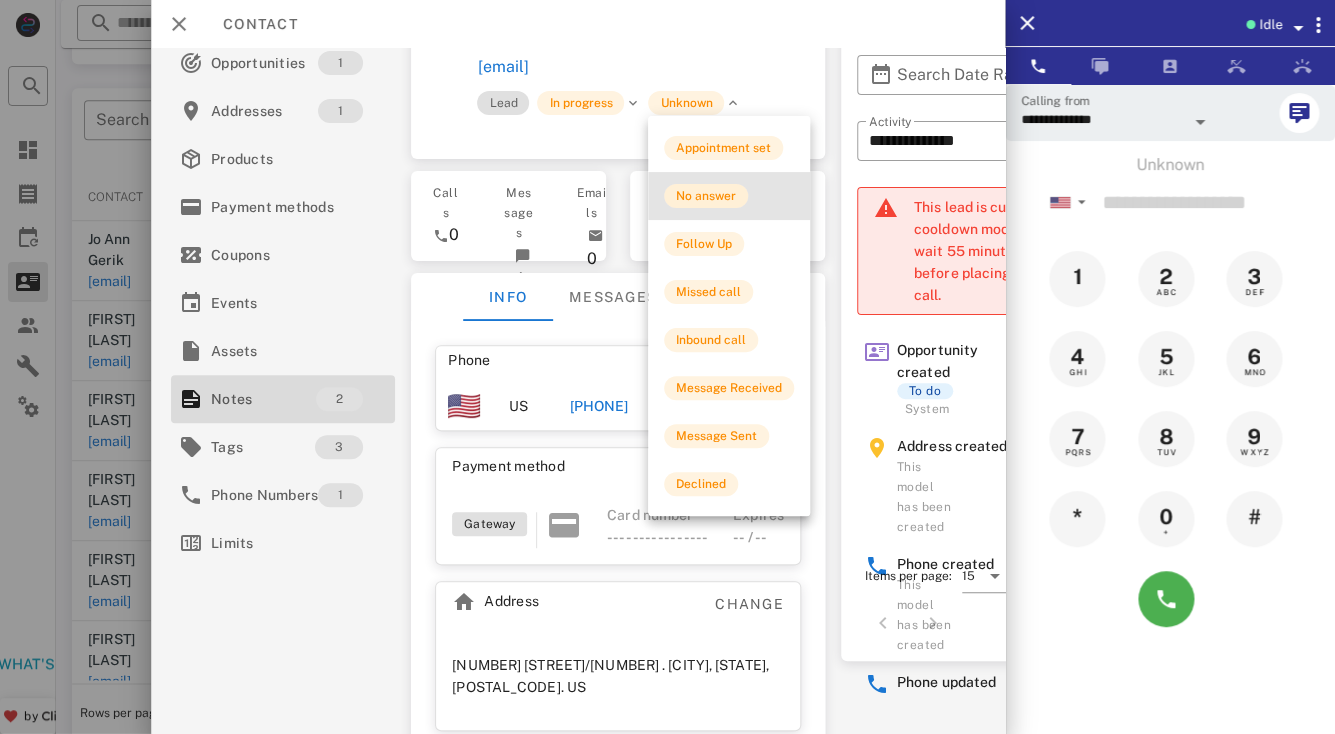 click on "No answer" at bounding box center (706, 196) 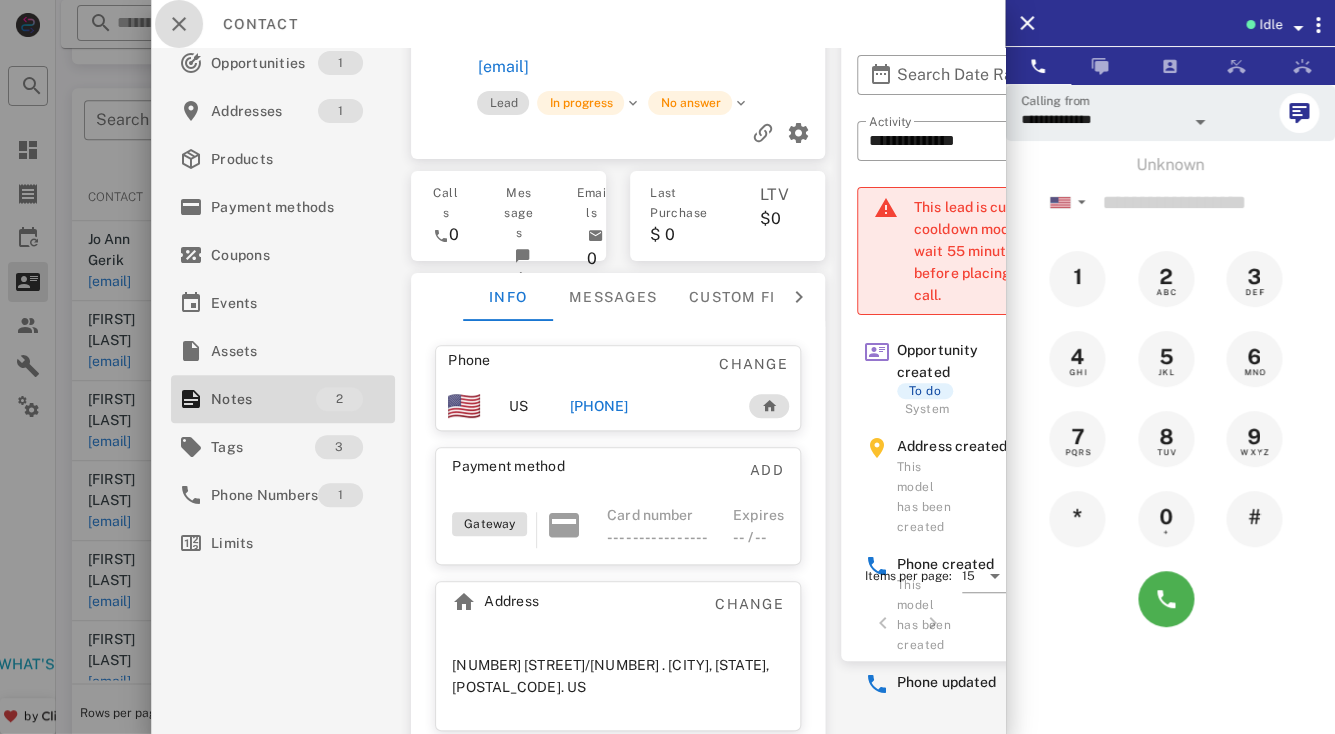 click at bounding box center [179, 24] 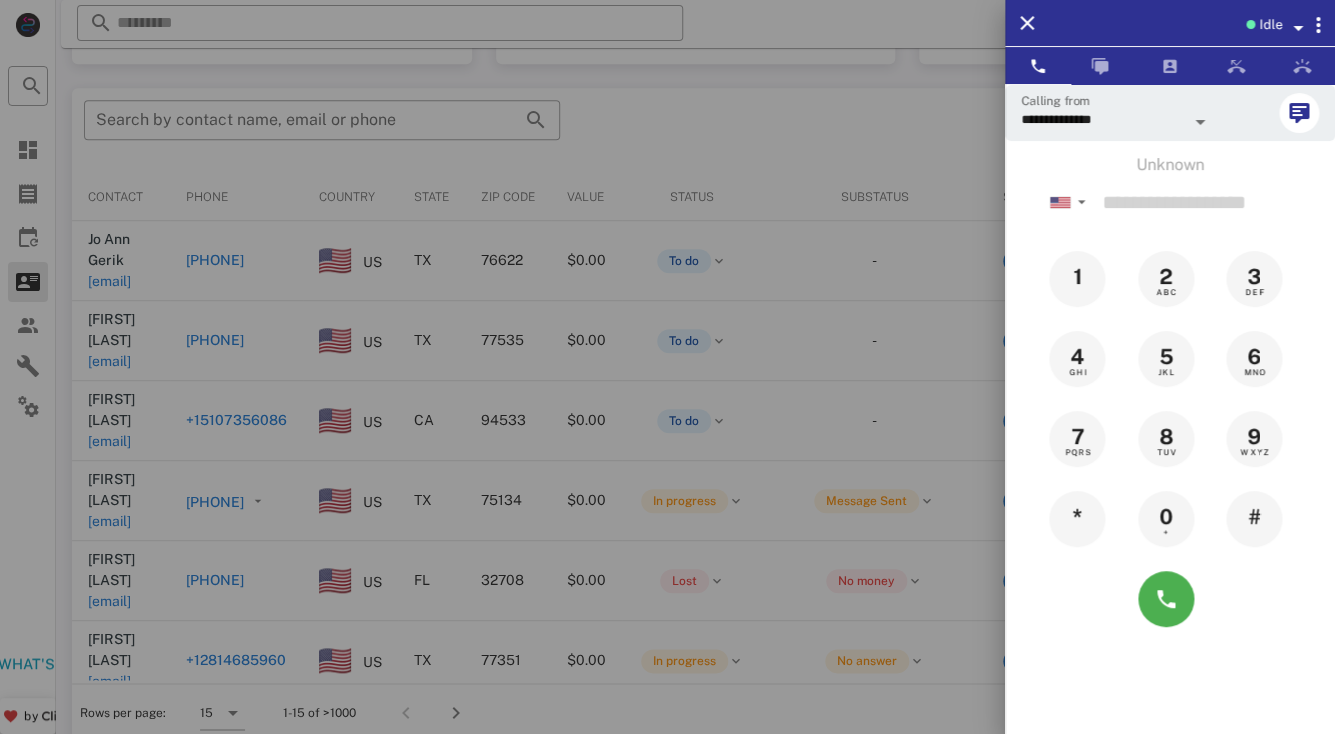 click at bounding box center (667, 367) 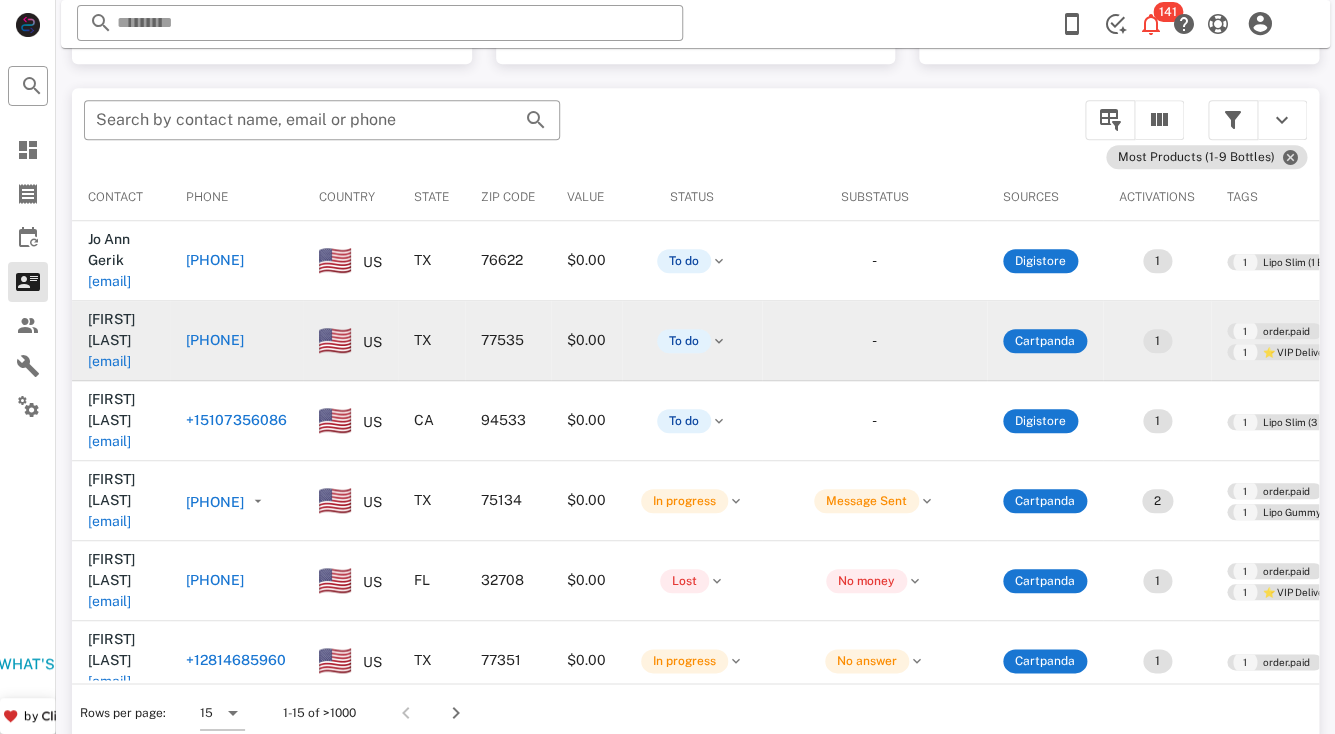 click on "dritnour@gmail.com" at bounding box center (109, 361) 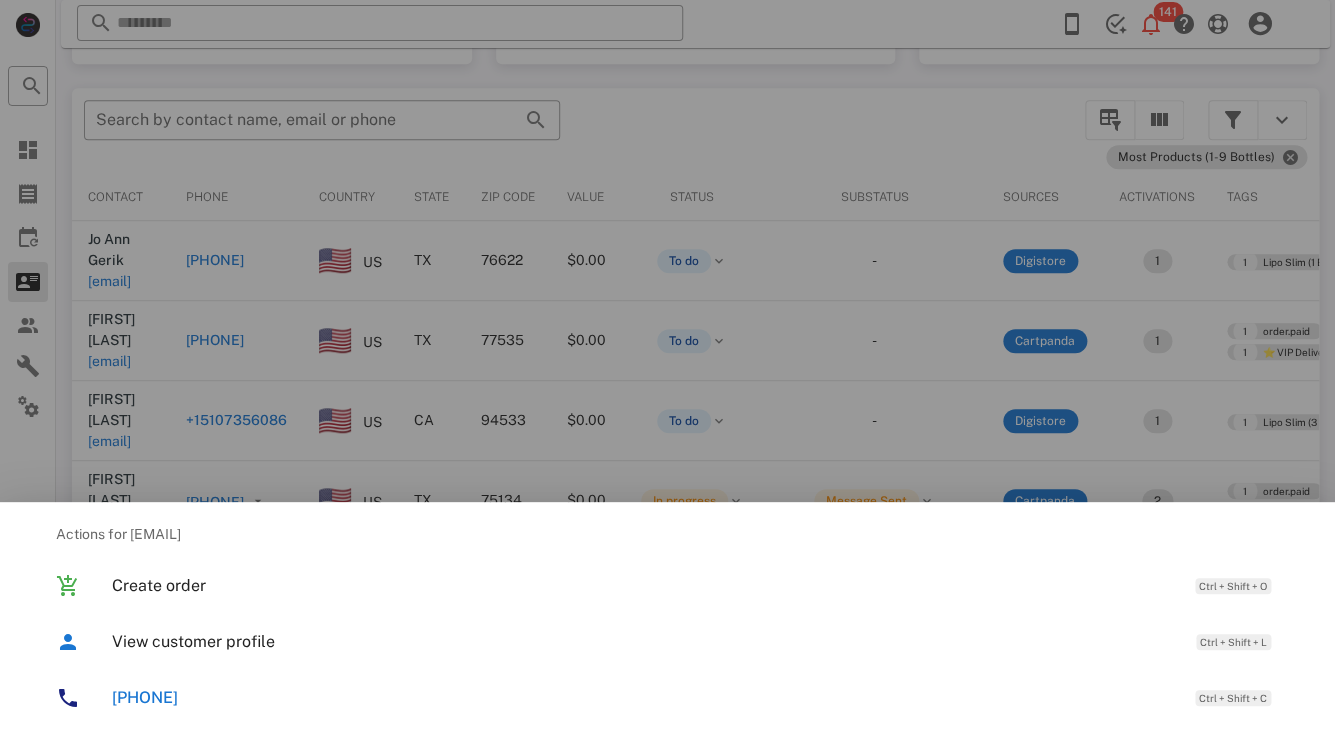 click at bounding box center (667, 367) 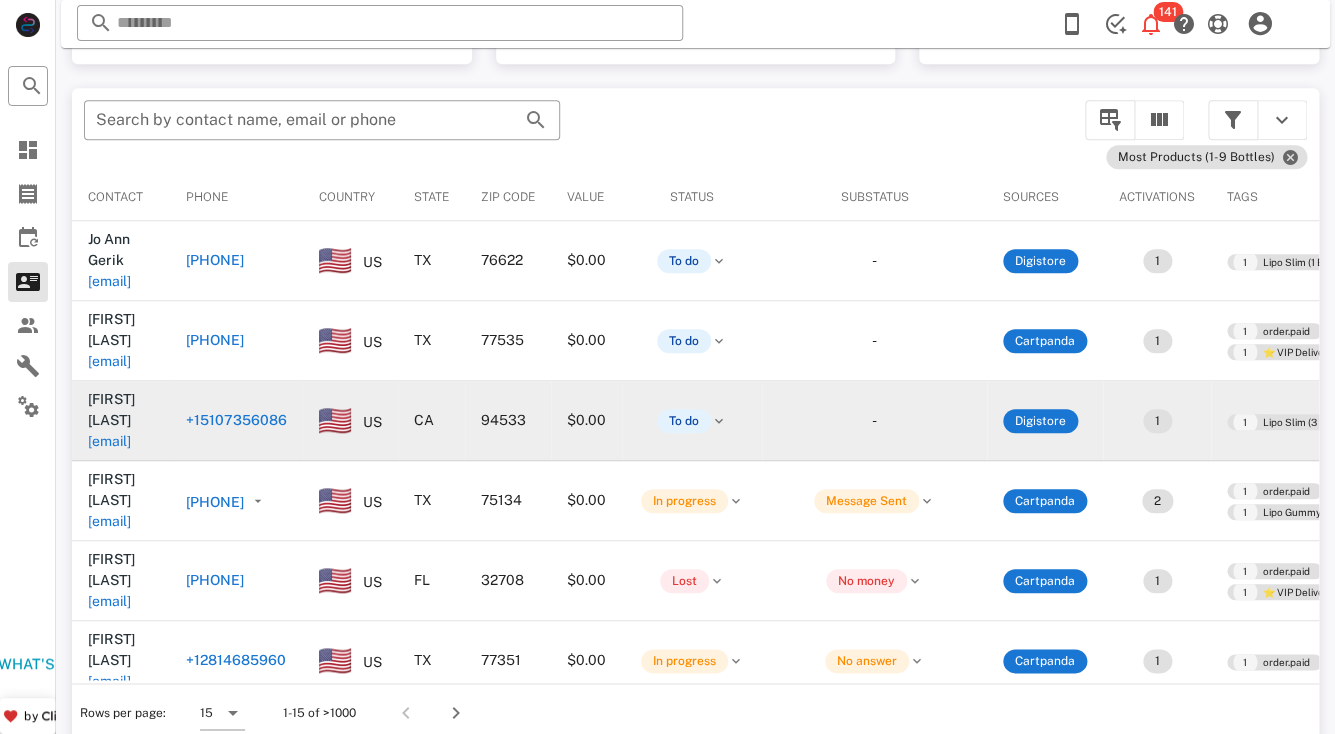 click on "rozf54@gmail.com" at bounding box center (109, 441) 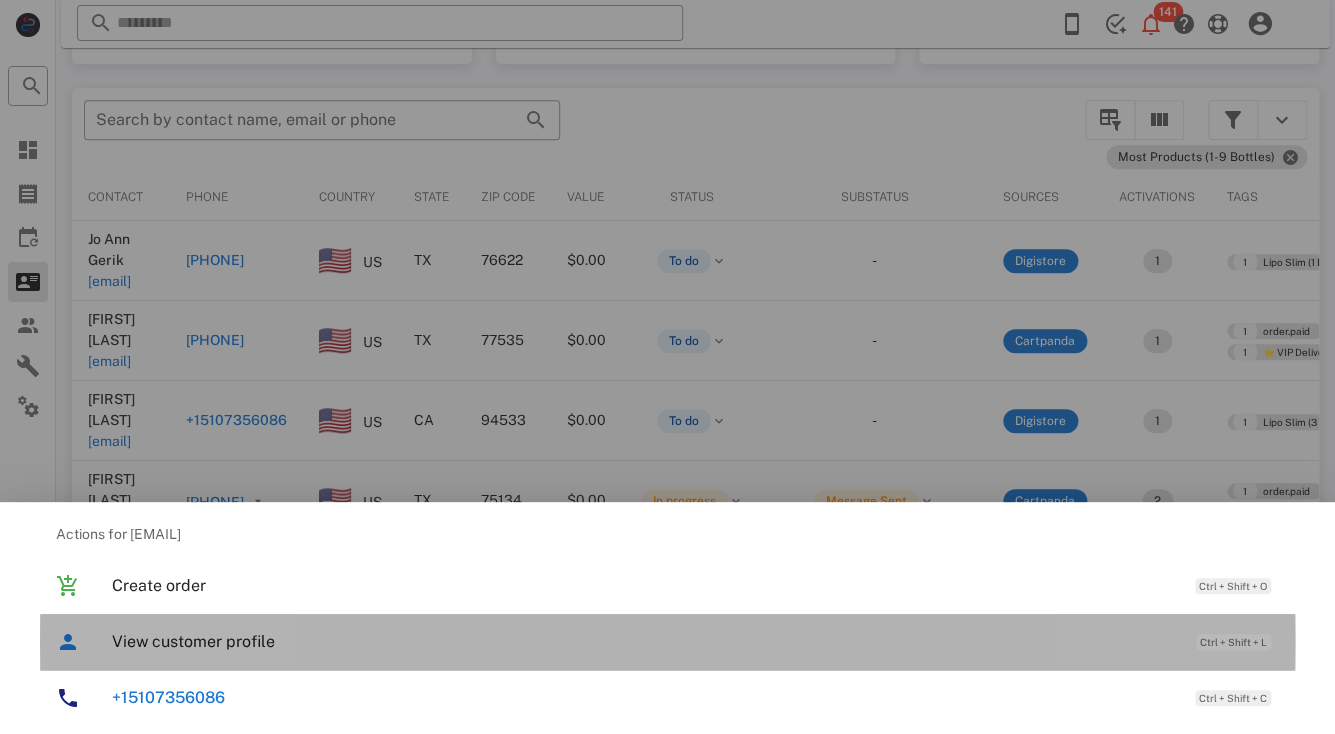 click on "View customer profile" at bounding box center [644, 641] 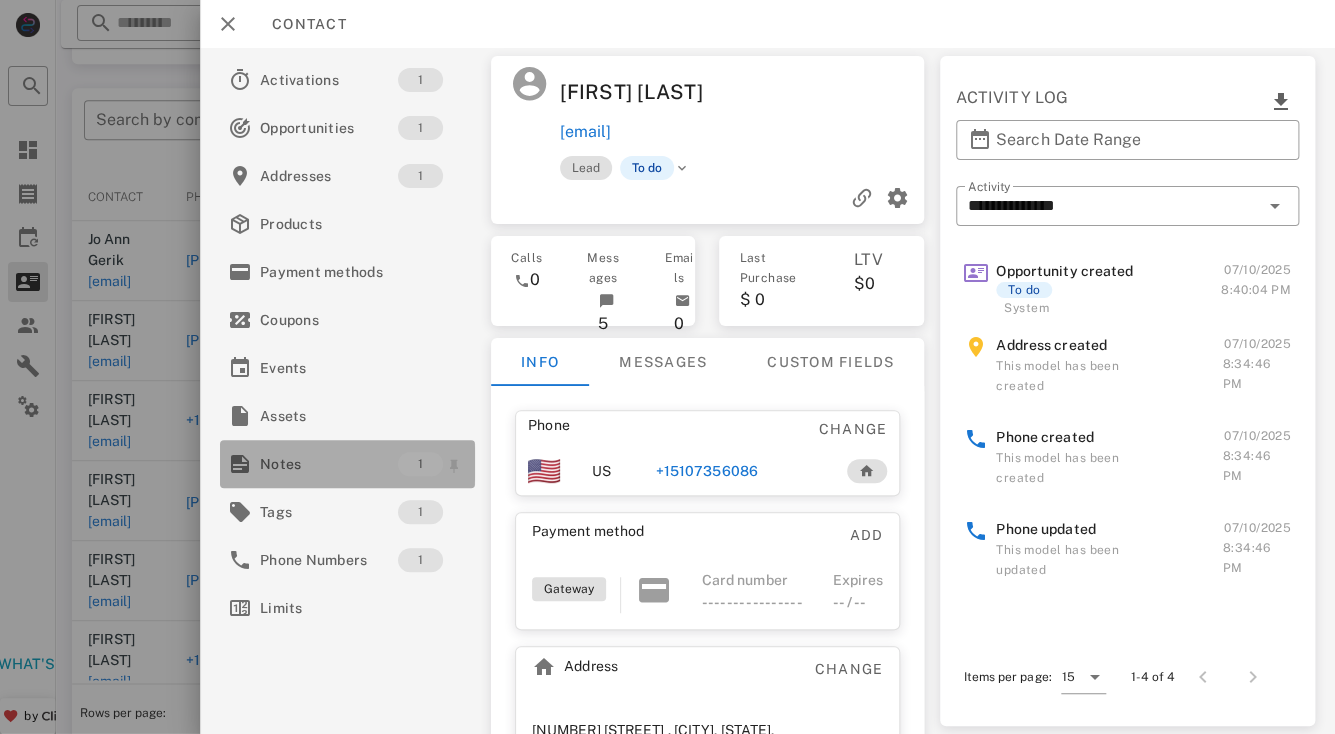 click on "Notes" at bounding box center (329, 464) 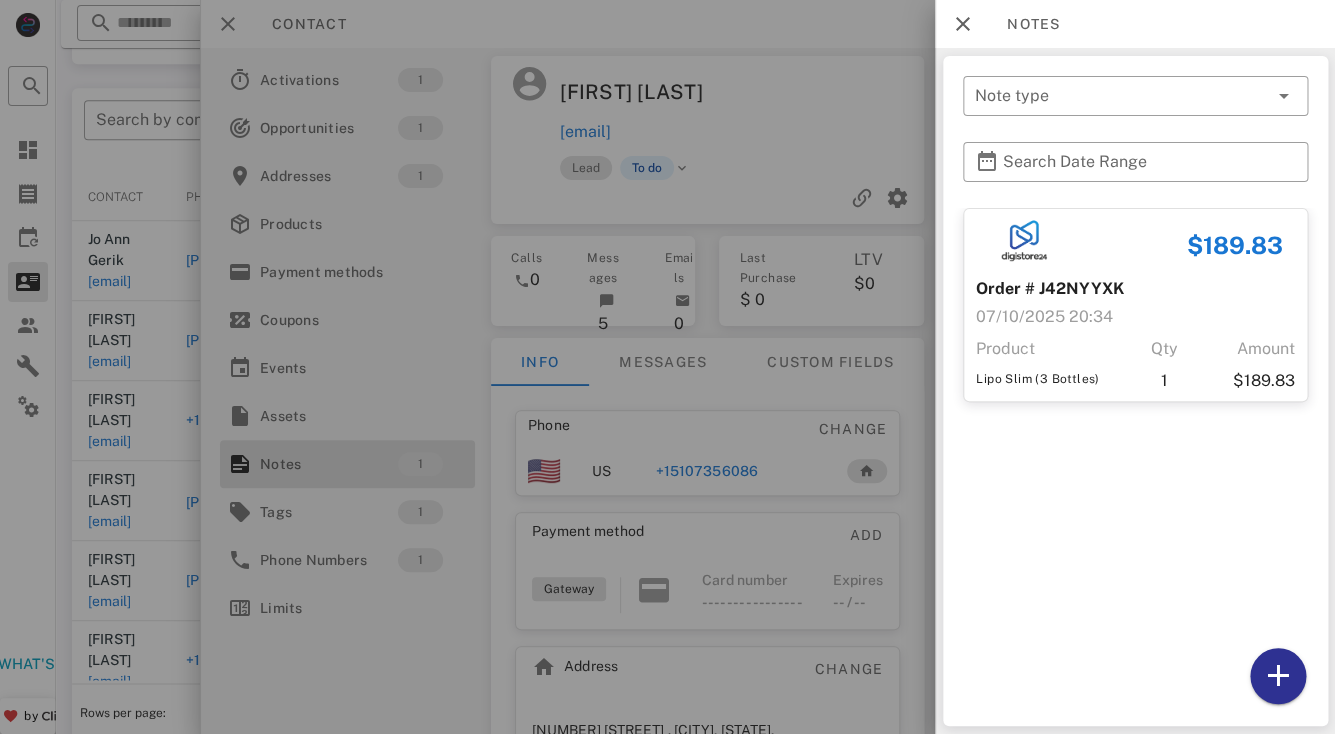 click at bounding box center [667, 367] 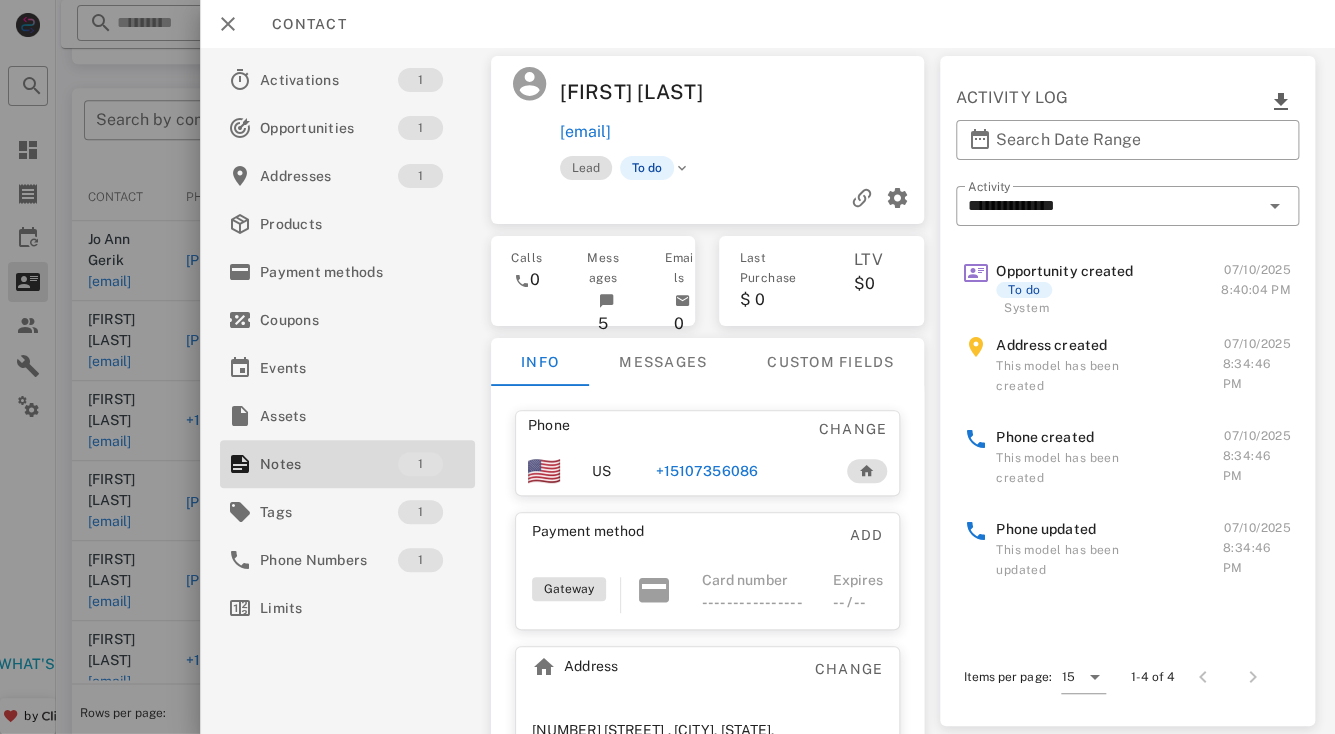 click on "Rosalin Farris" at bounding box center (650, 92) 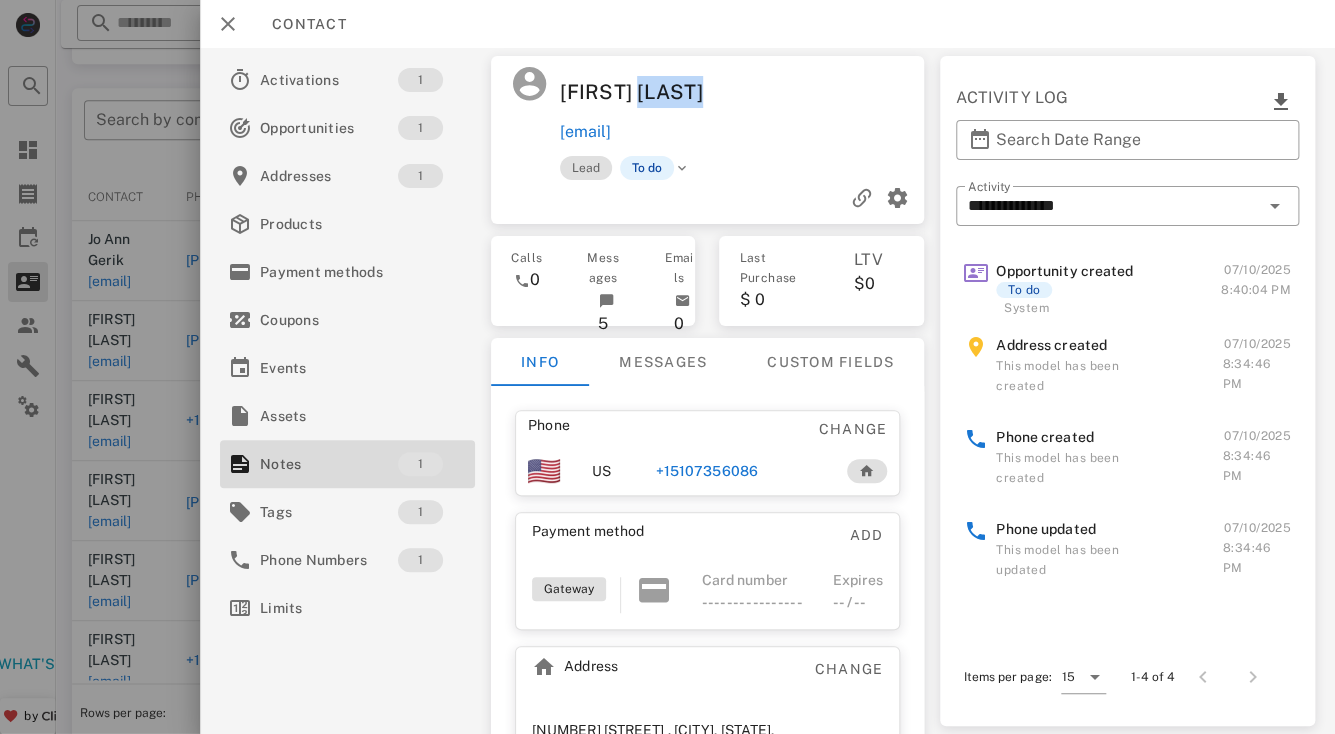 click on "Rosalin Farris" at bounding box center (650, 92) 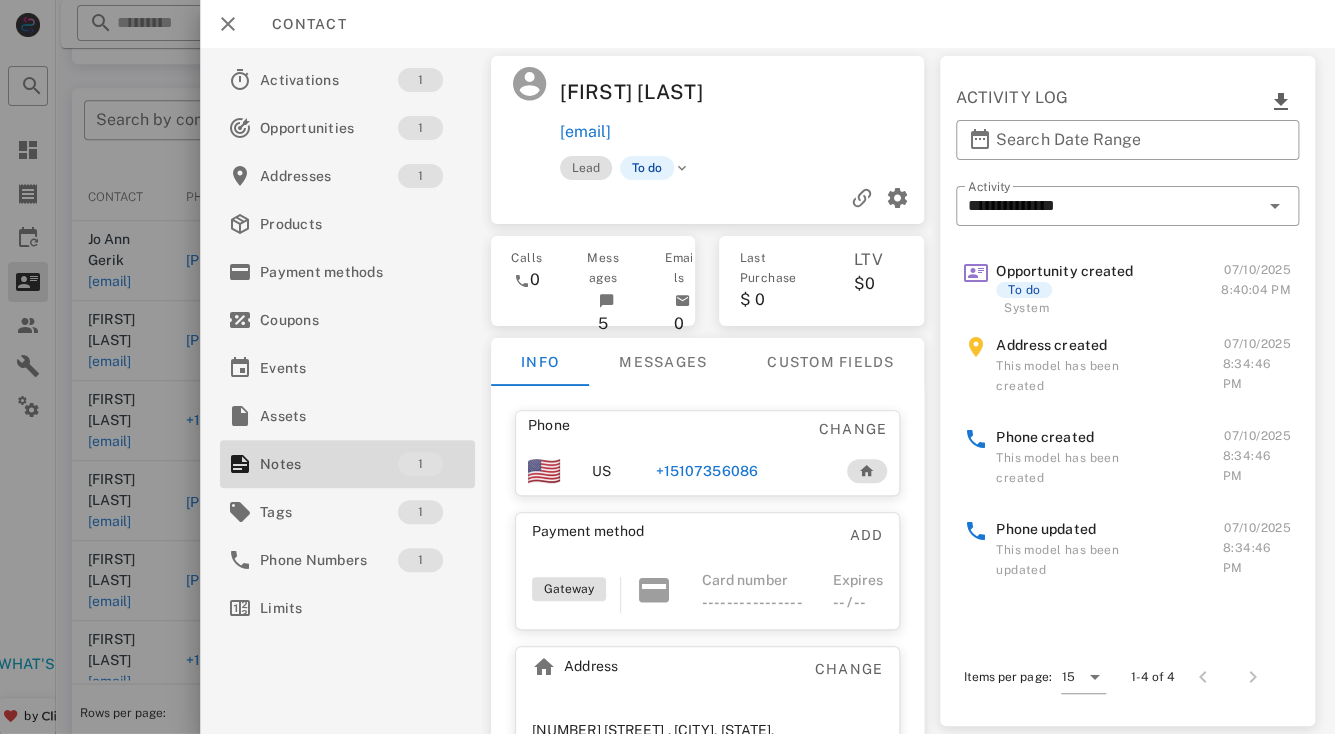 click on "Rosalin Farris" at bounding box center (650, 92) 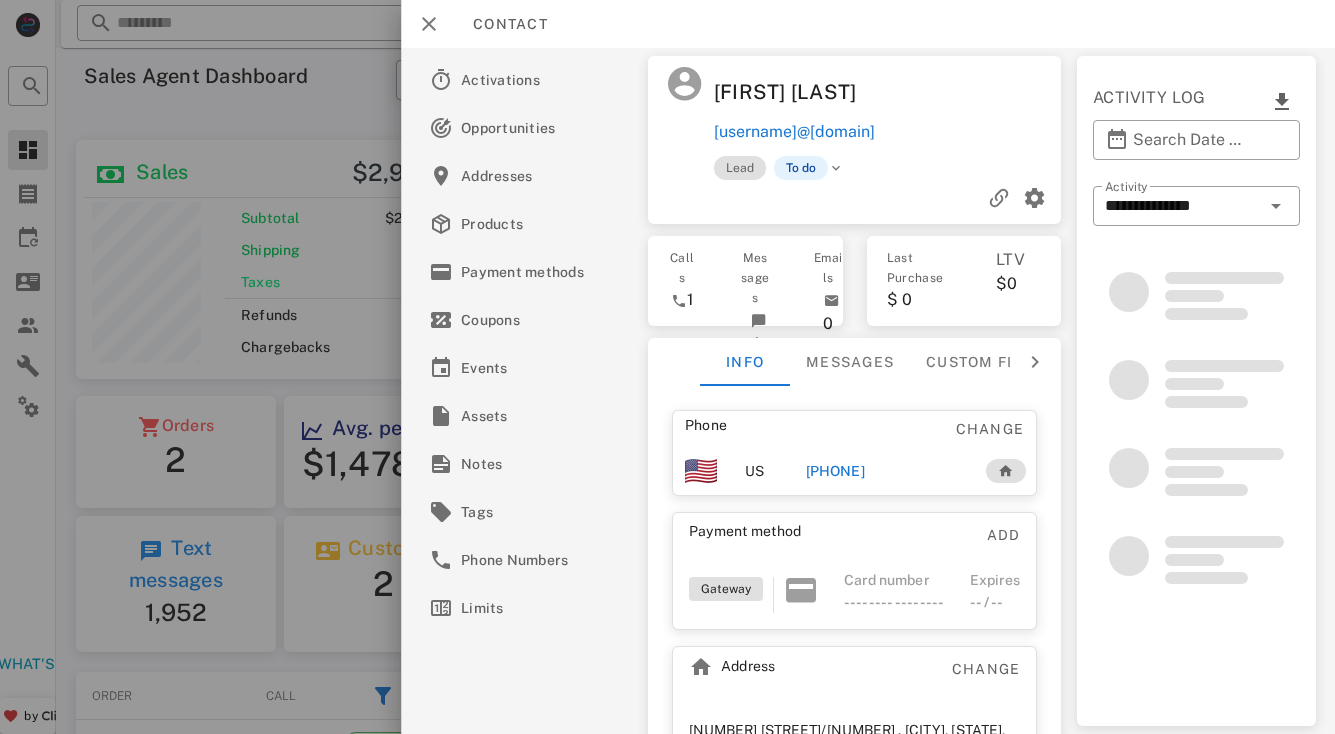 scroll, scrollTop: 0, scrollLeft: 0, axis: both 